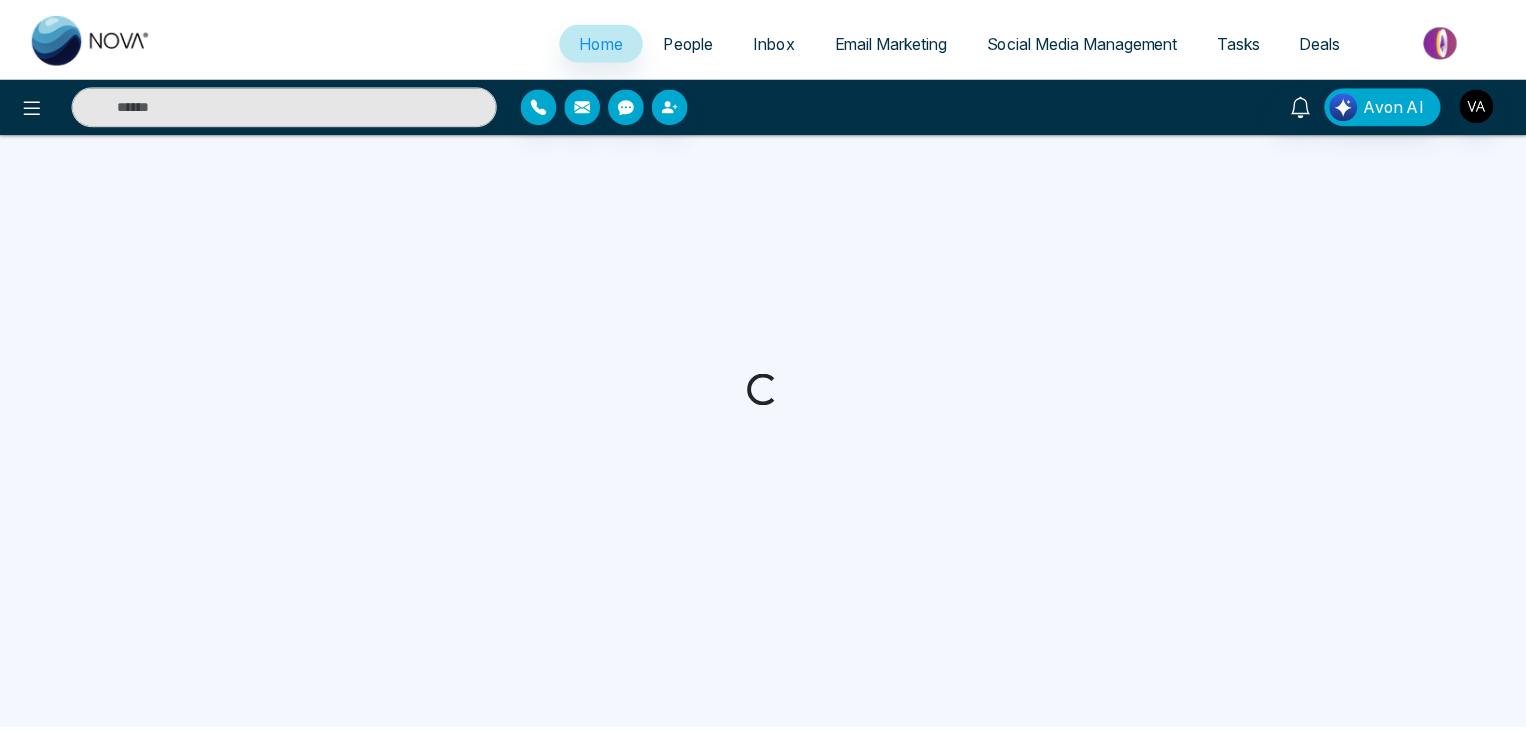 scroll, scrollTop: 0, scrollLeft: 0, axis: both 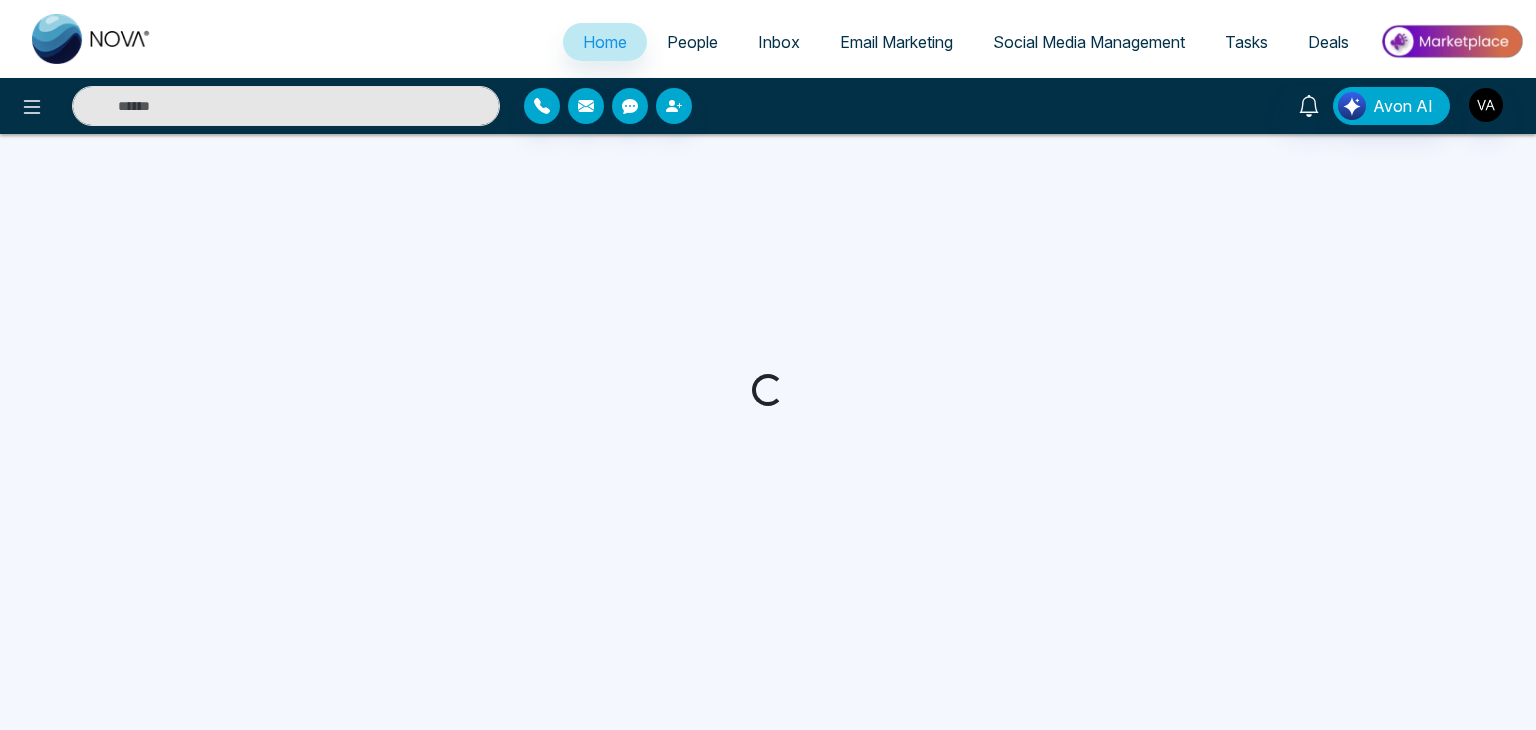 select on "*" 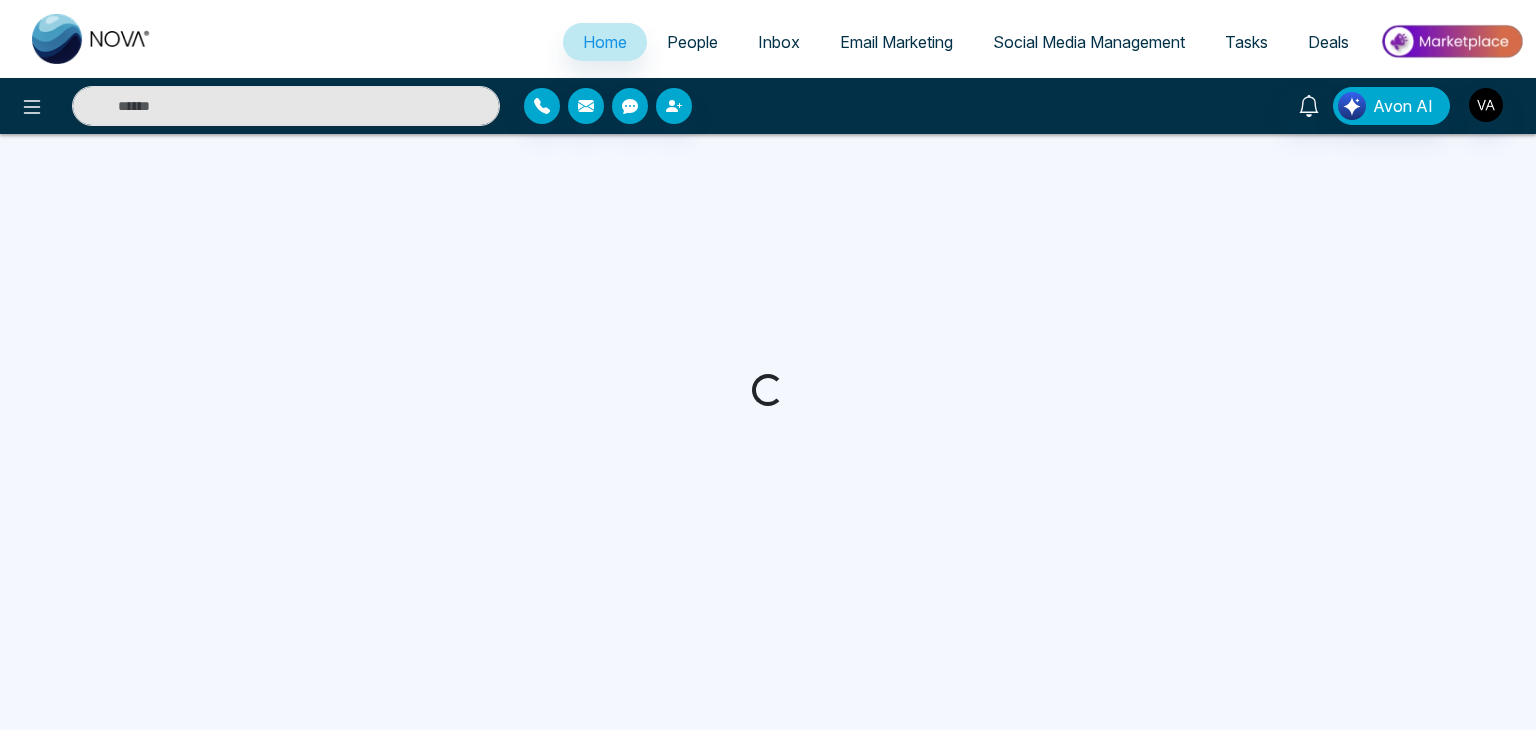 select on "*" 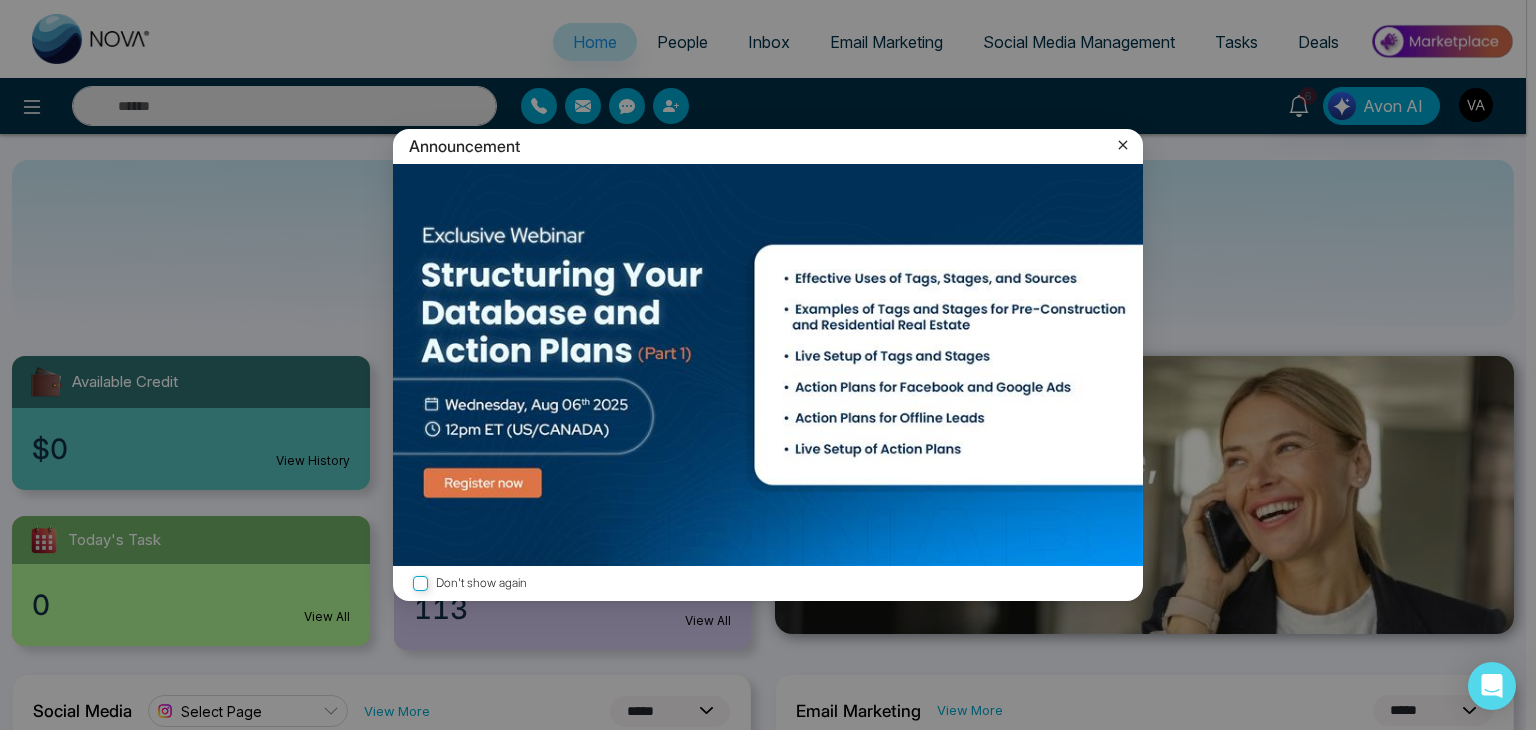 click on "Announcement   Don't show again" at bounding box center (768, 365) 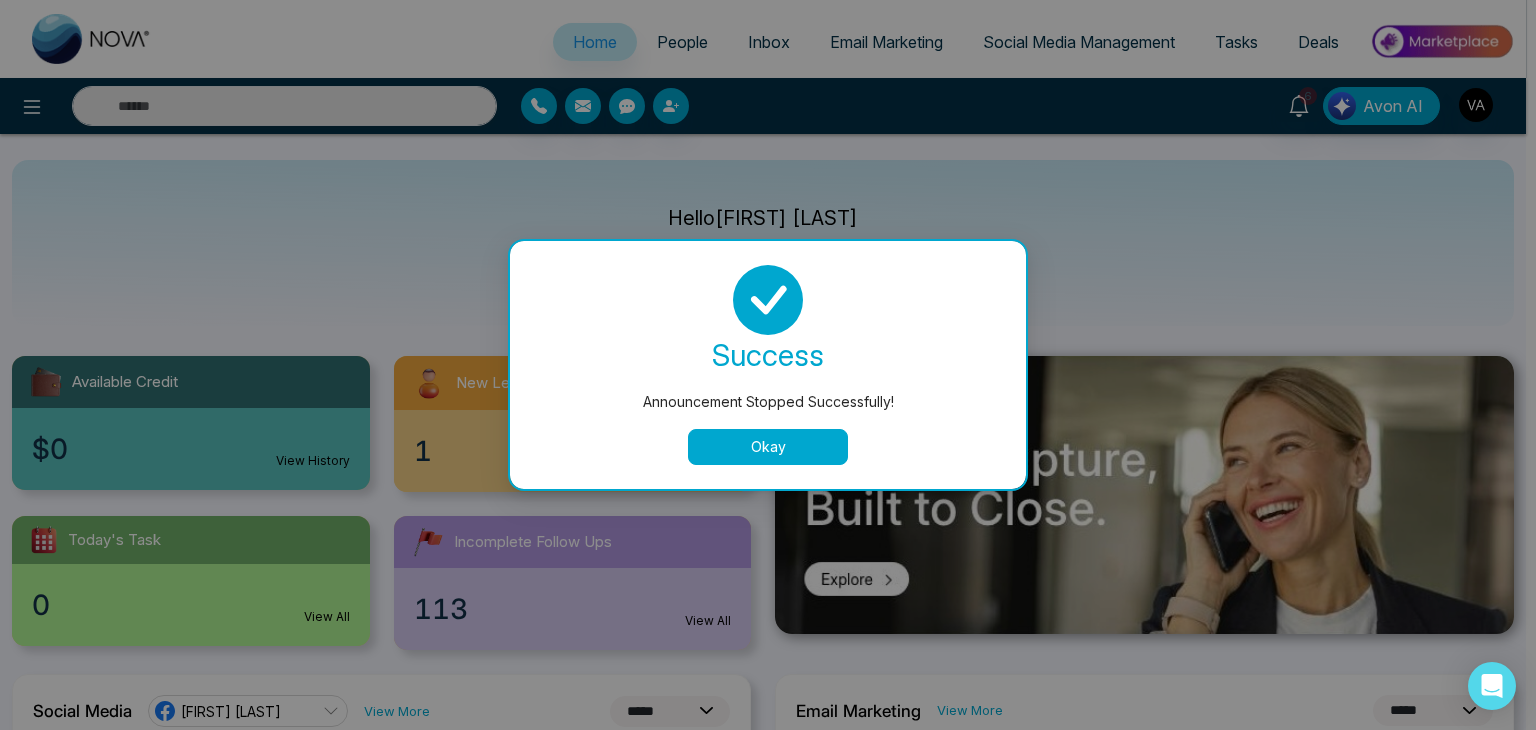 click on "Okay" at bounding box center [768, 447] 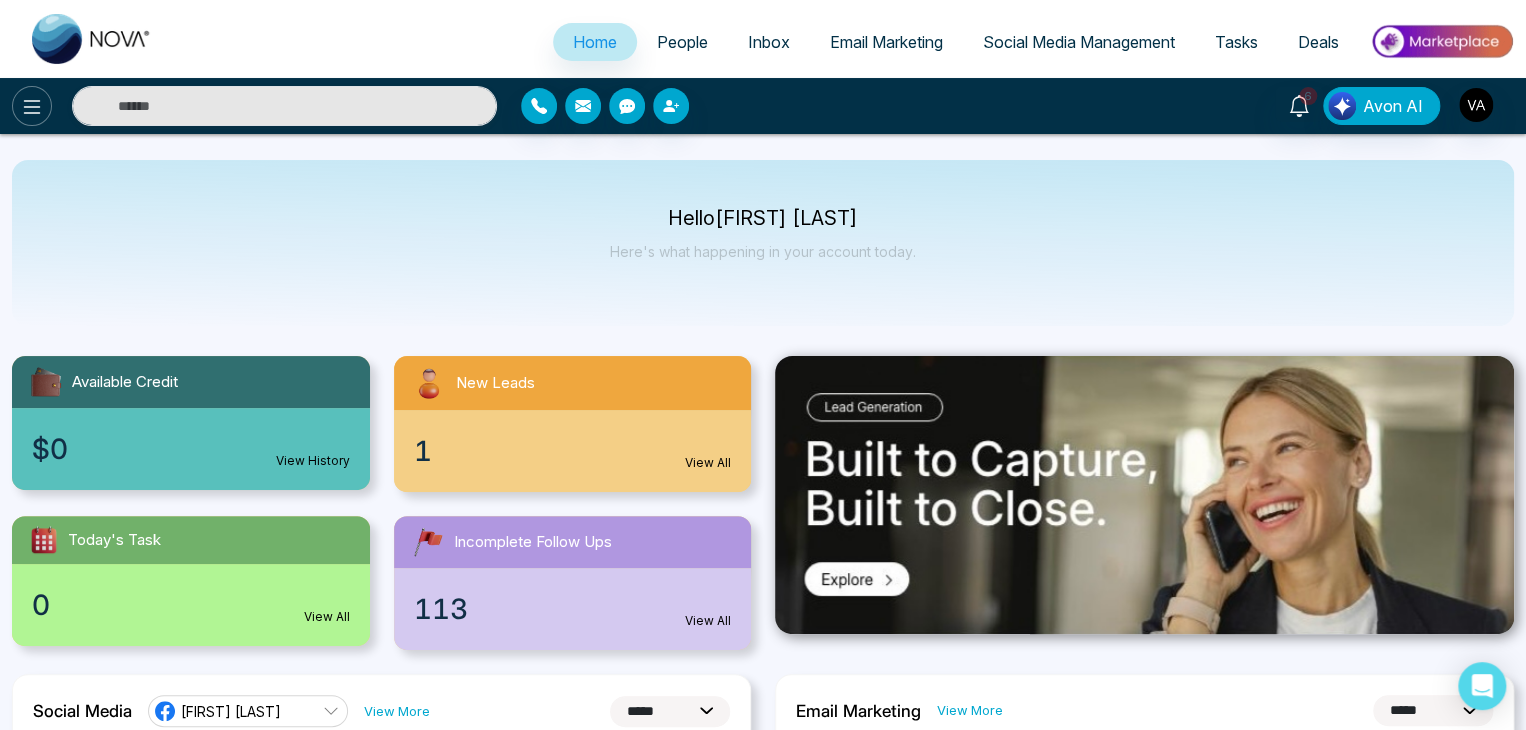 click at bounding box center [32, 106] 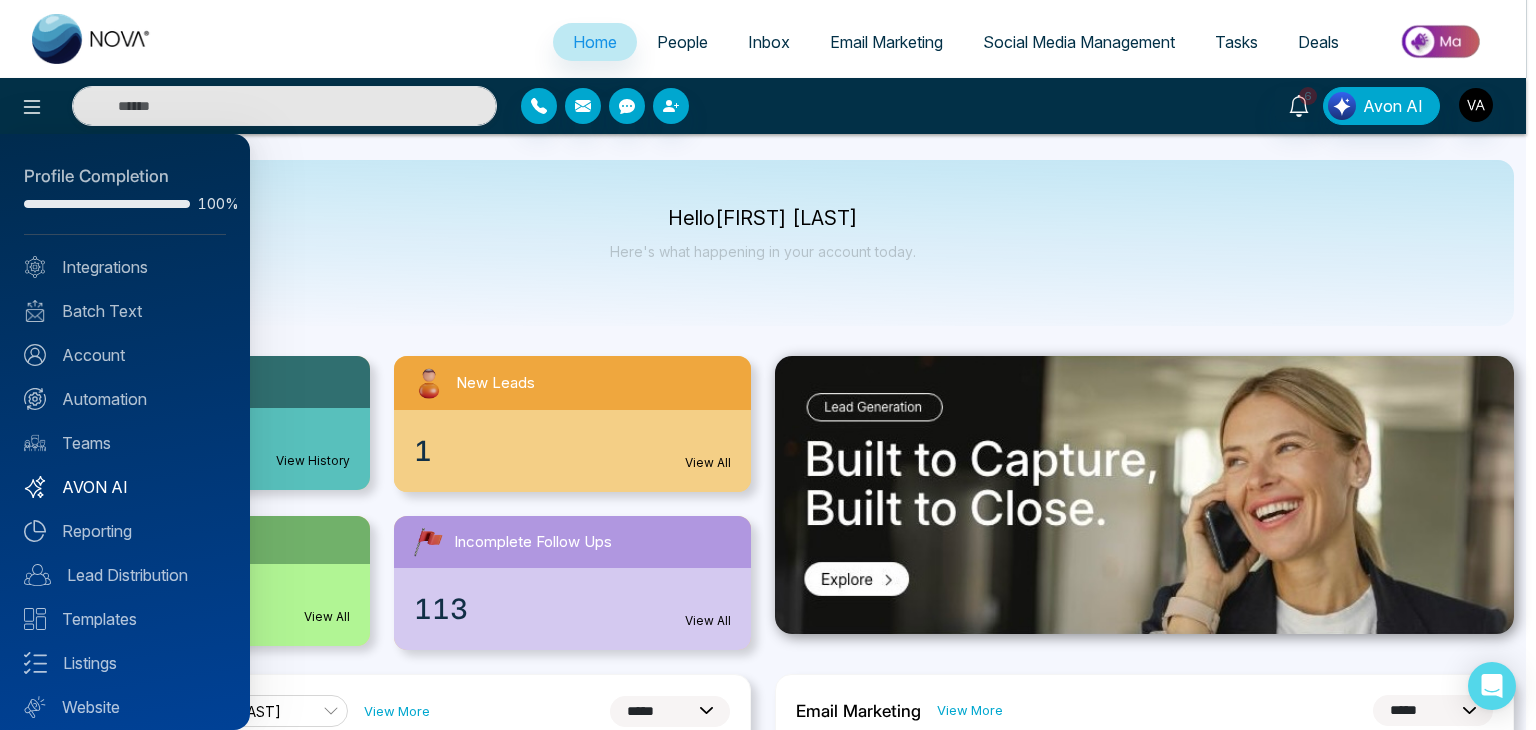click on "AVON AI" at bounding box center (125, 487) 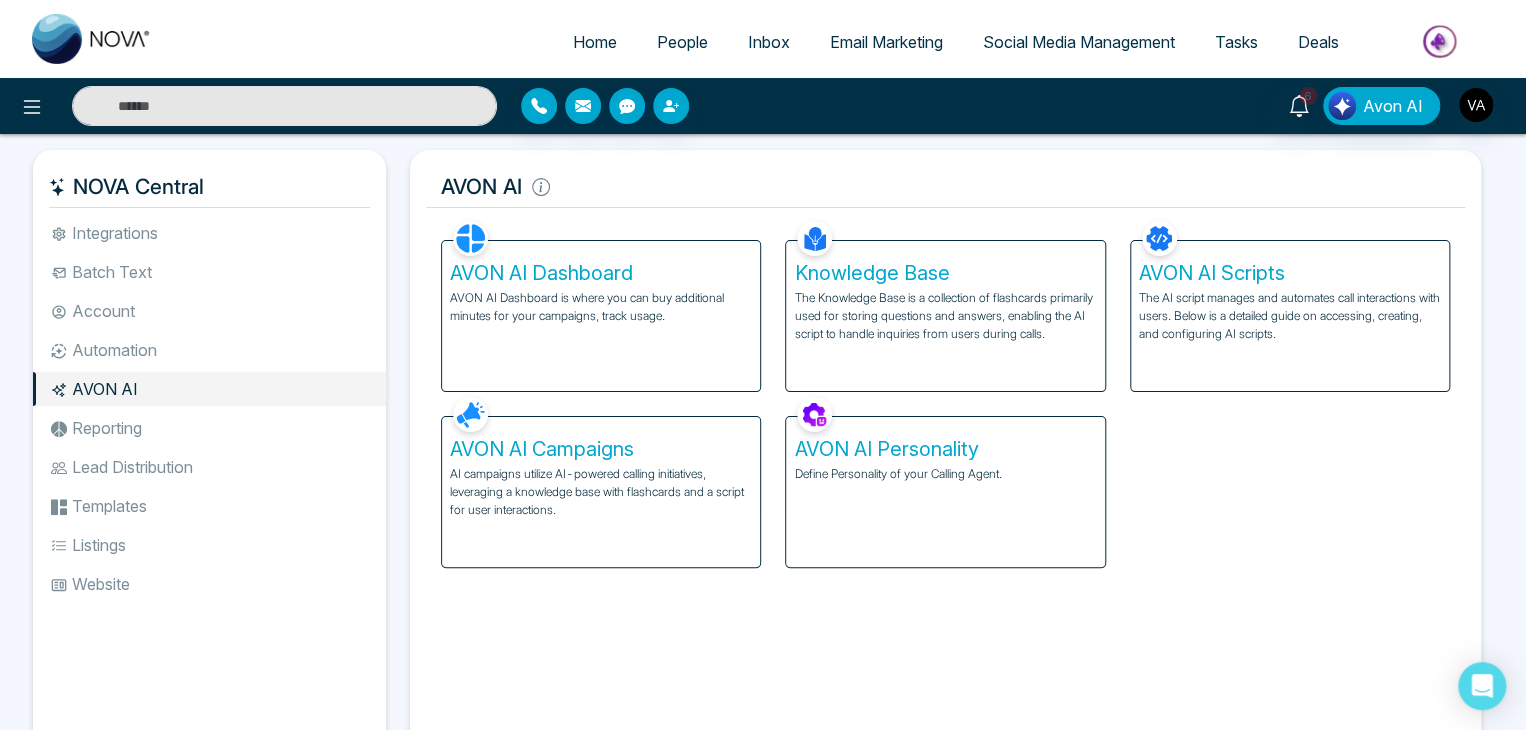 click on "The AI script manages and automates call interactions with users. Below is a detailed guide on accessing, creating, and configuring AI scripts." at bounding box center (1290, 316) 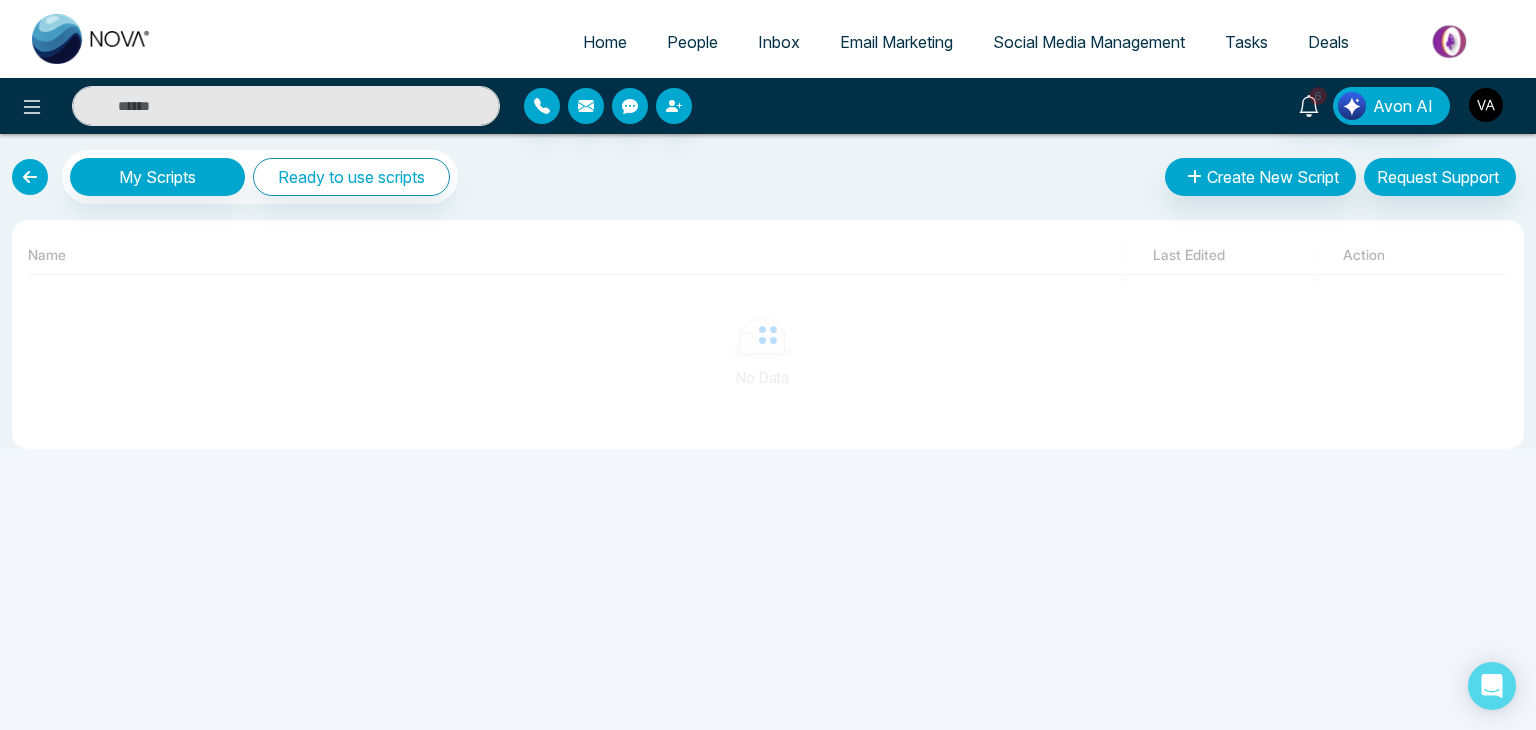 click at bounding box center (1486, 105) 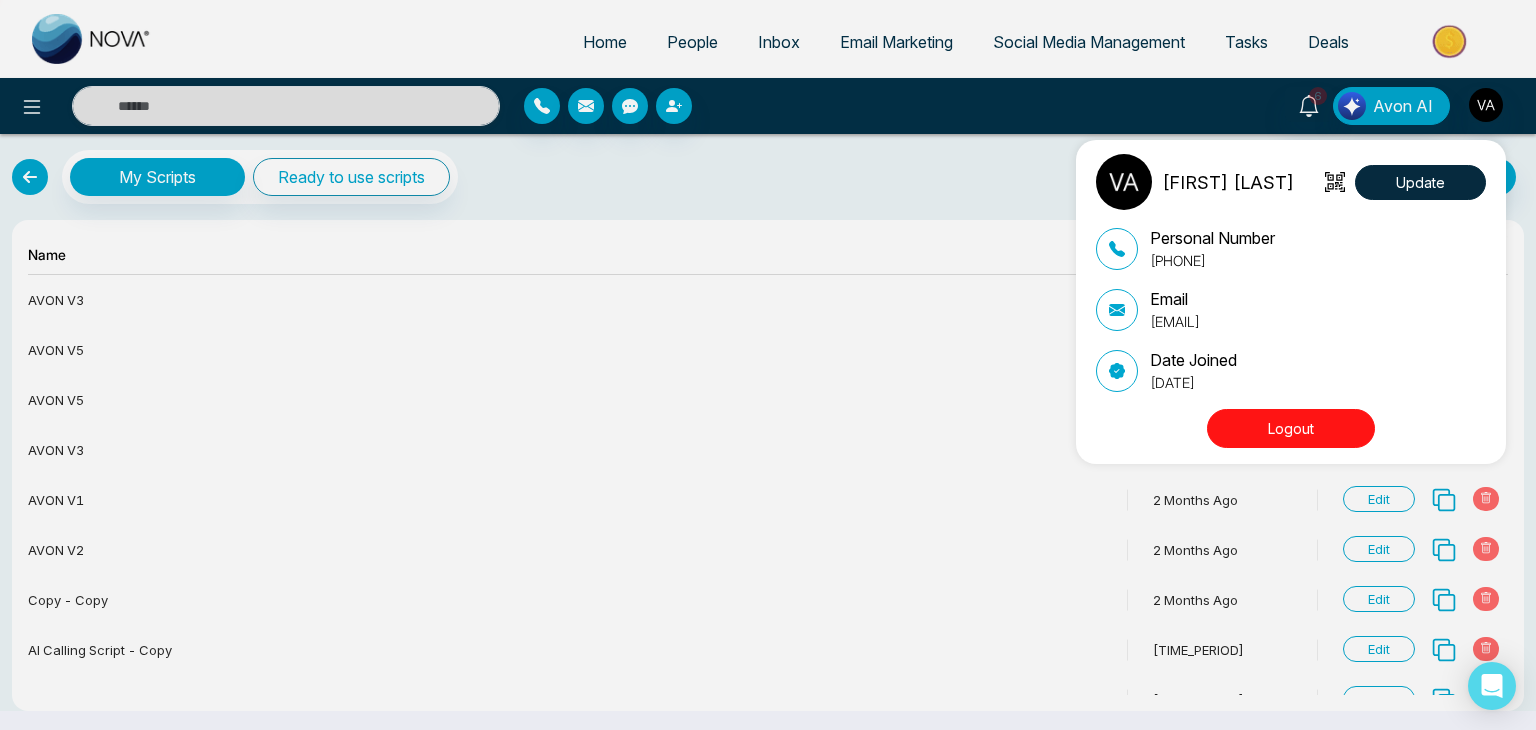 click on "[FIRST] [LAST] [ACTION] [PERSONAL_INFO] [EMAIL] [DATE_JOINED] [DATE] [ACTION]" at bounding box center [768, 365] 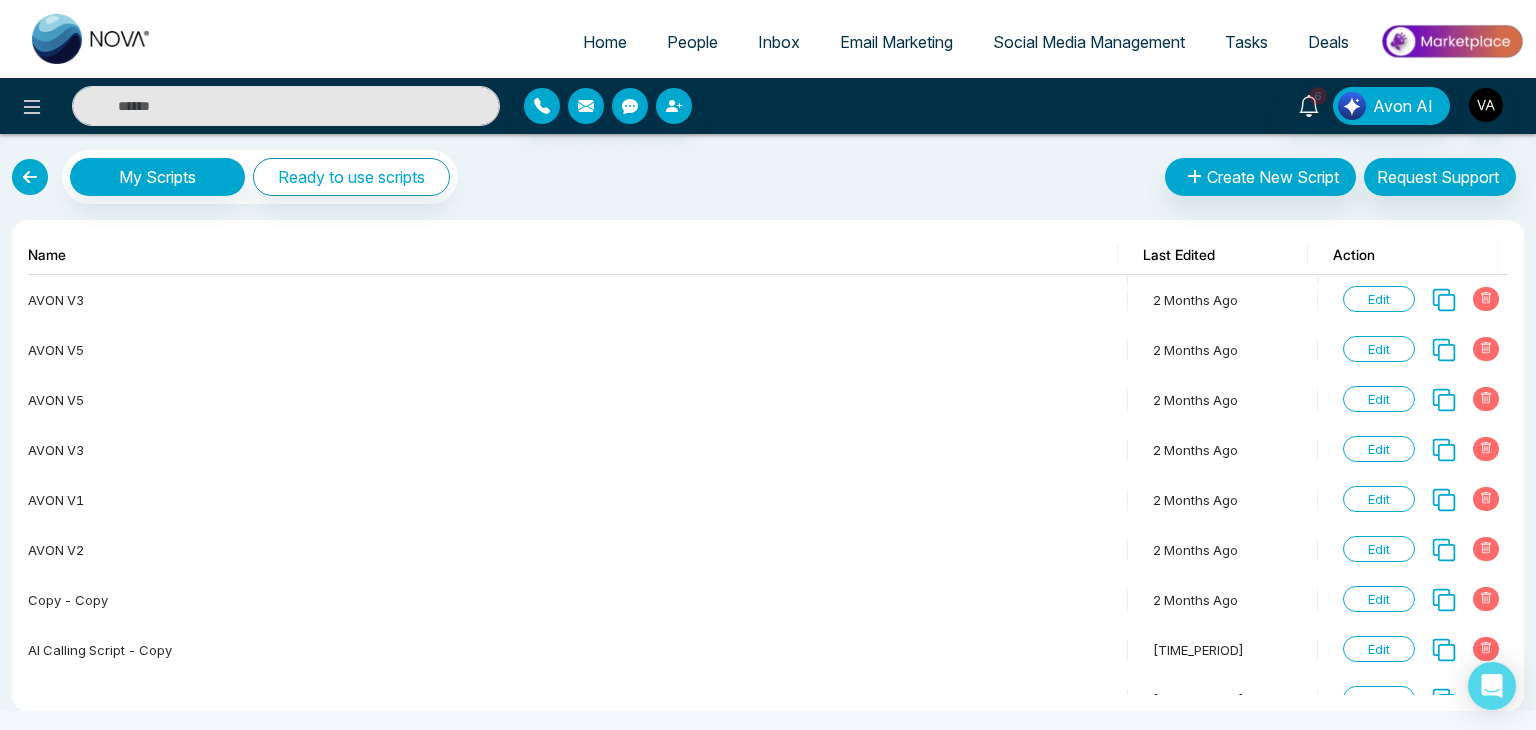 click at bounding box center [30, 177] 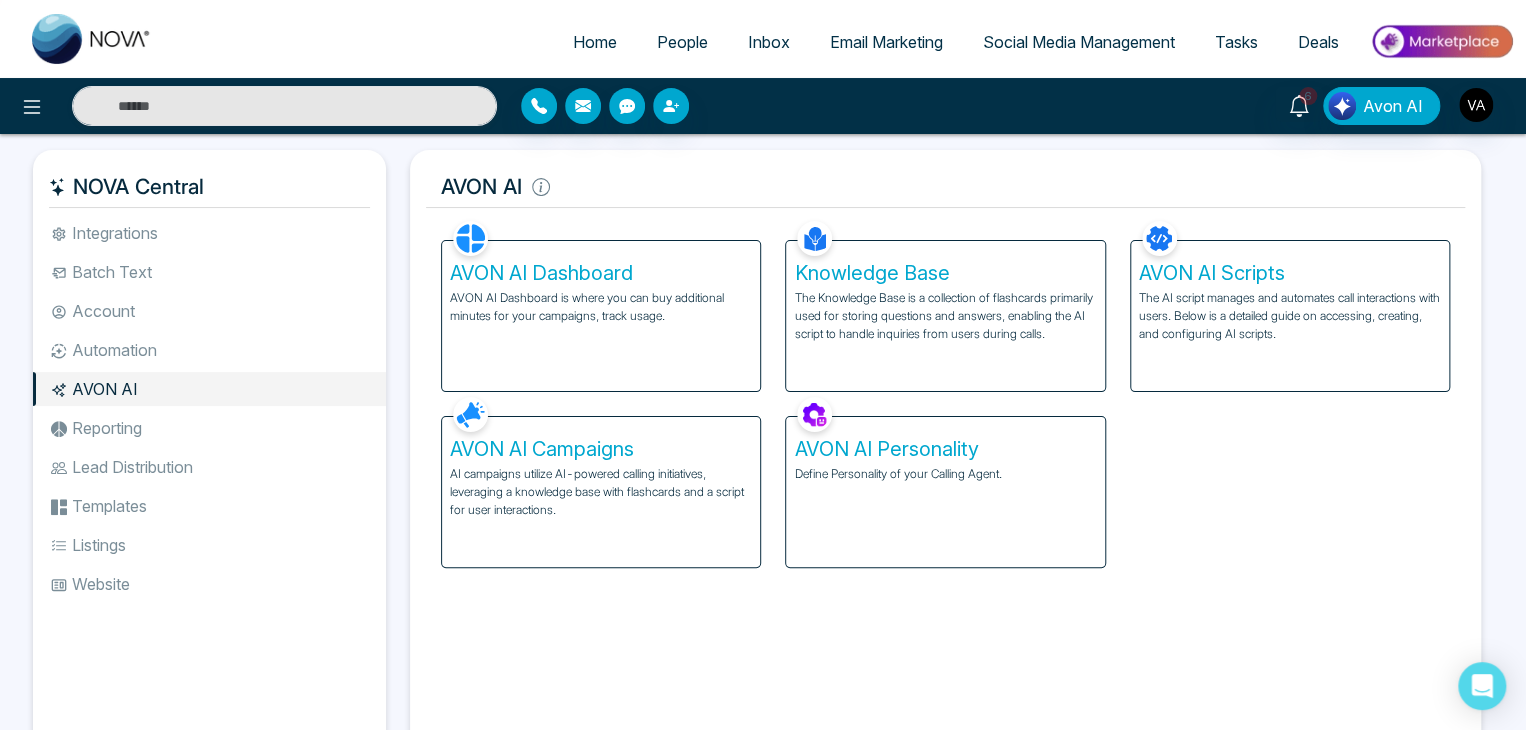 click on "AVON AI Personality Define Personality of your Calling Agent." at bounding box center [945, 492] 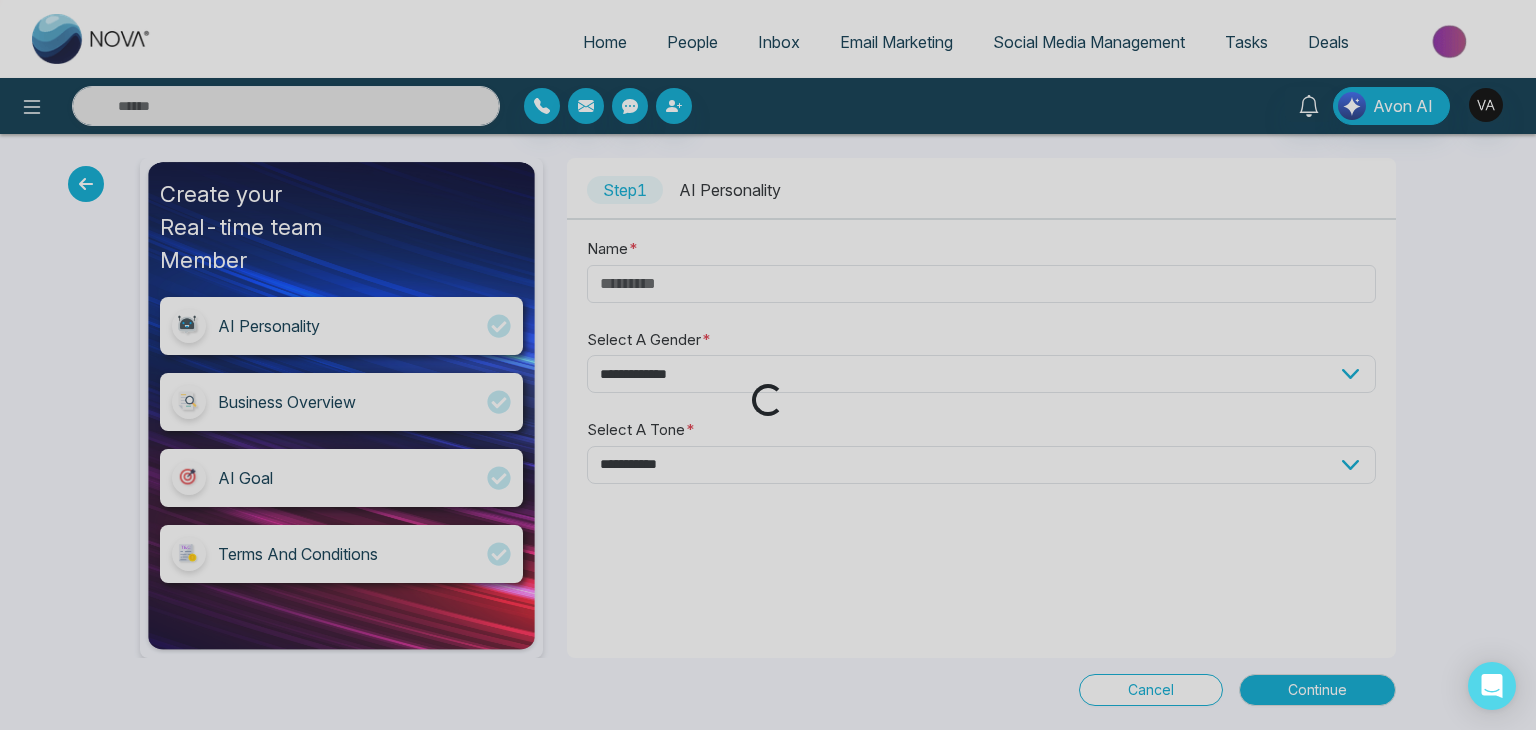 type on "*****" 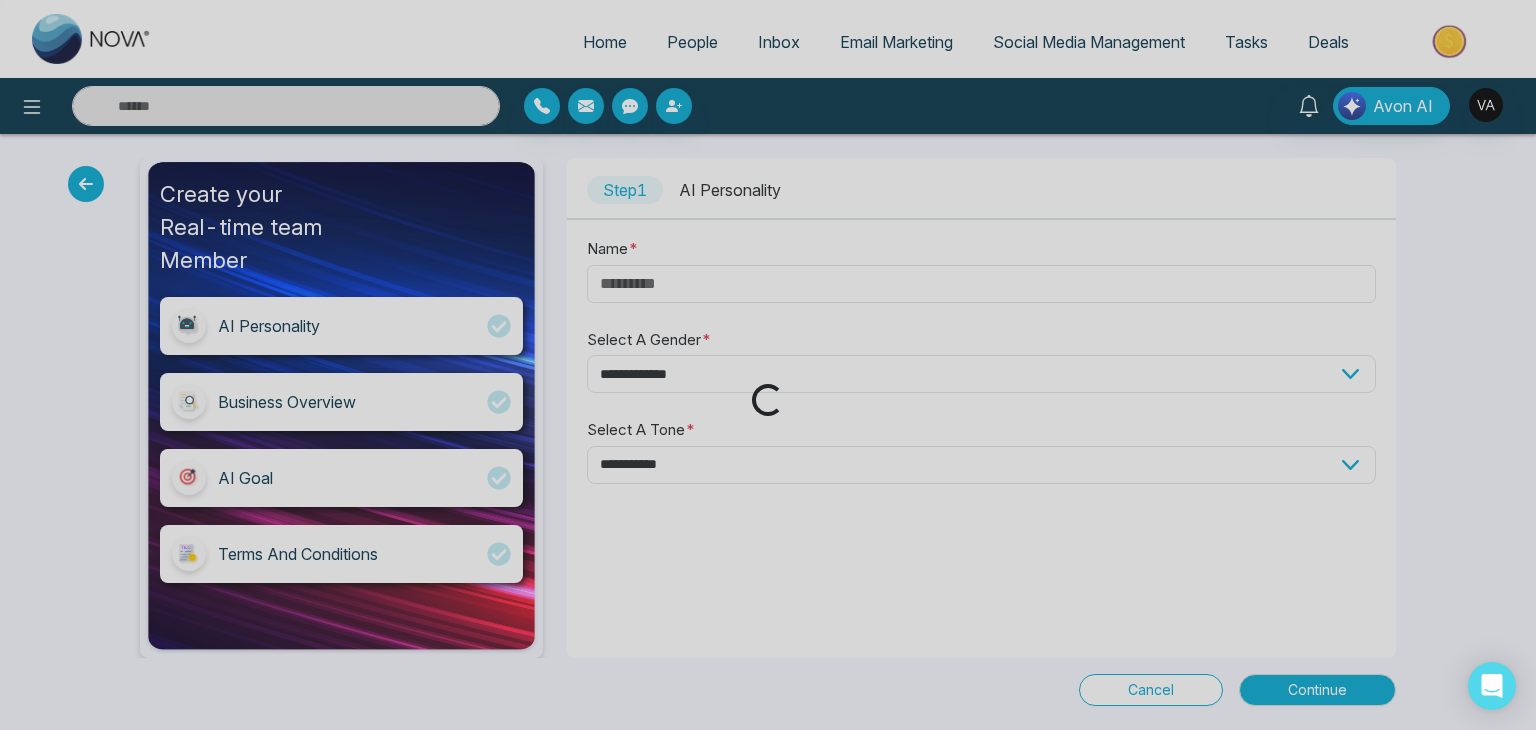 select on "****" 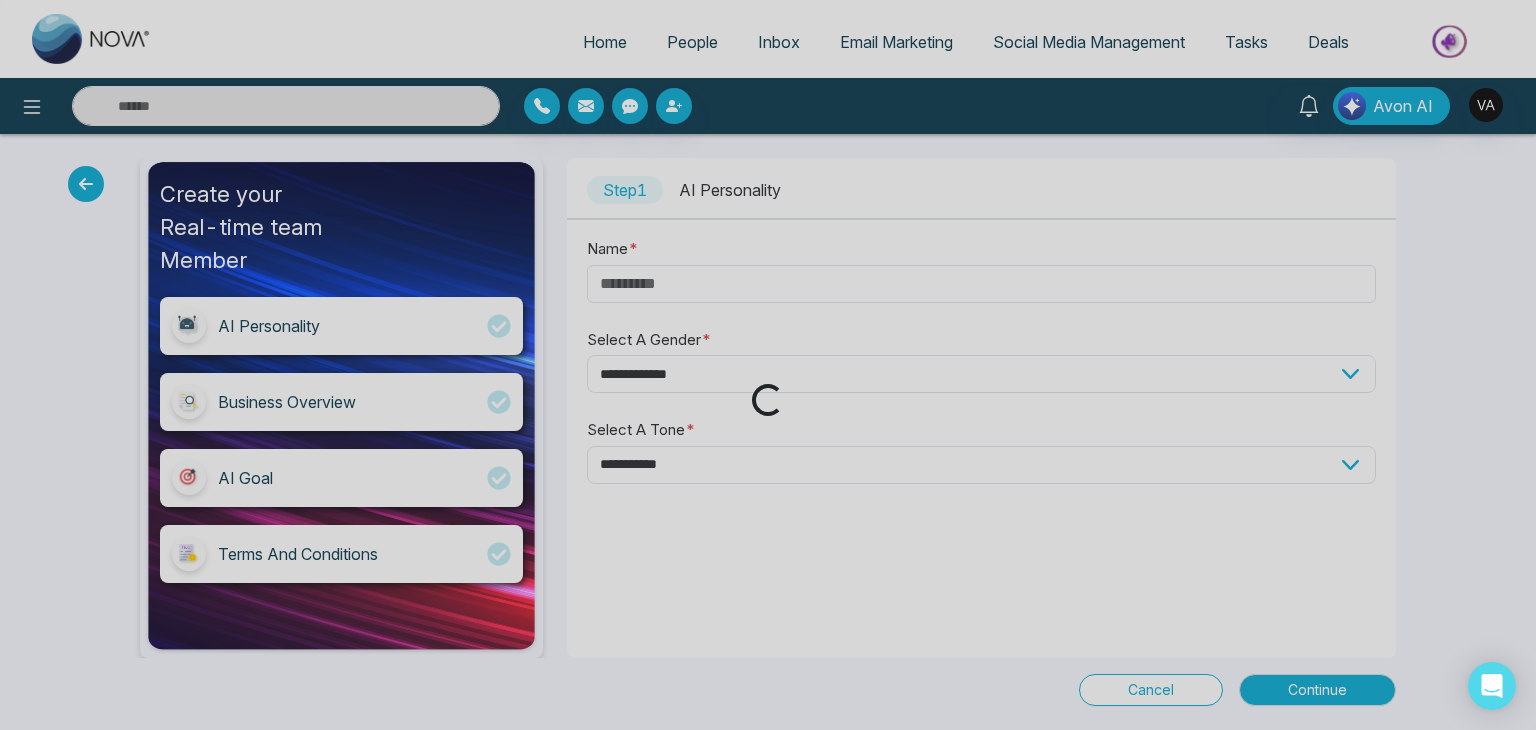 select on "********" 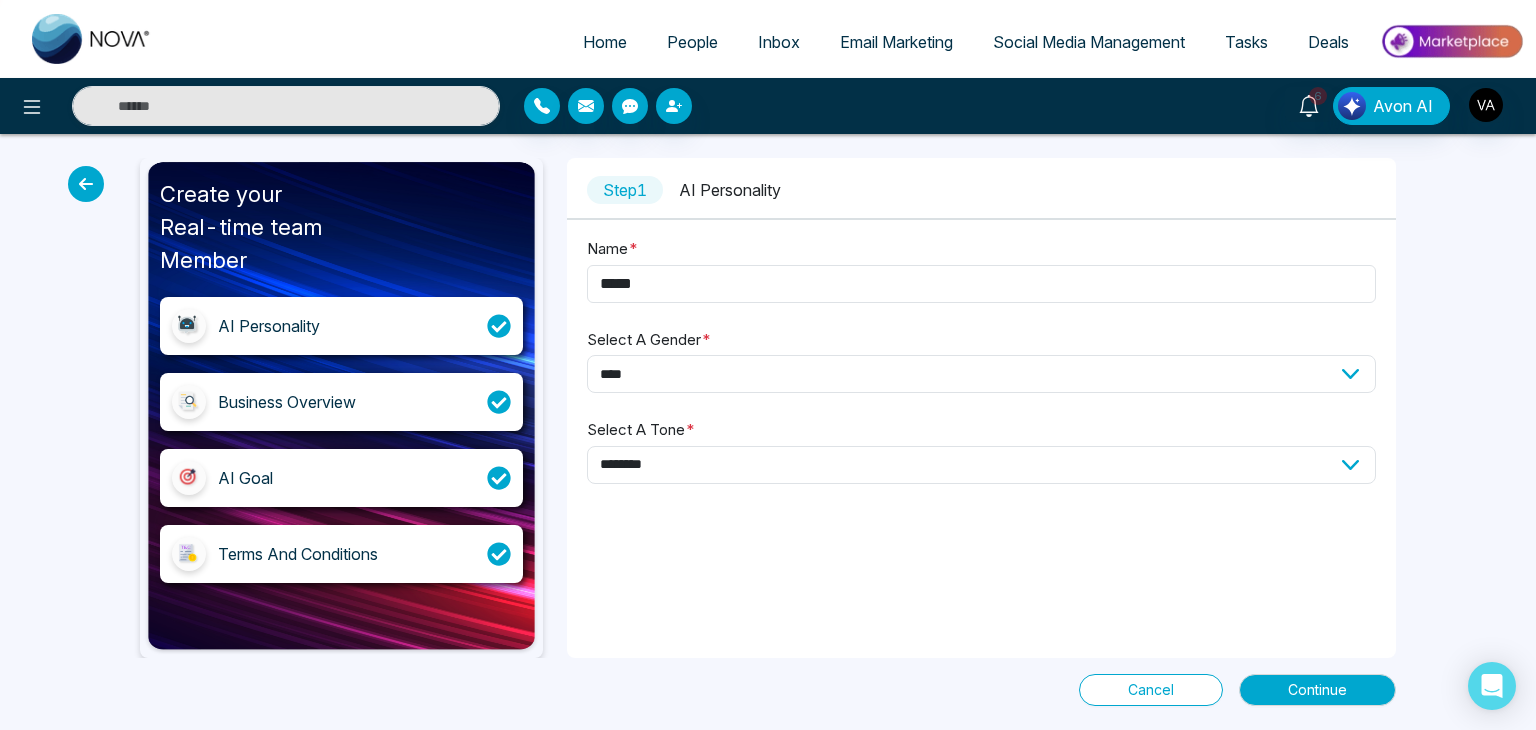 click at bounding box center [86, 184] 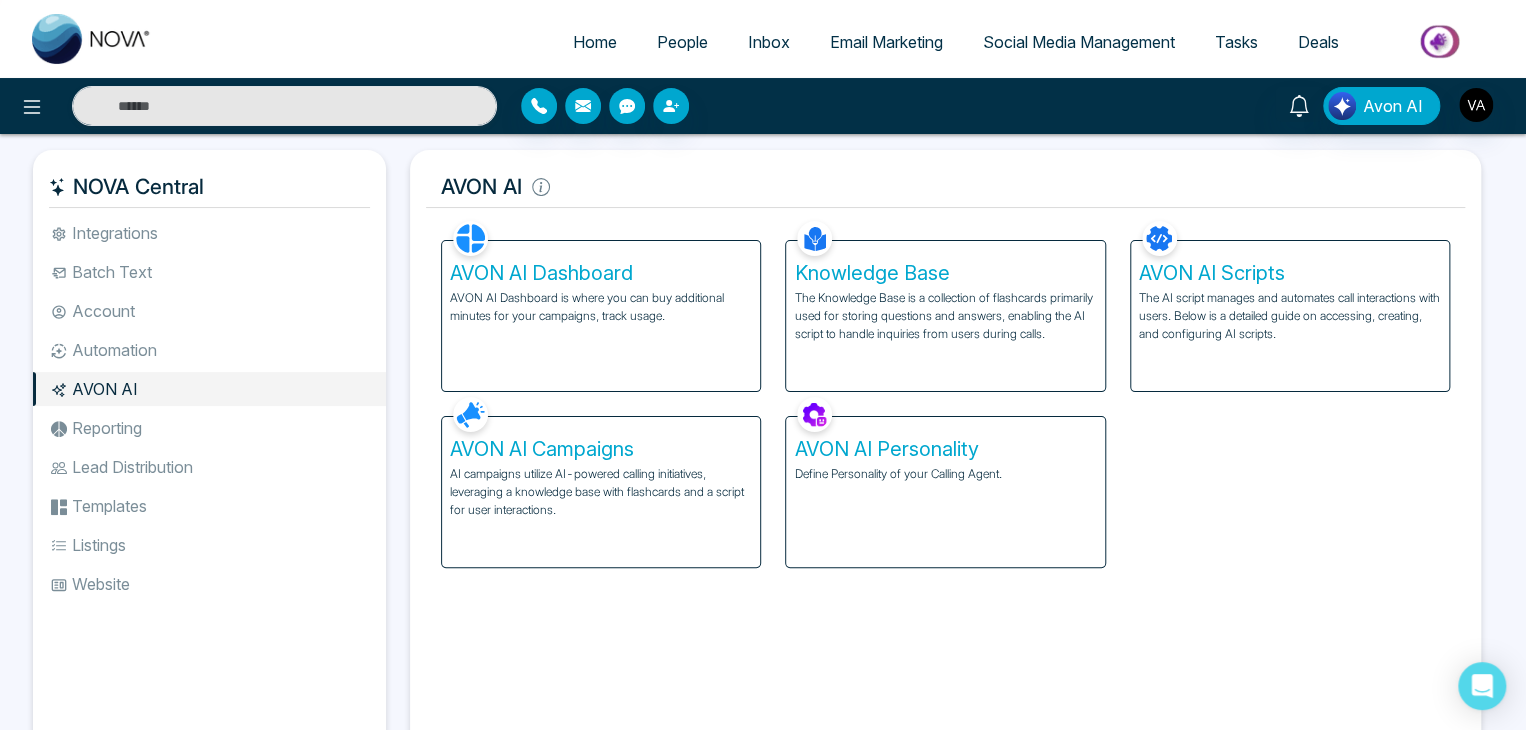 click on "The AI script manages and automates call interactions with users. Below is a detailed guide on accessing, creating, and configuring AI scripts." at bounding box center [1290, 316] 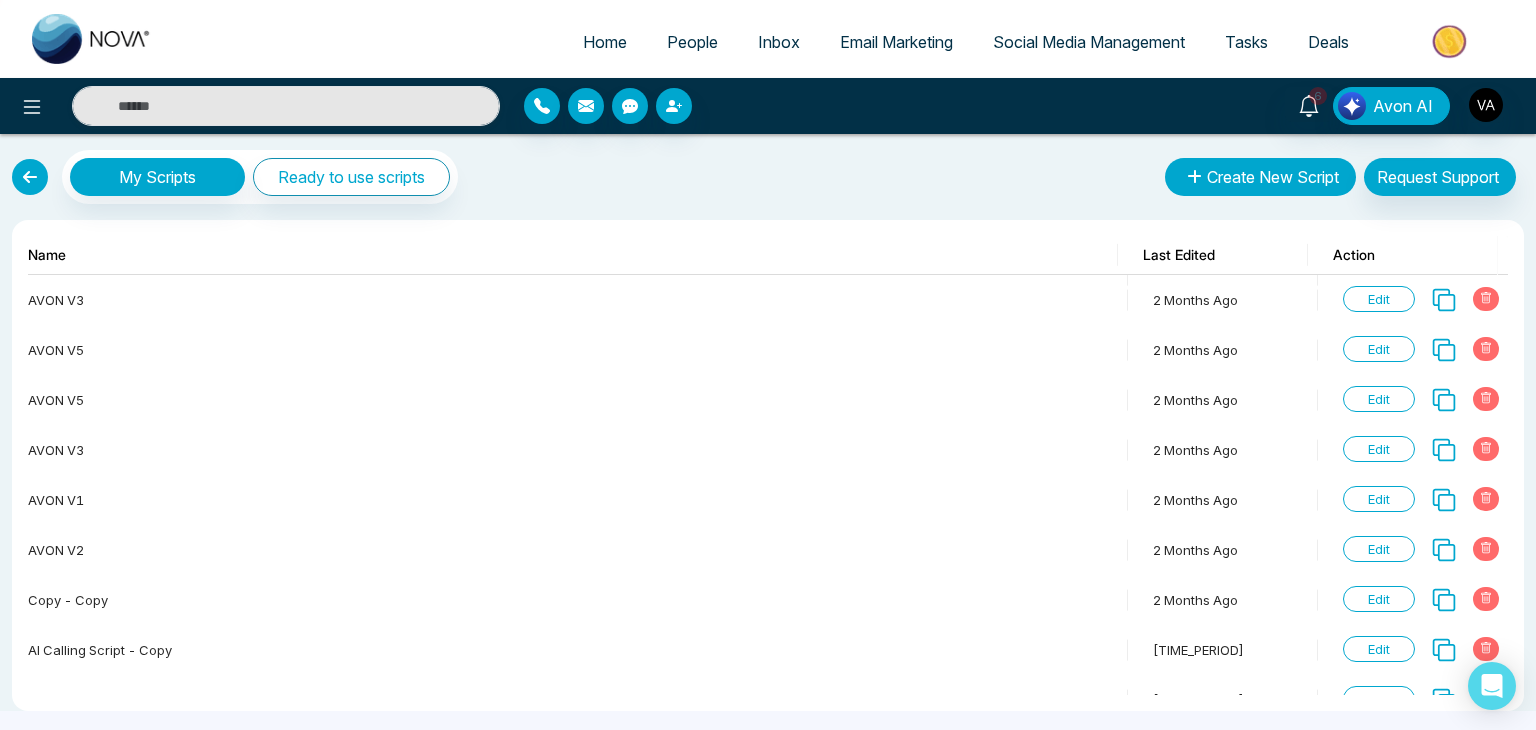 click on "Create New Script" at bounding box center (1260, 177) 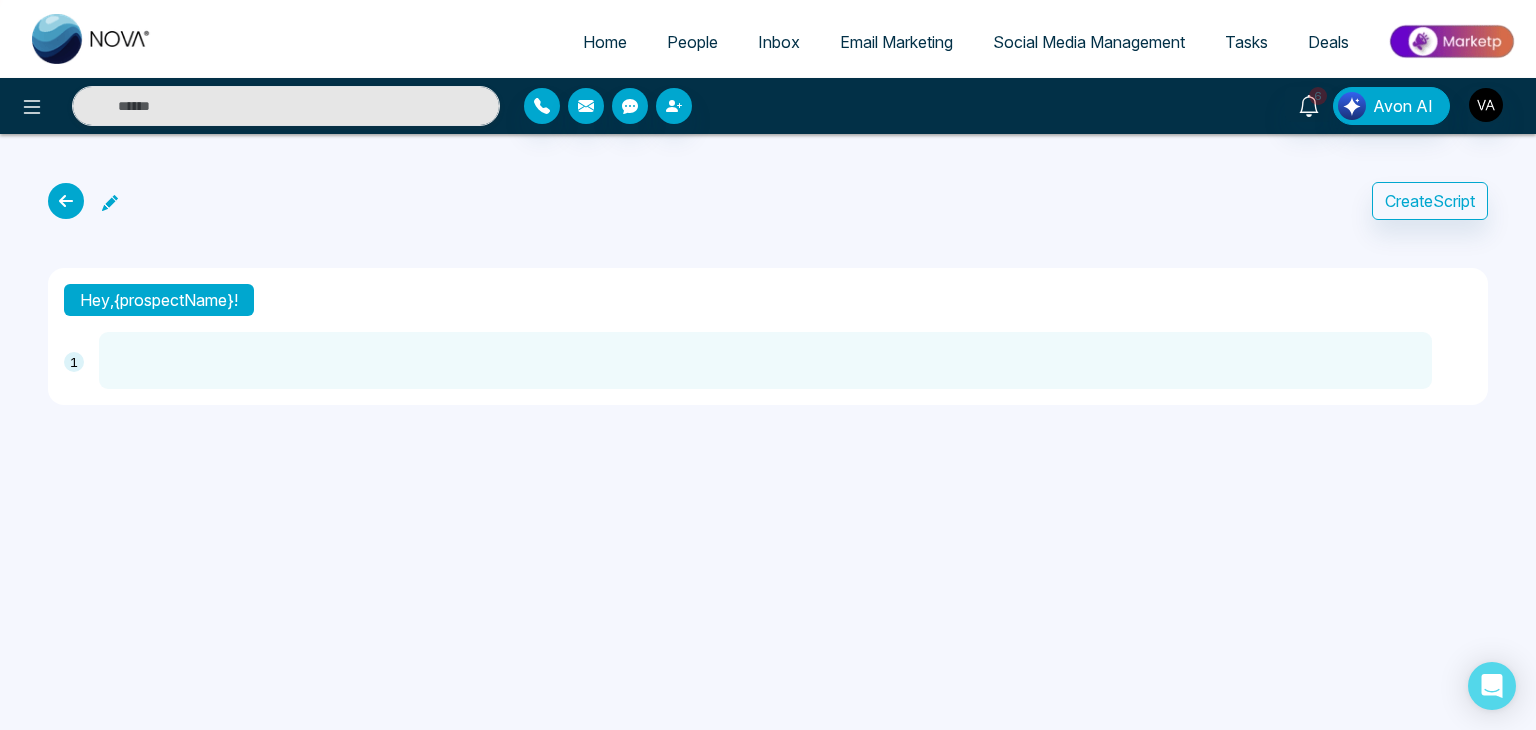 click at bounding box center [765, 360] 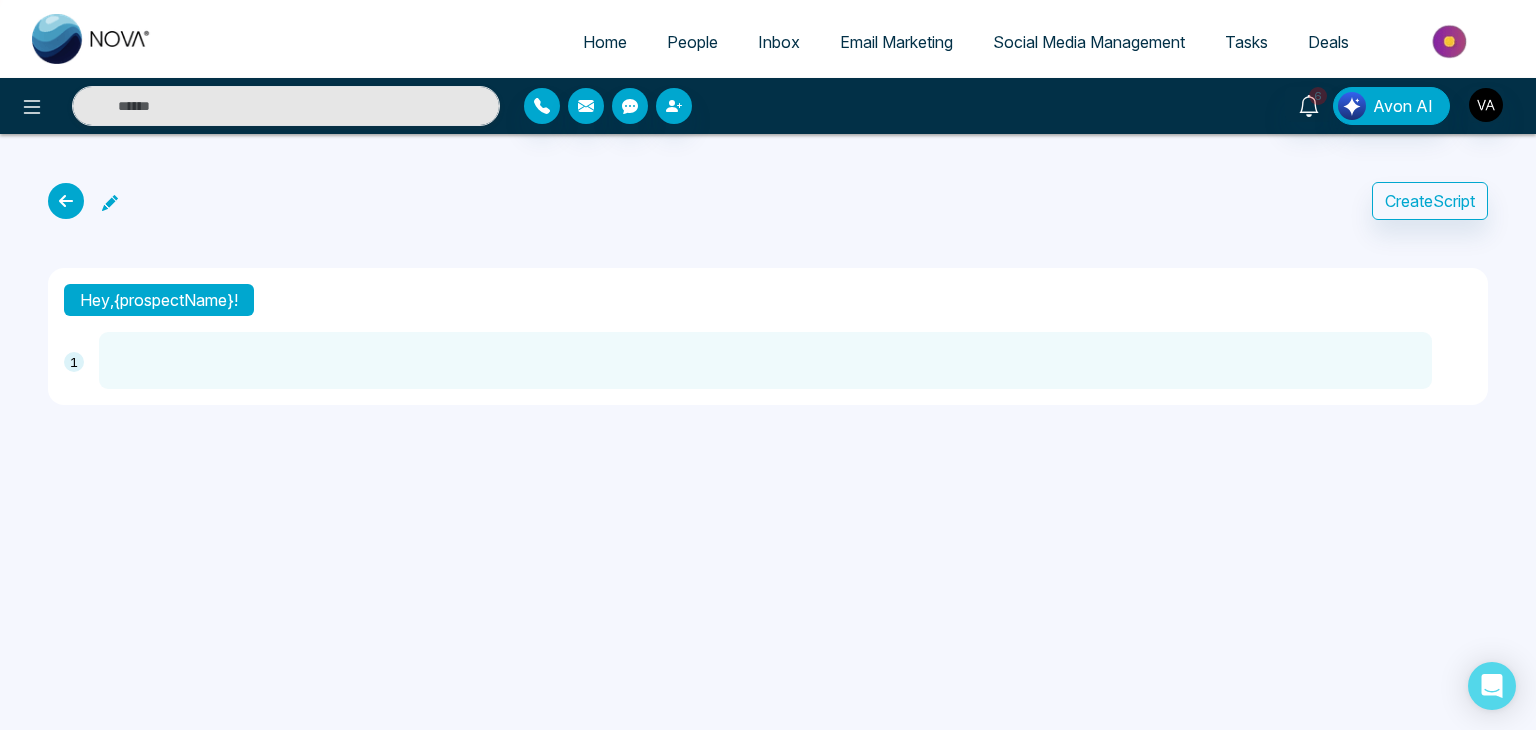 paste on "**********" 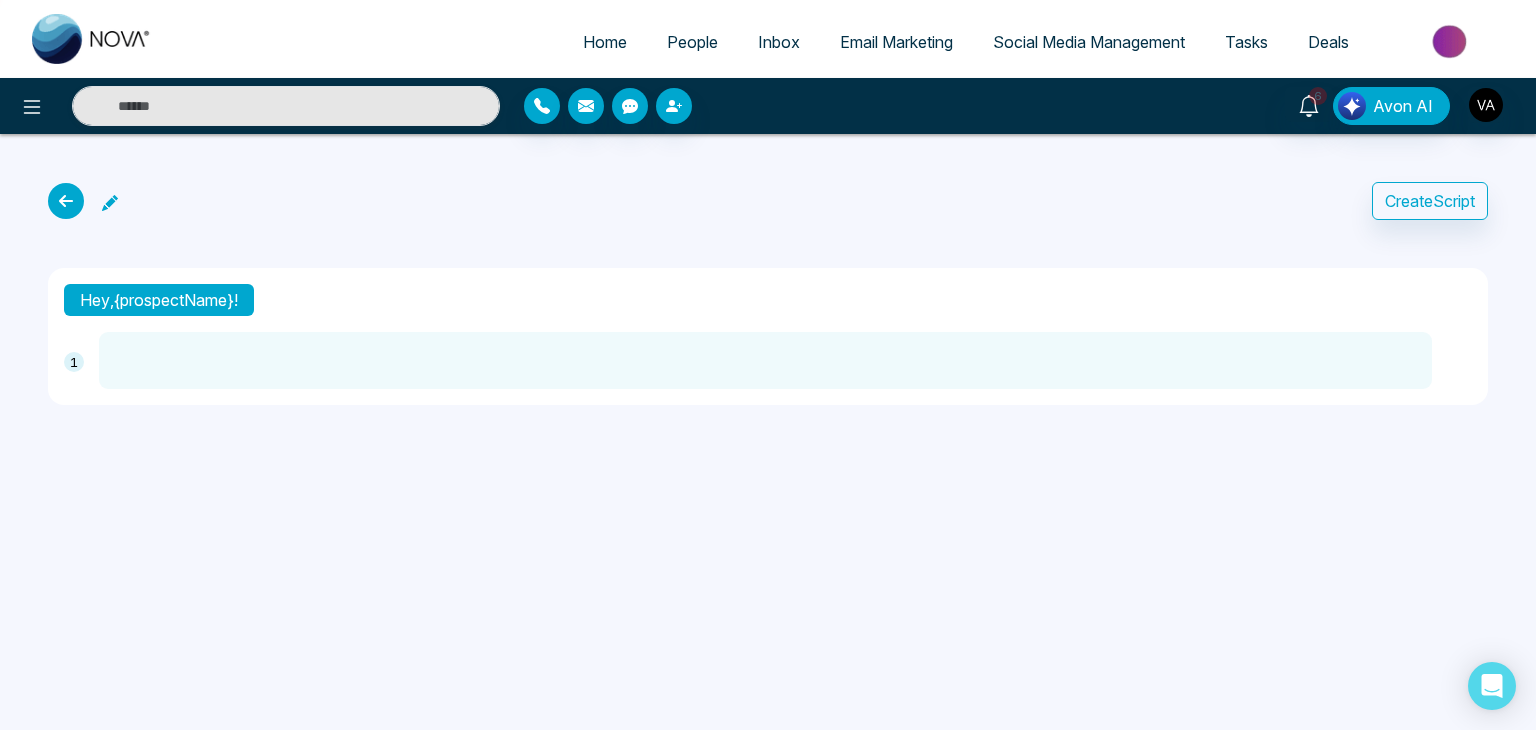 type on "**********" 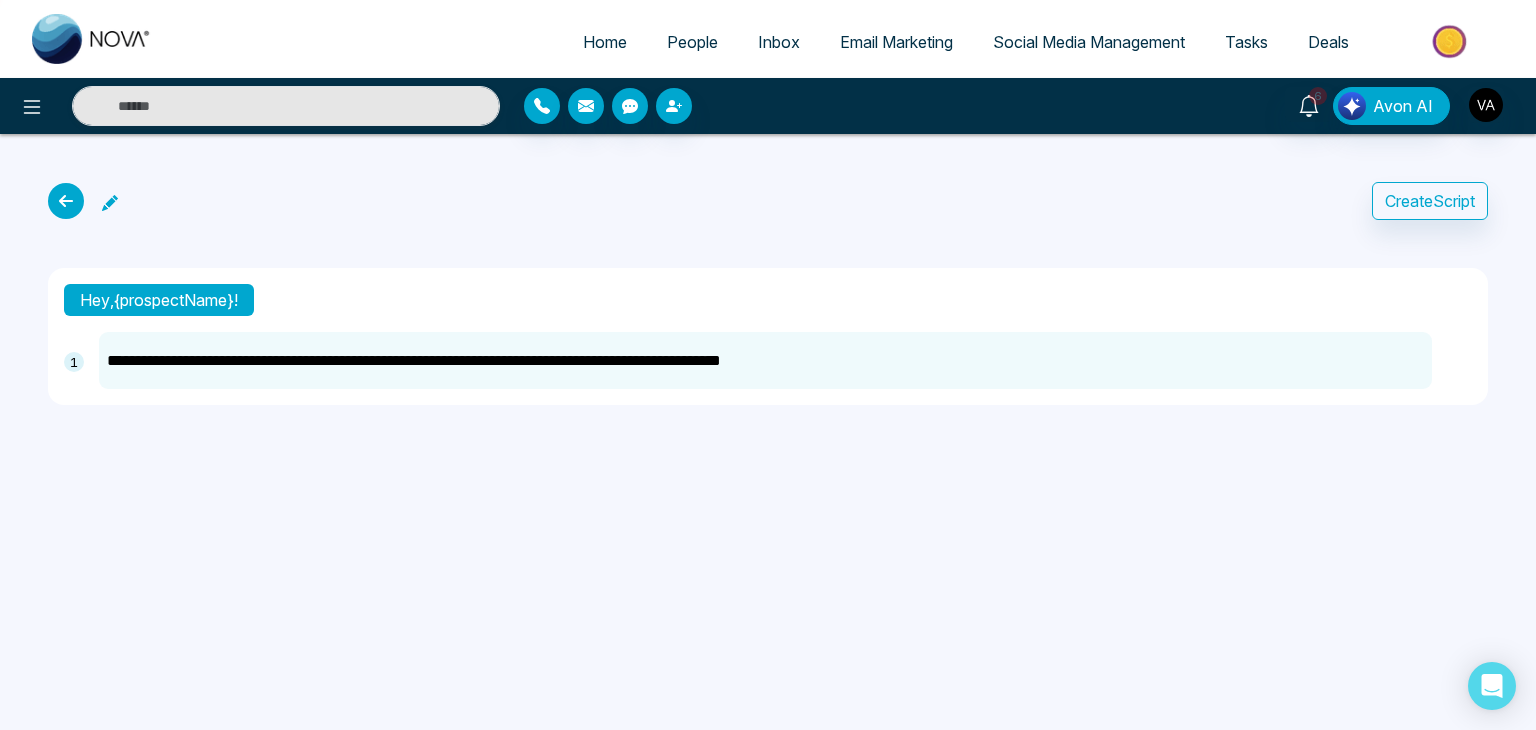 type on "**********" 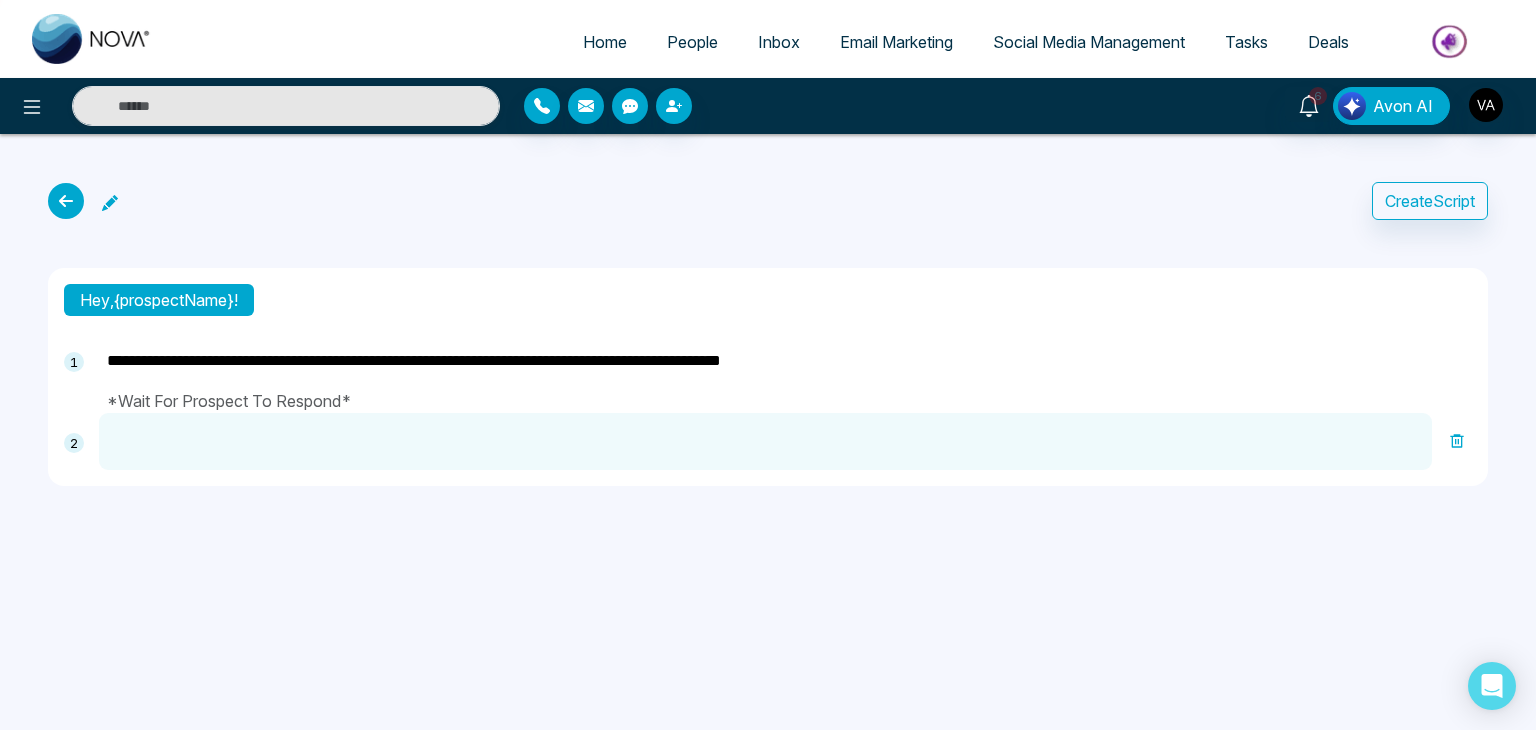 type on "**********" 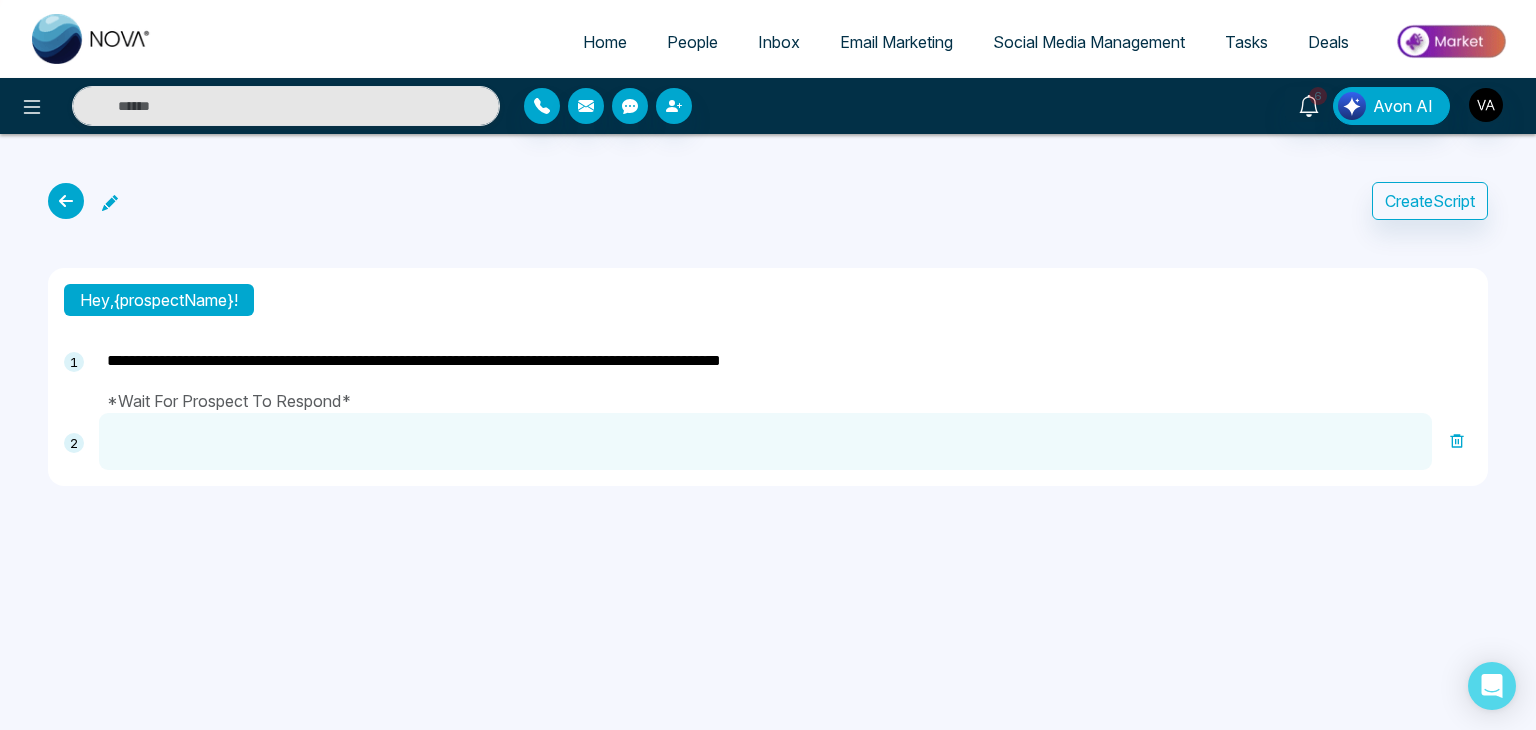 type on "**********" 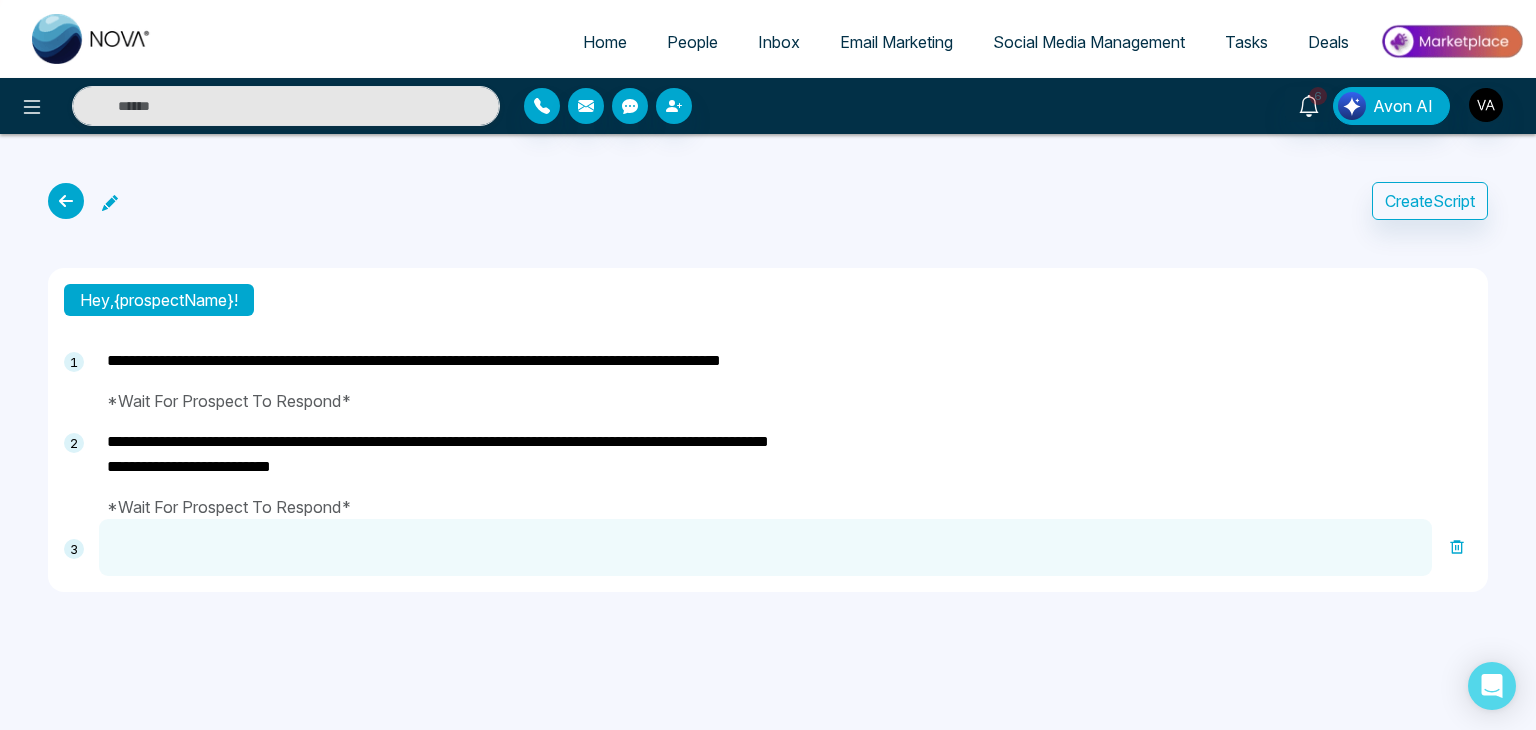 paste on "**********" 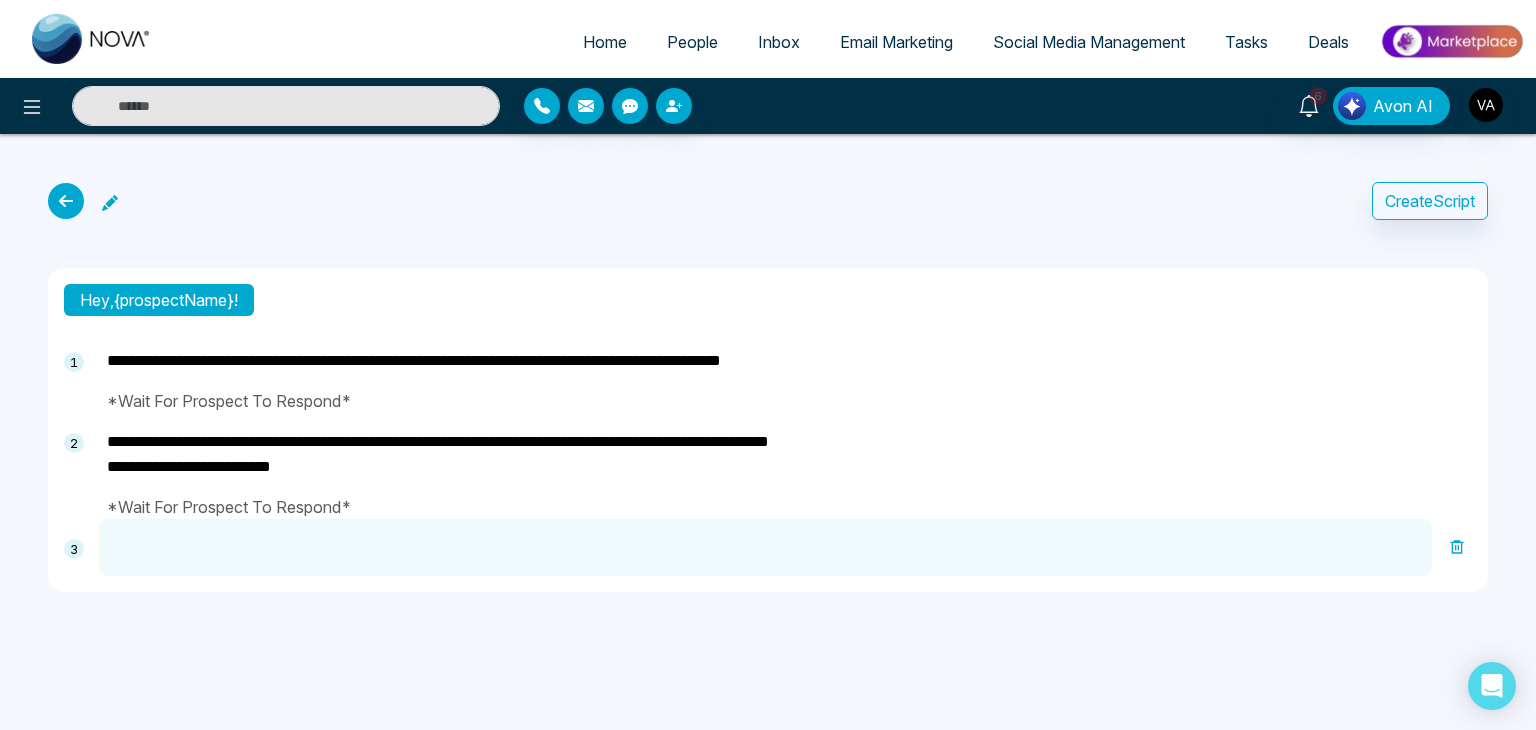 type on "**********" 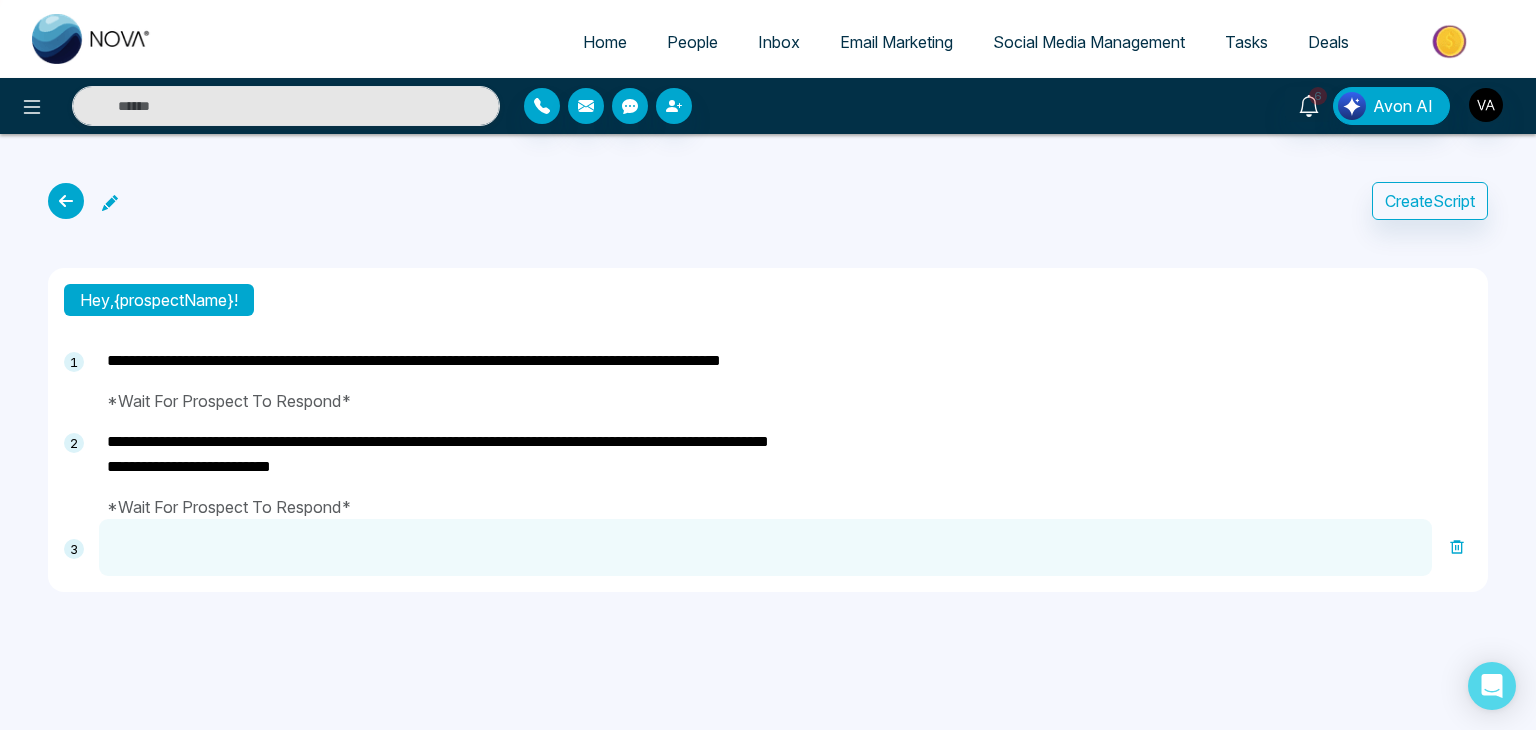 type on "**********" 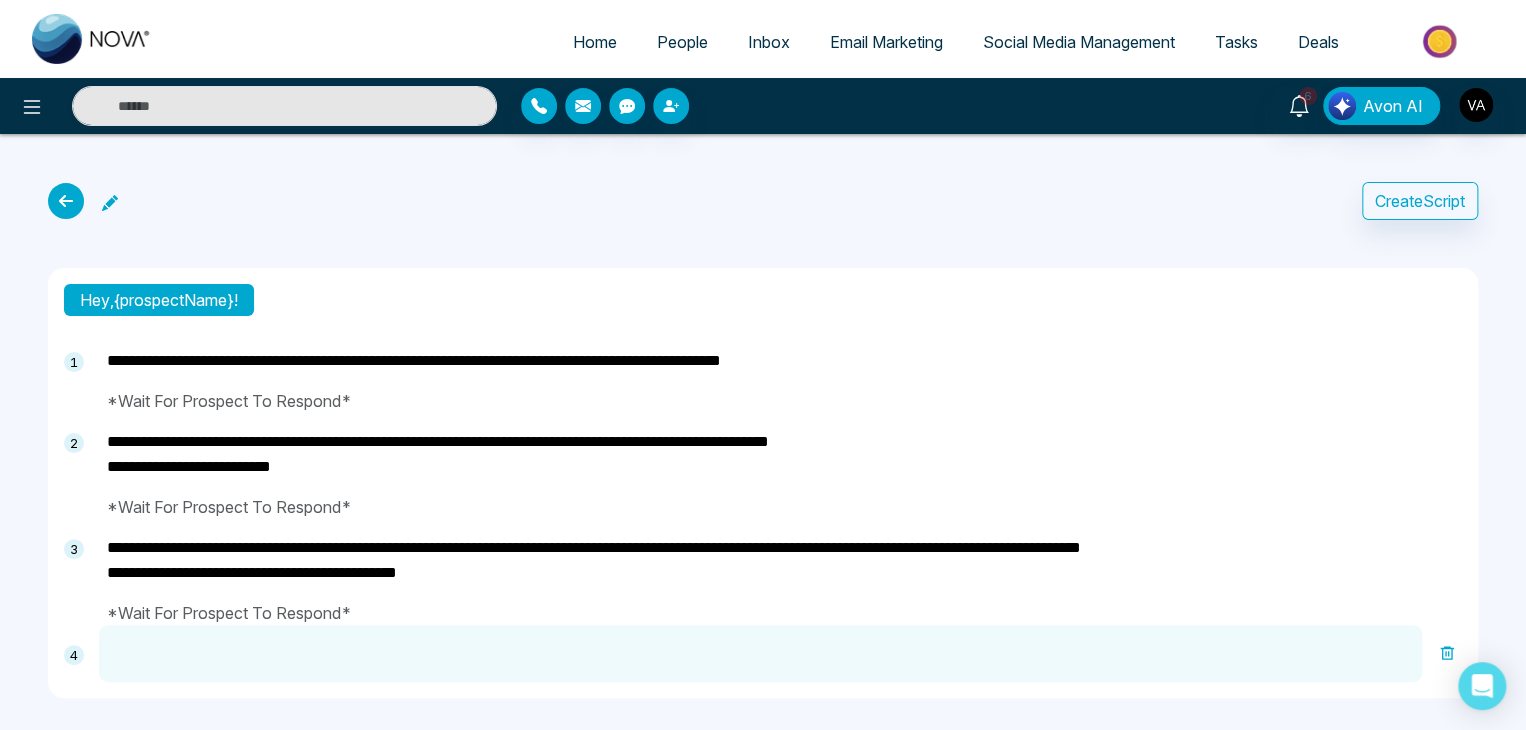 paste on "**********" 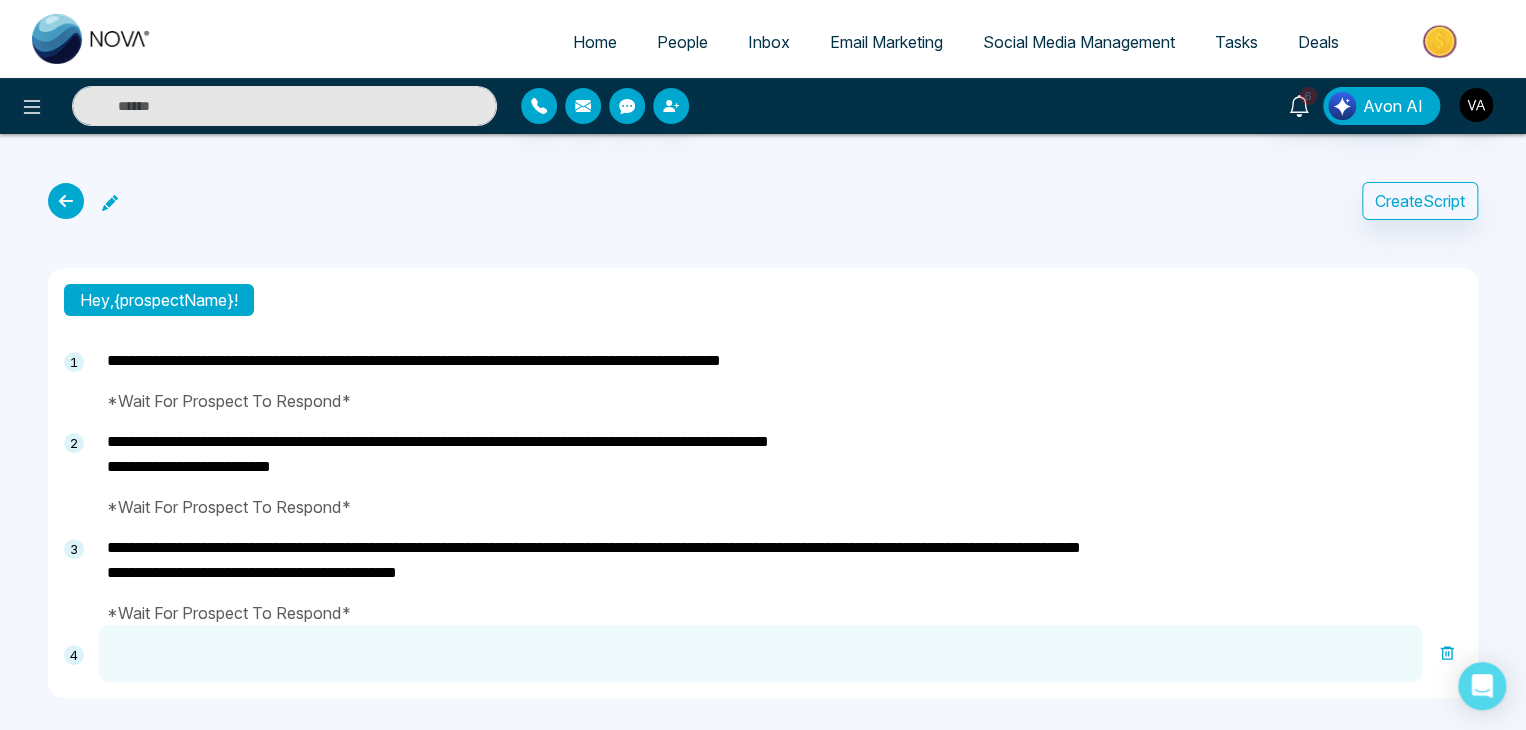 type on "**********" 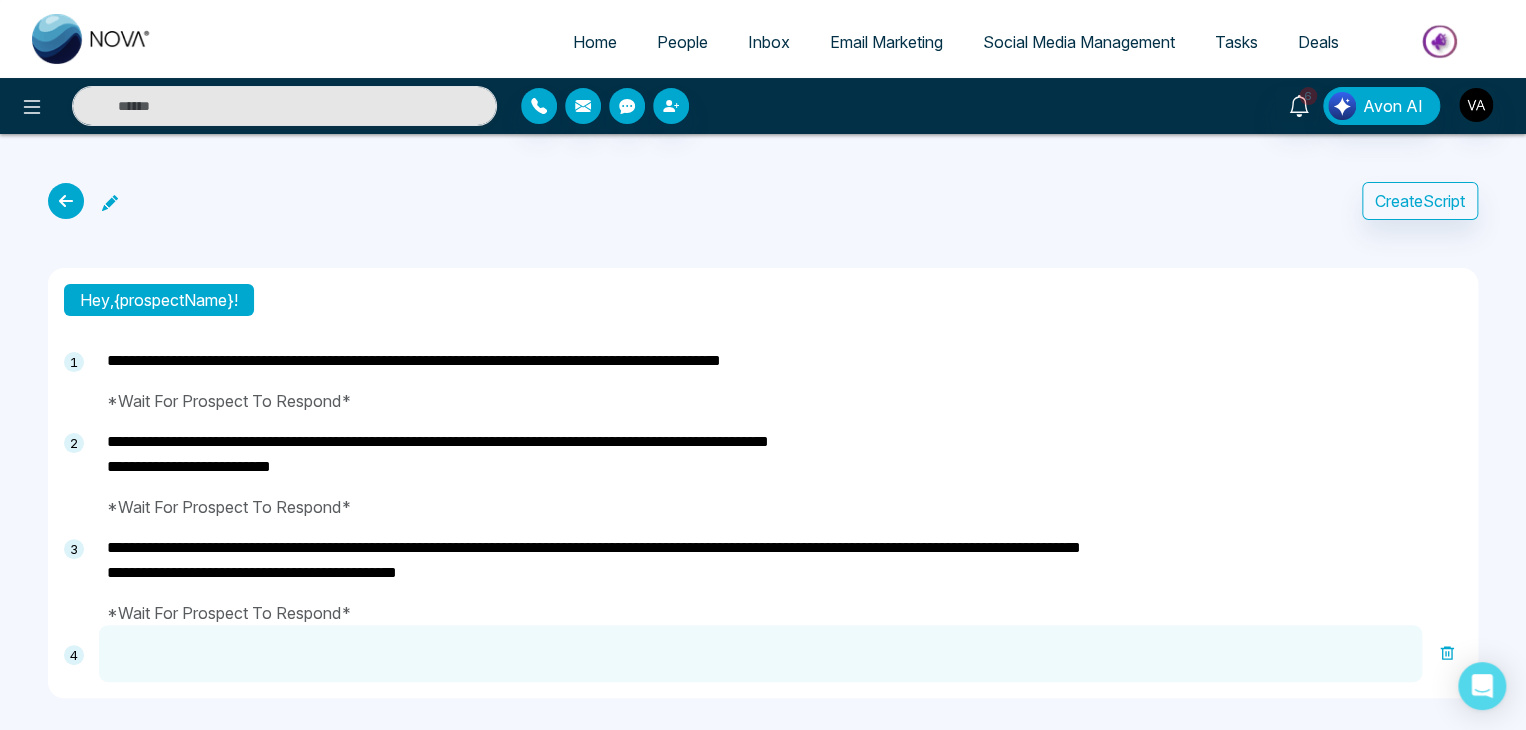 type on "**********" 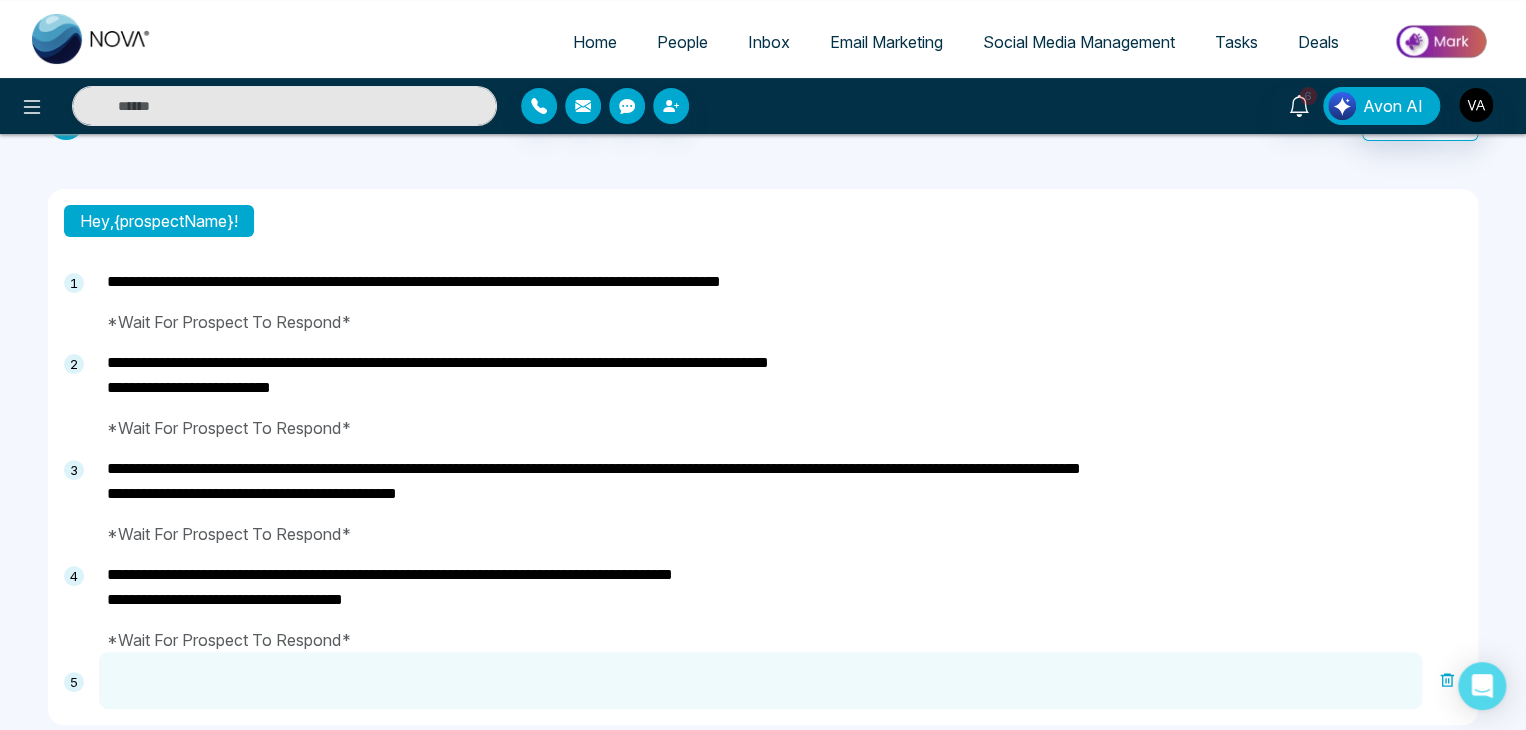 scroll, scrollTop: 122, scrollLeft: 0, axis: vertical 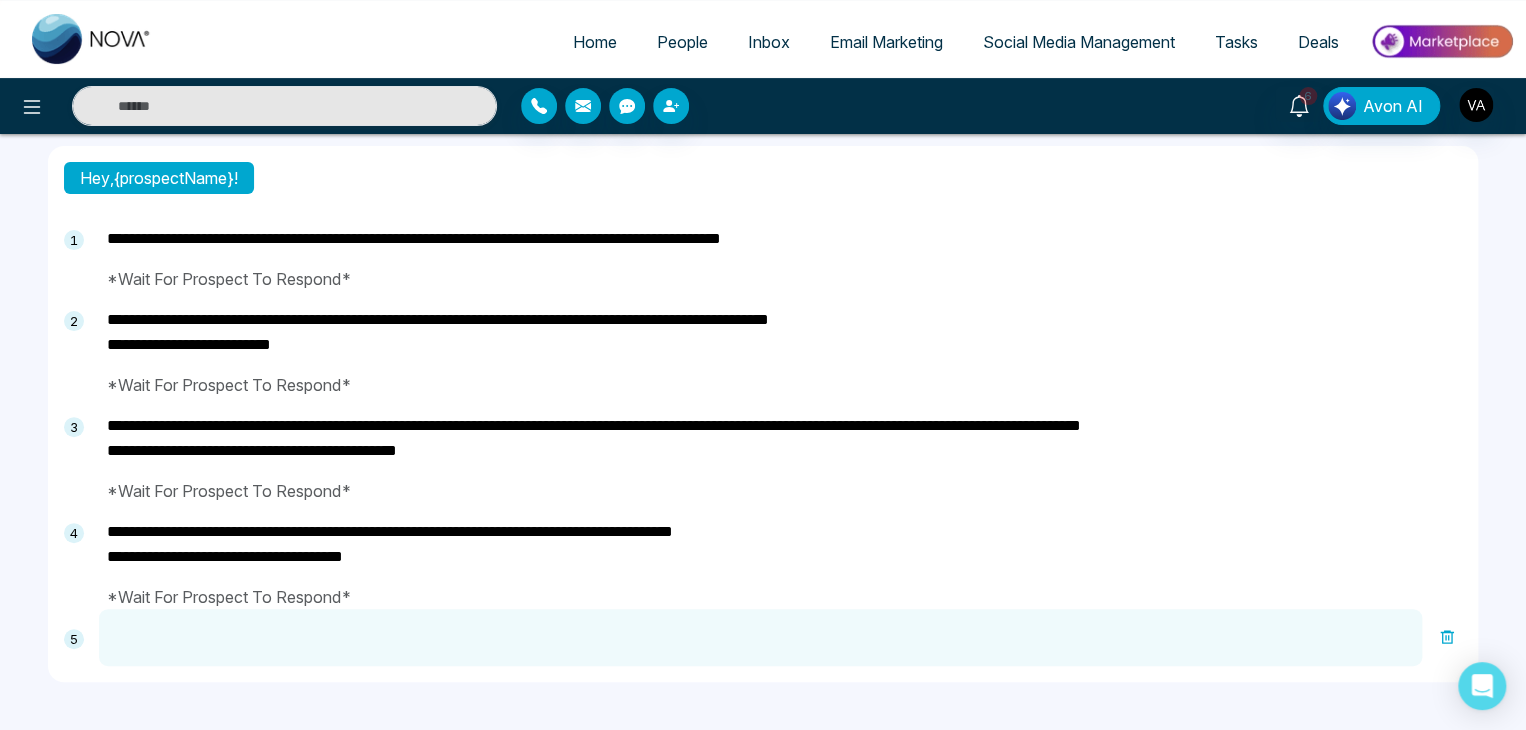 paste on "**********" 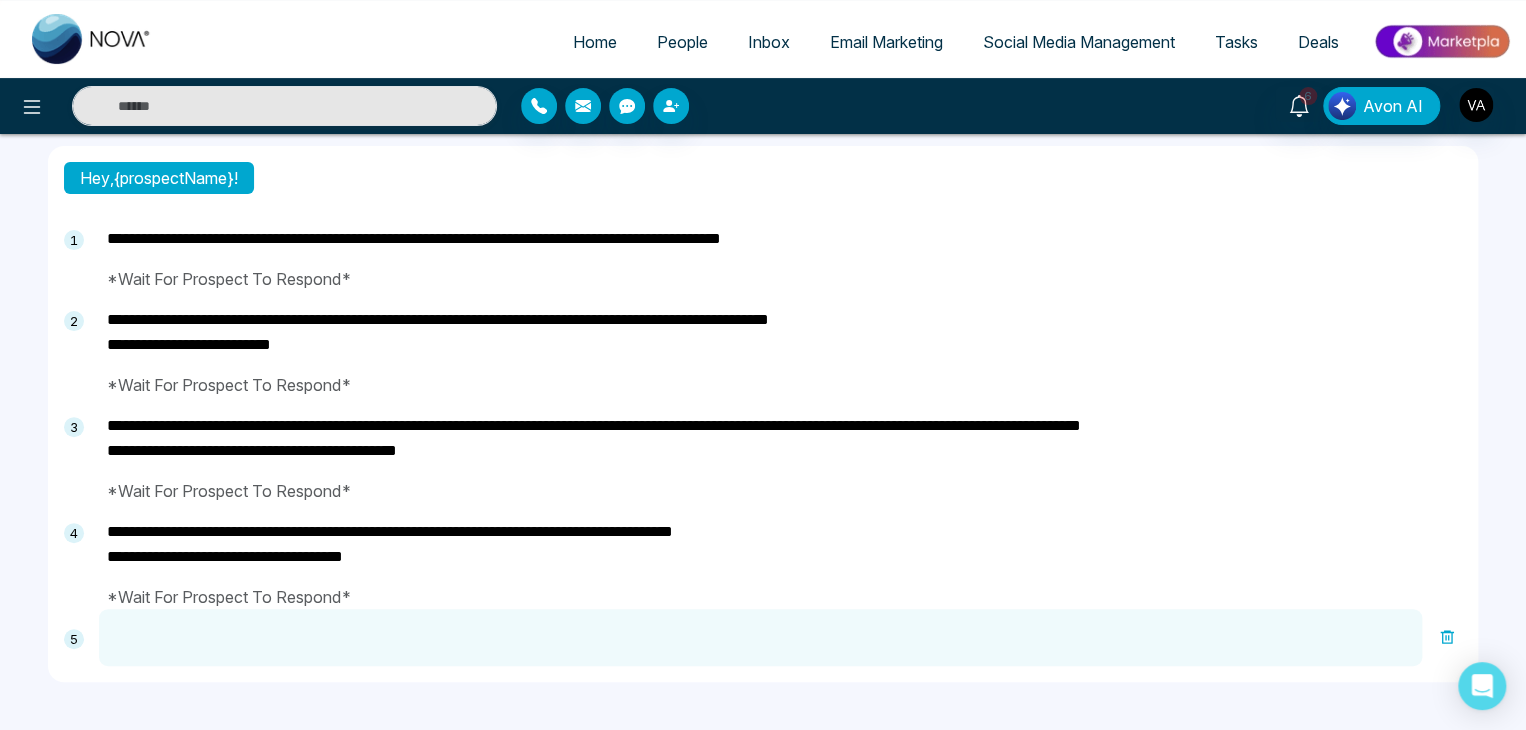 type on "**********" 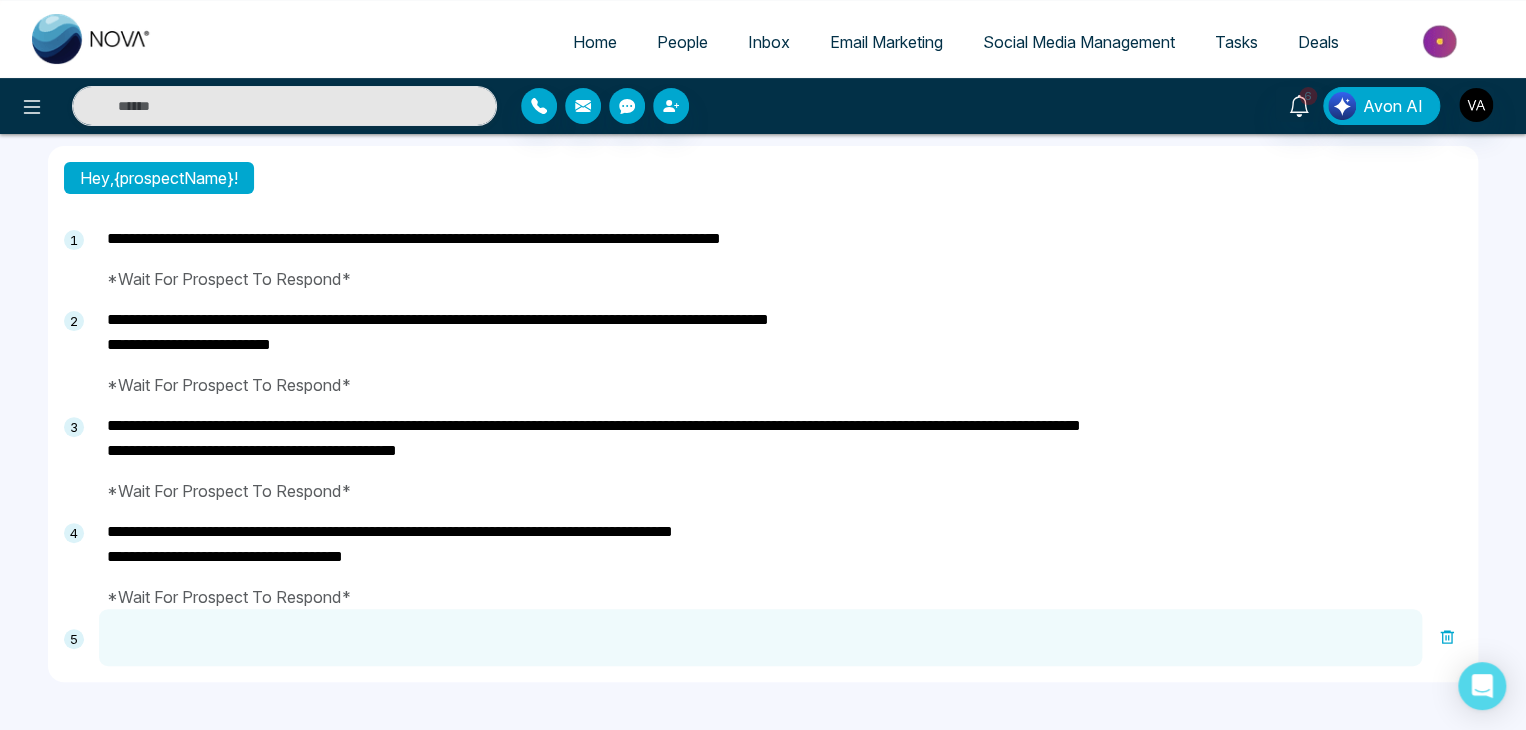type on "**********" 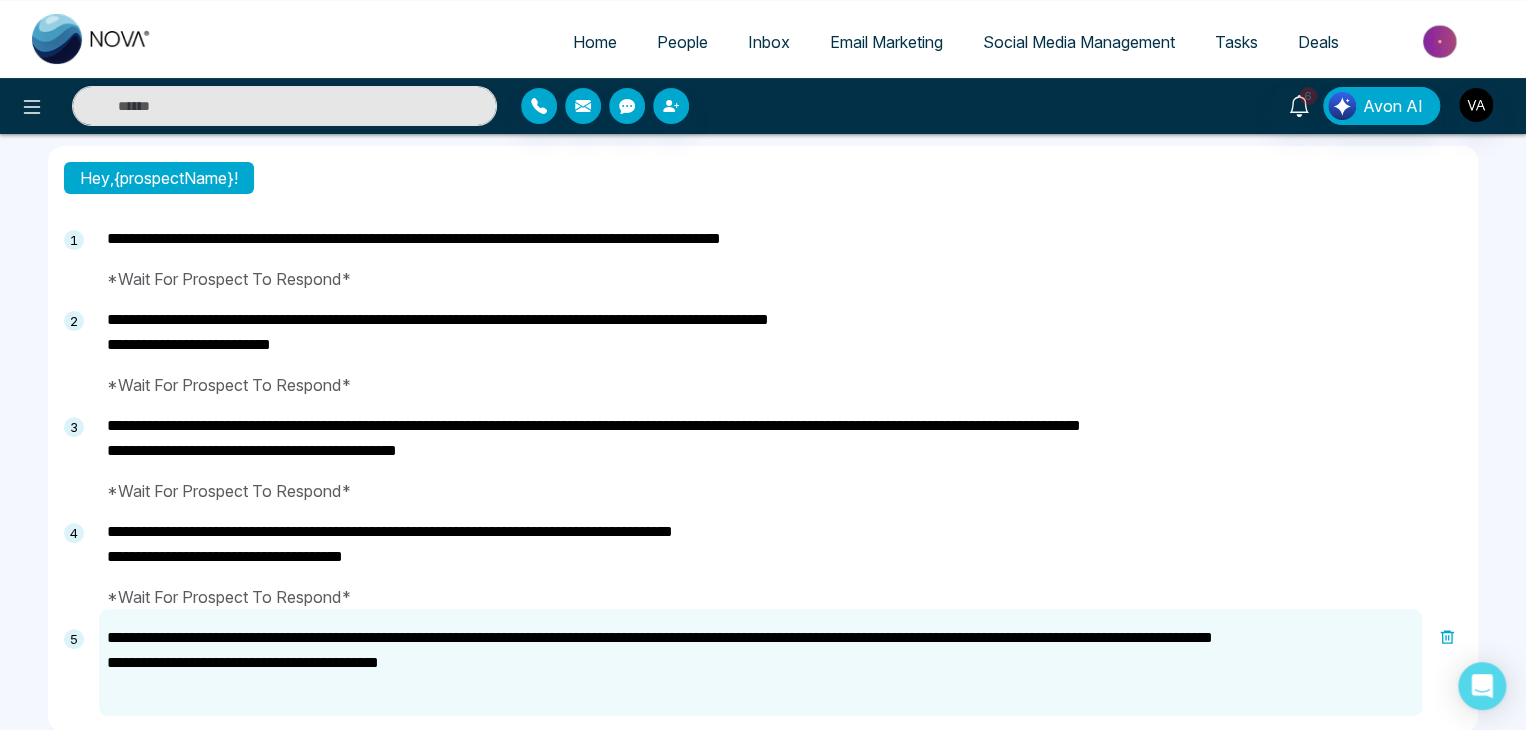 scroll, scrollTop: 172, scrollLeft: 0, axis: vertical 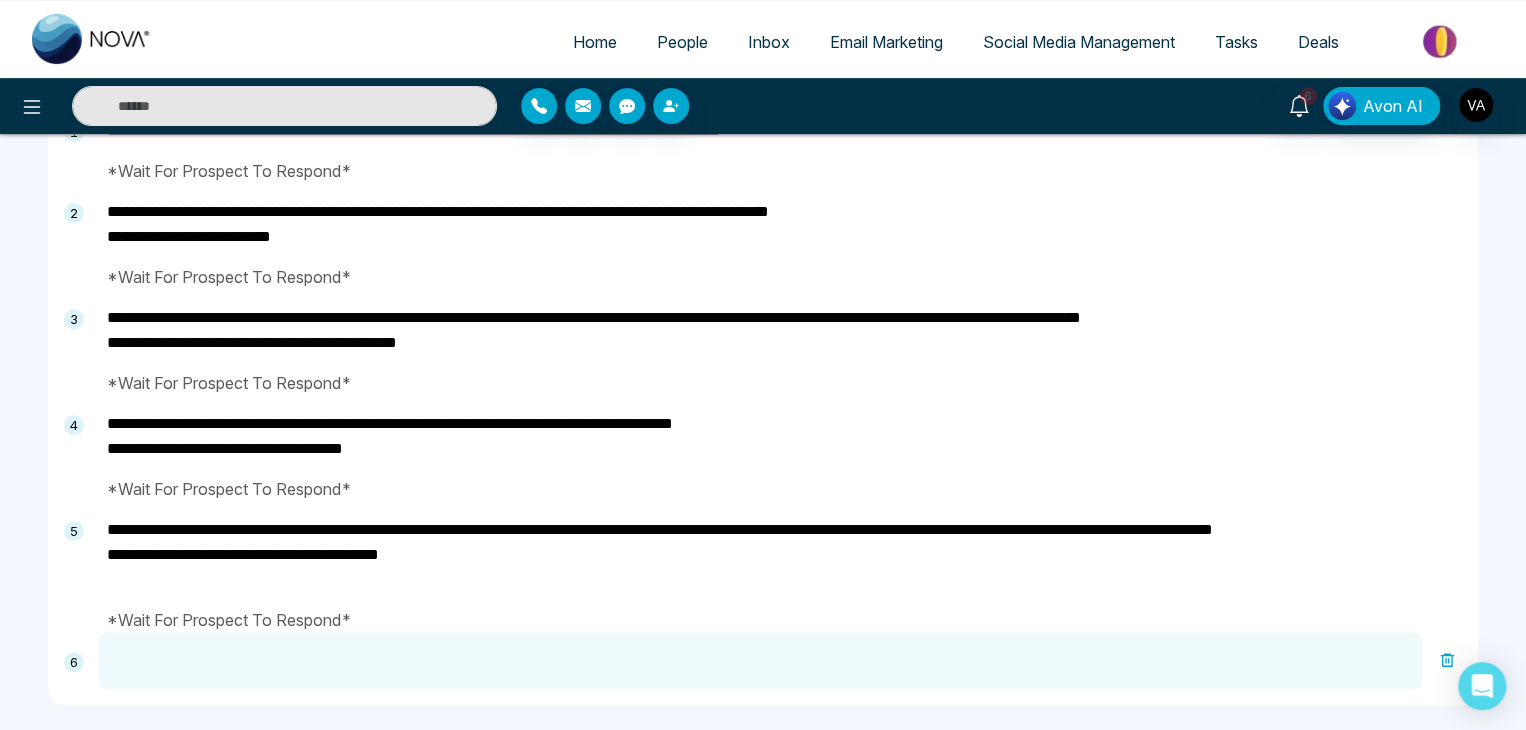 paste on "**********" 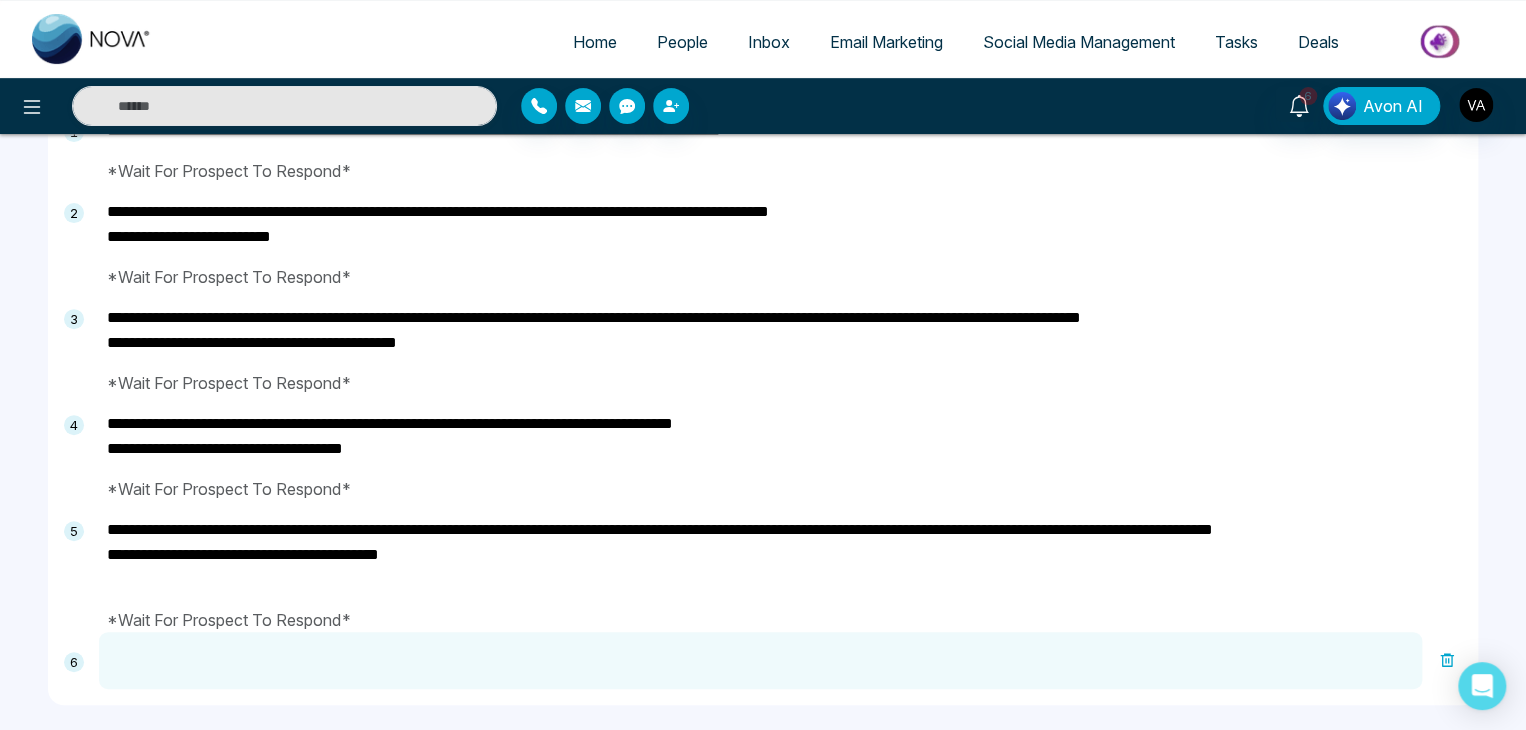 type on "**********" 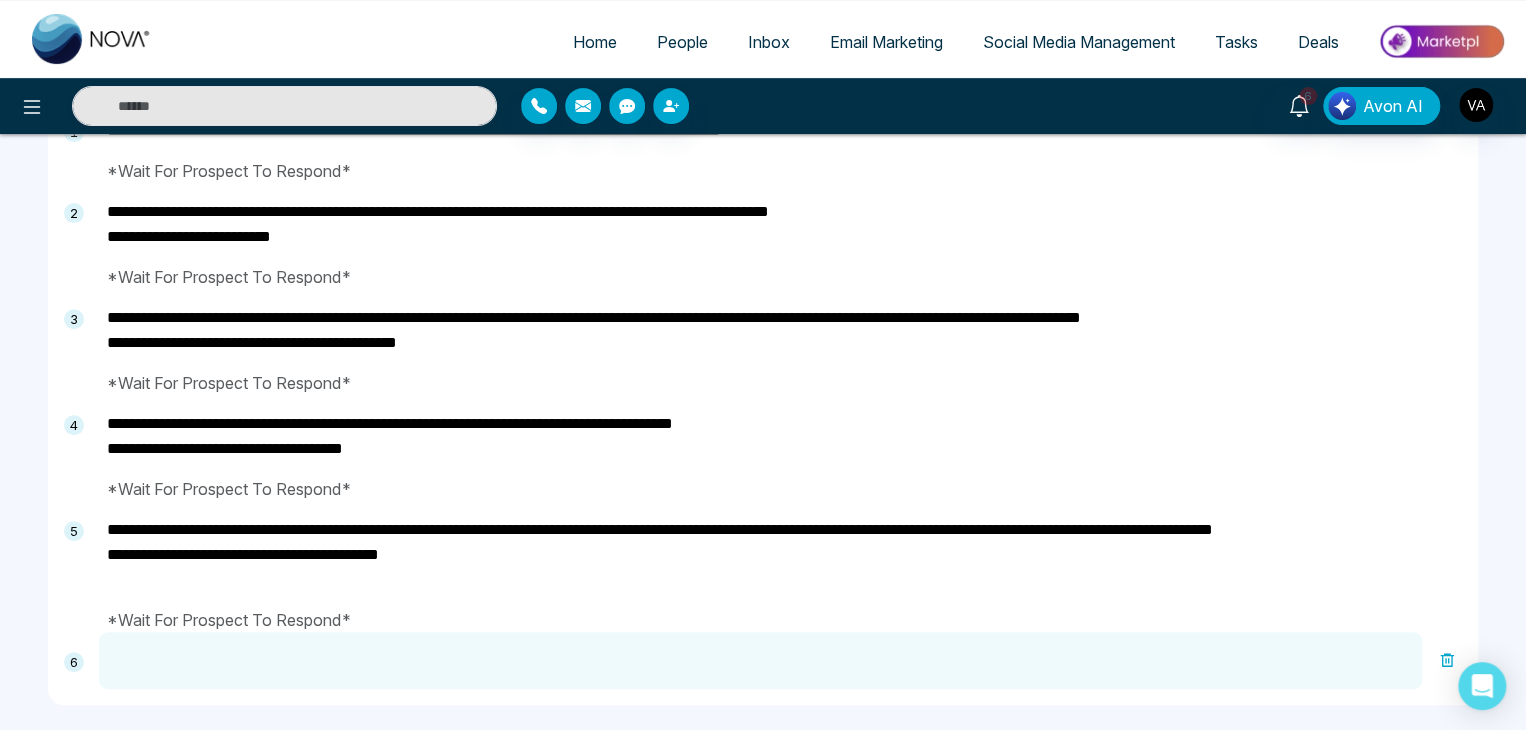 type on "**********" 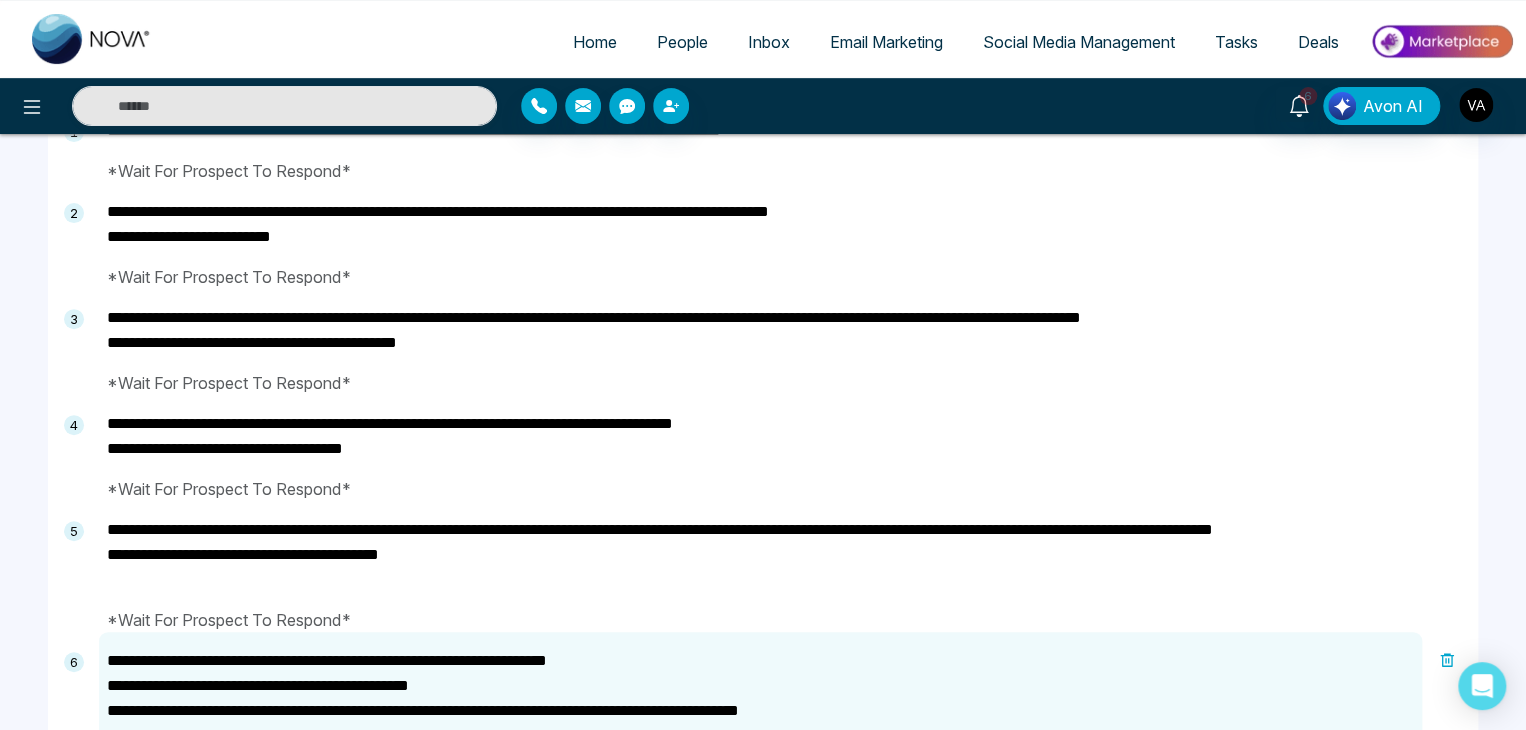 scroll, scrollTop: 303, scrollLeft: 0, axis: vertical 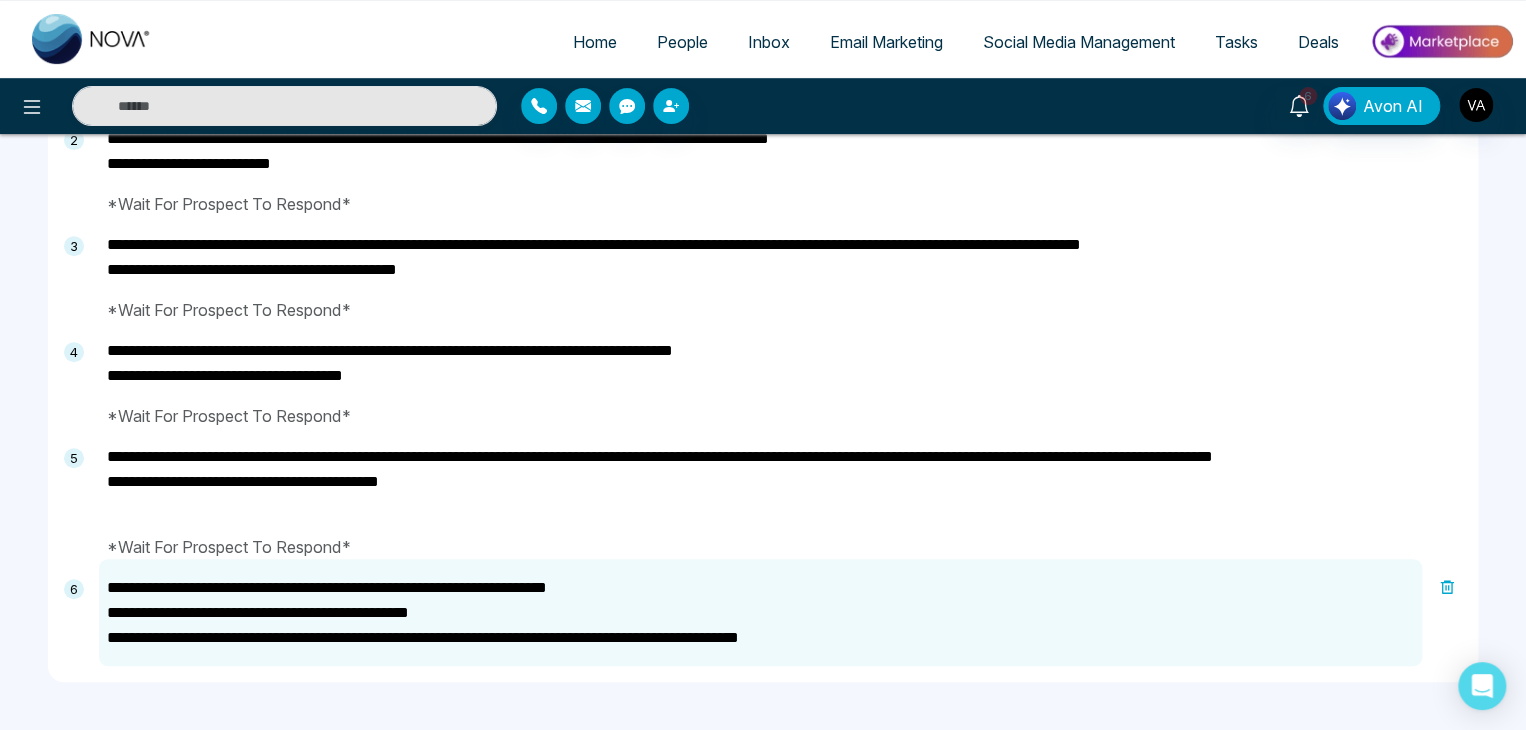 type on "**********" 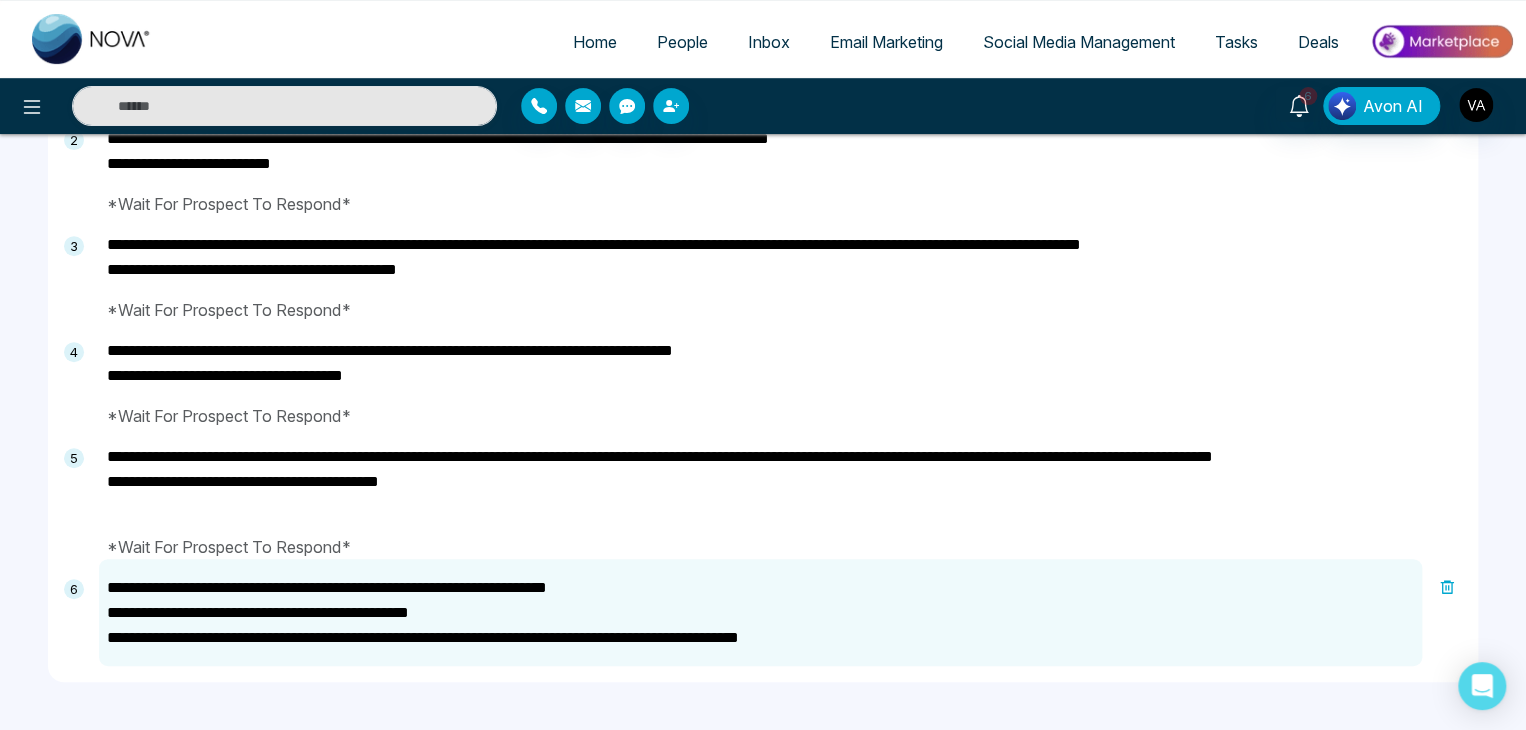 type on "**********" 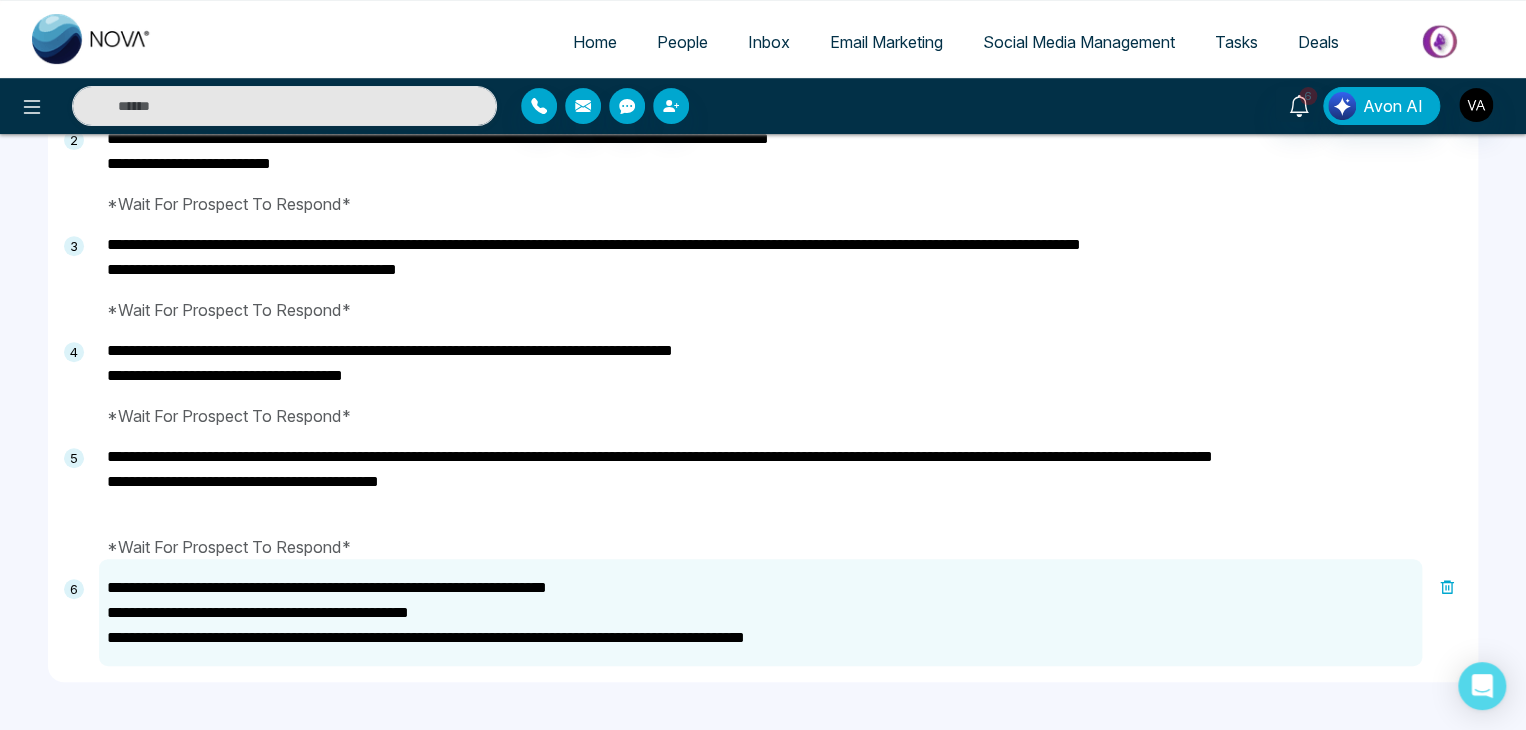 type on "**********" 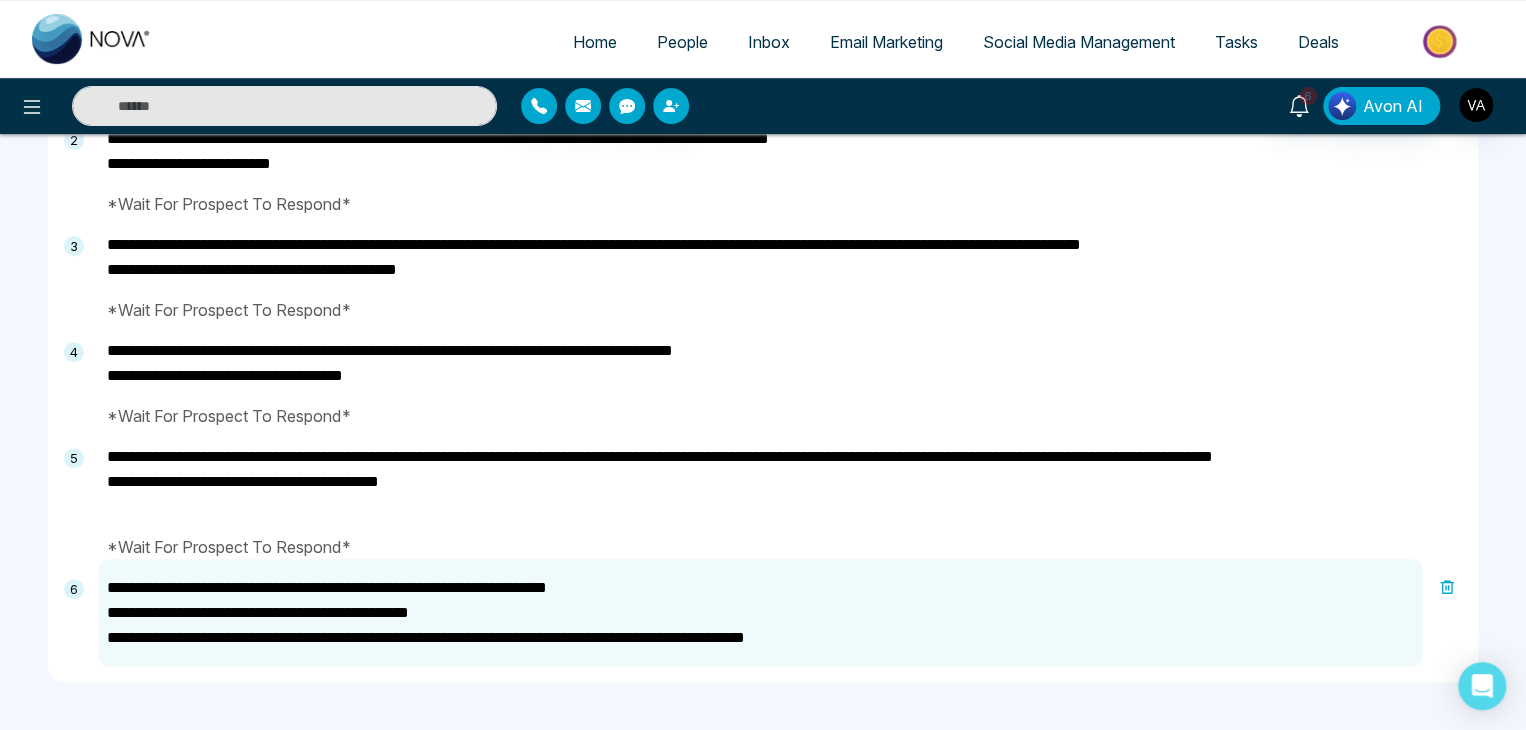 type on "**********" 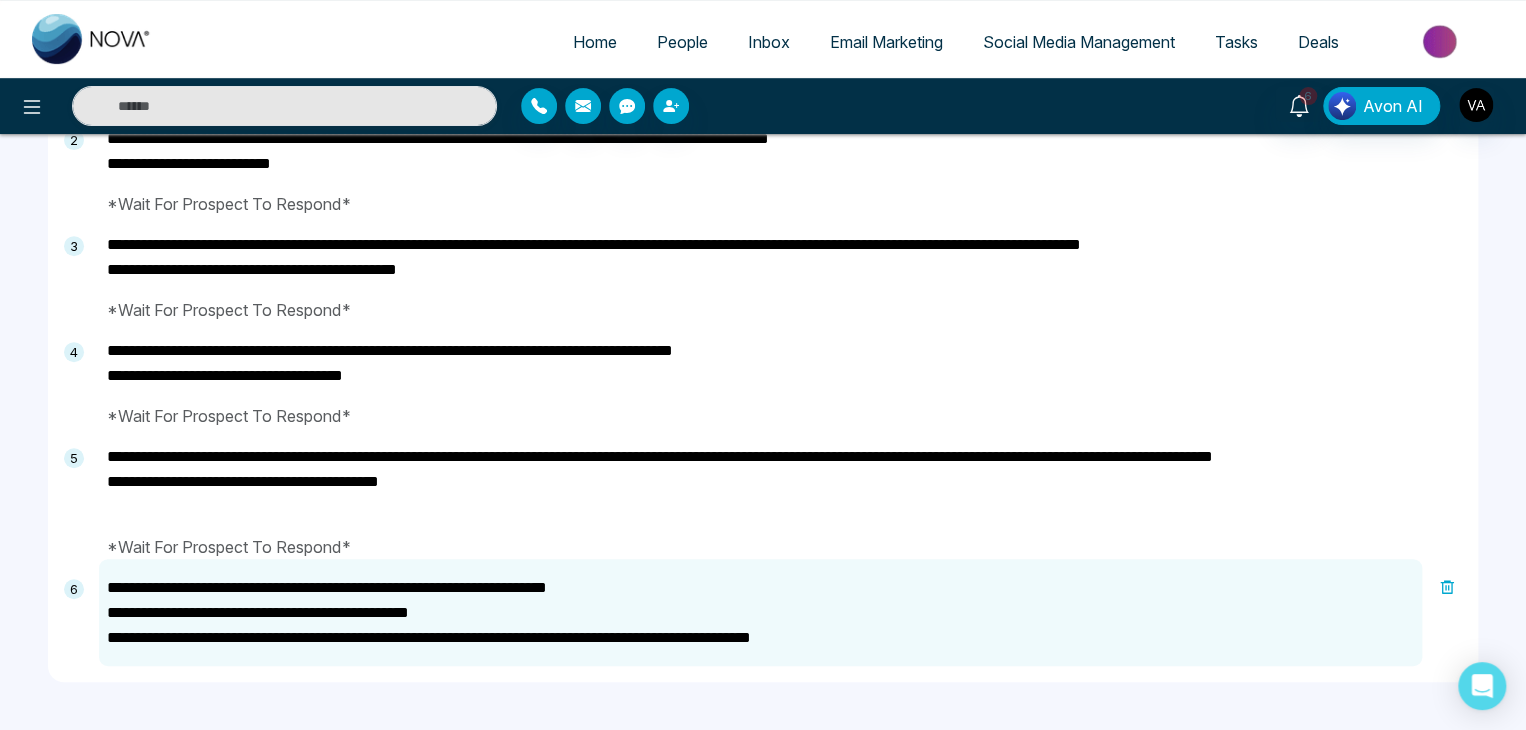 type on "**********" 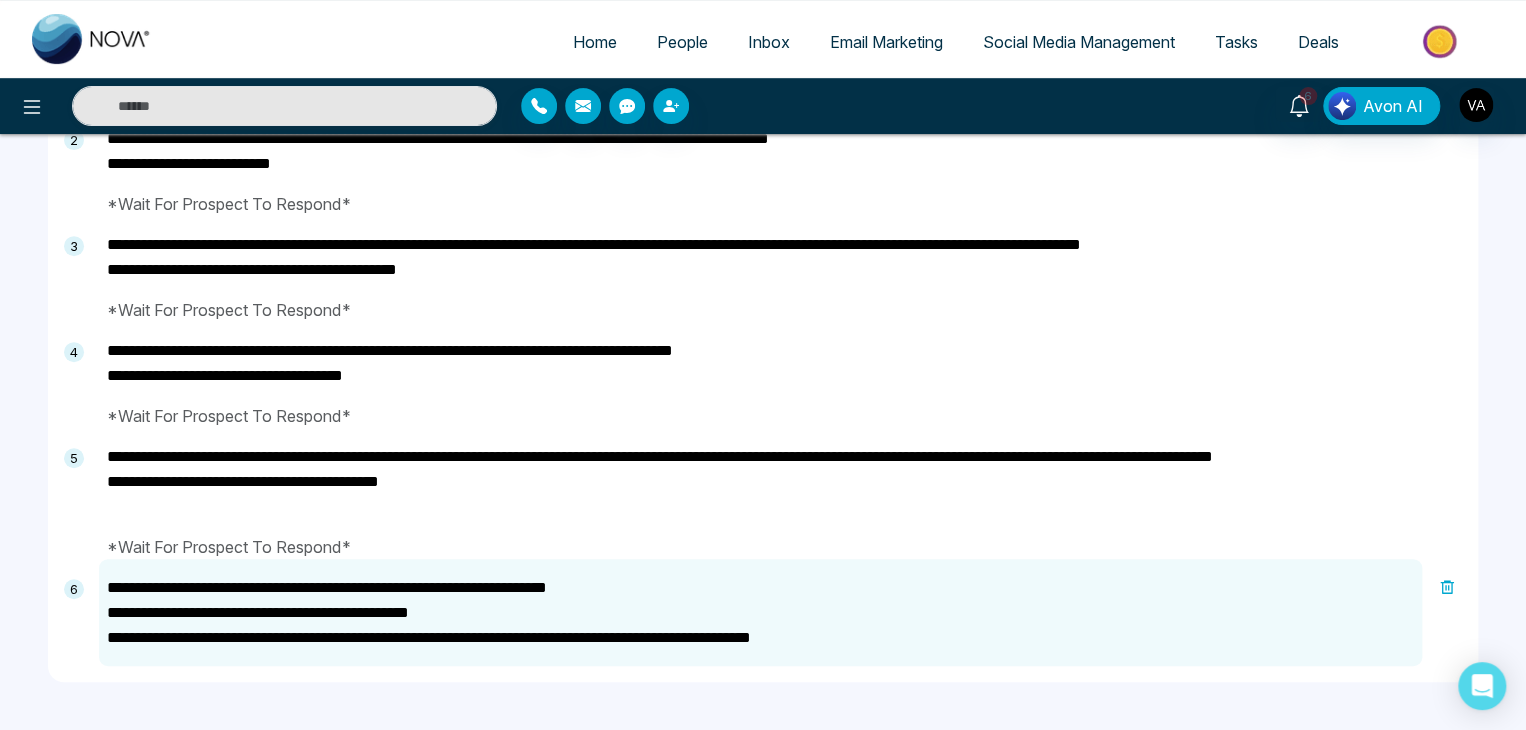 type on "**********" 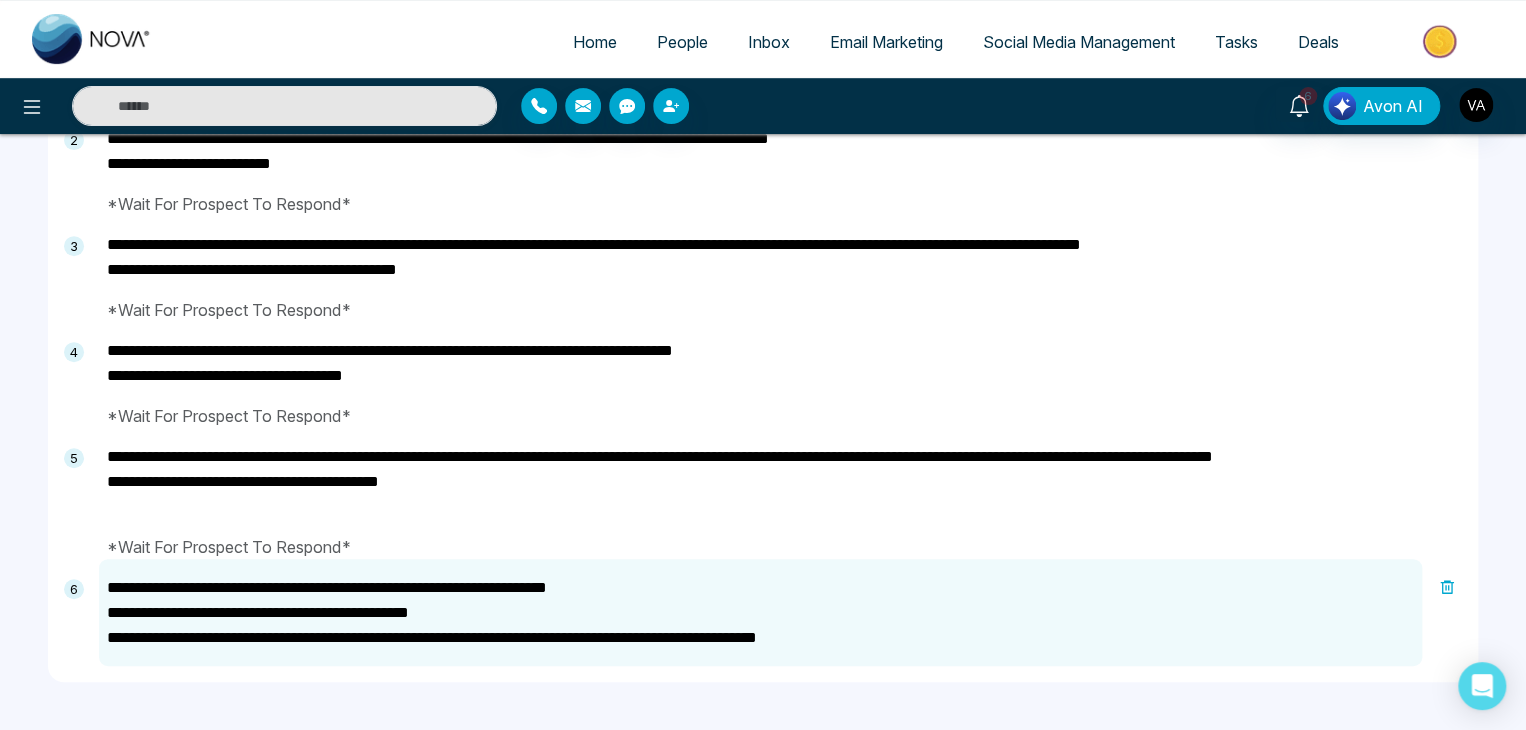 type on "**********" 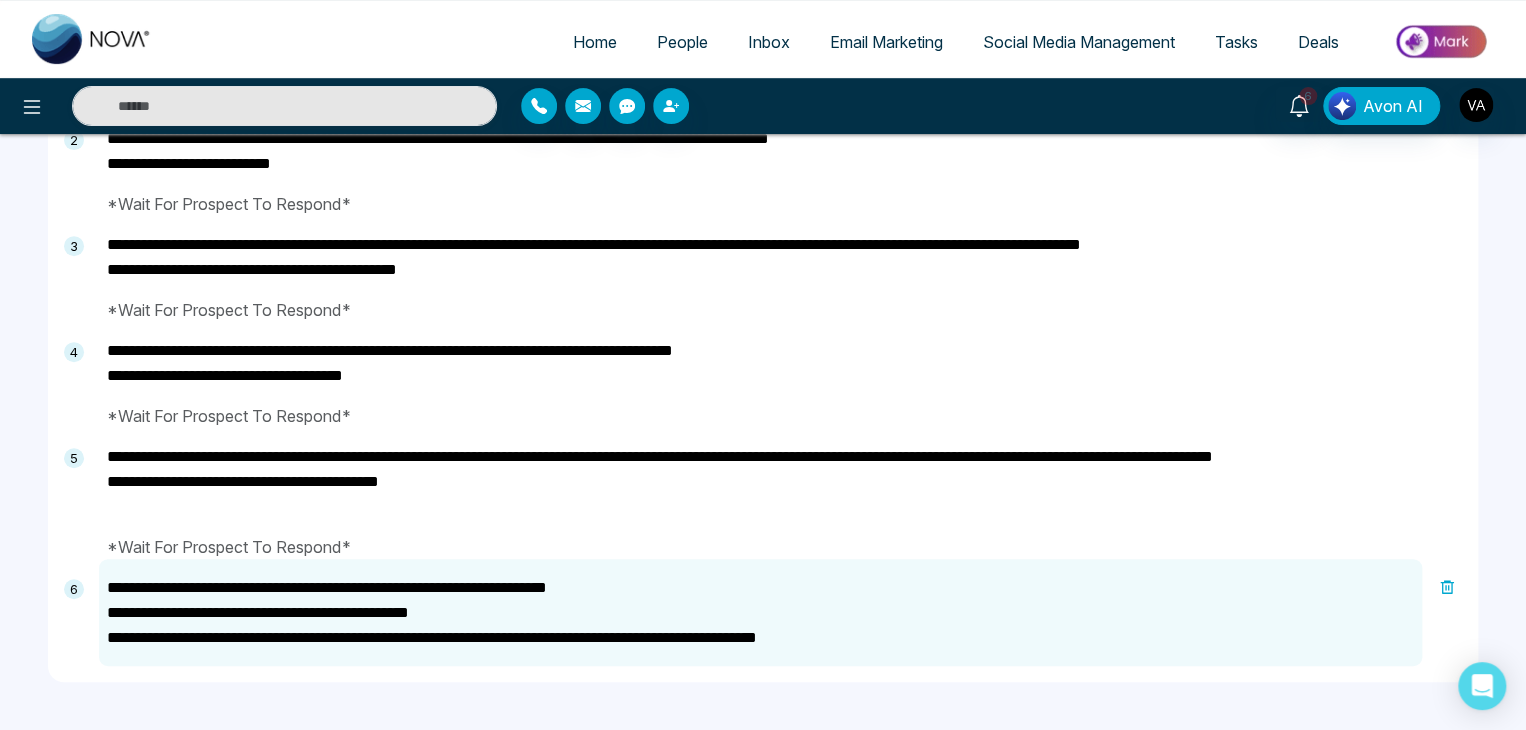 type on "**********" 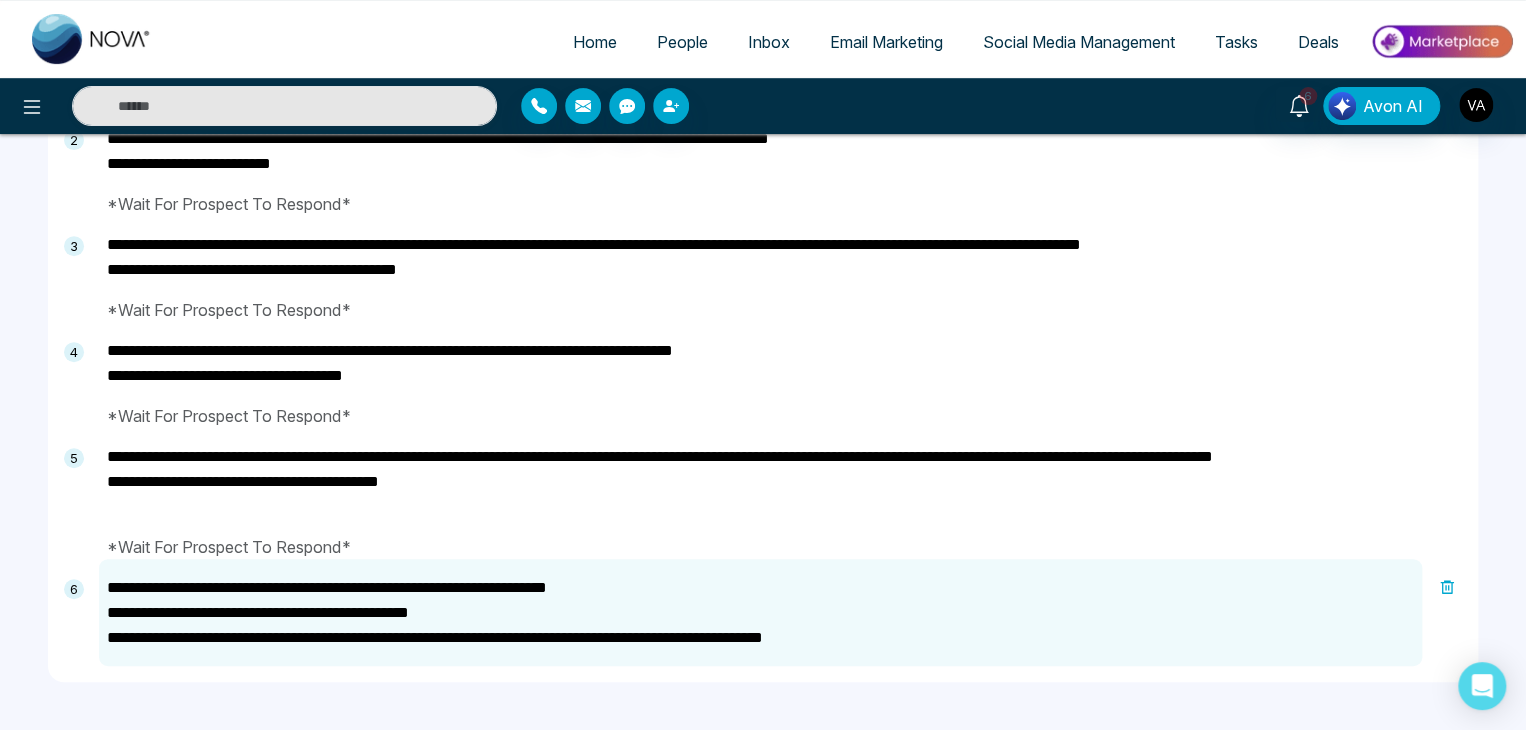type on "**********" 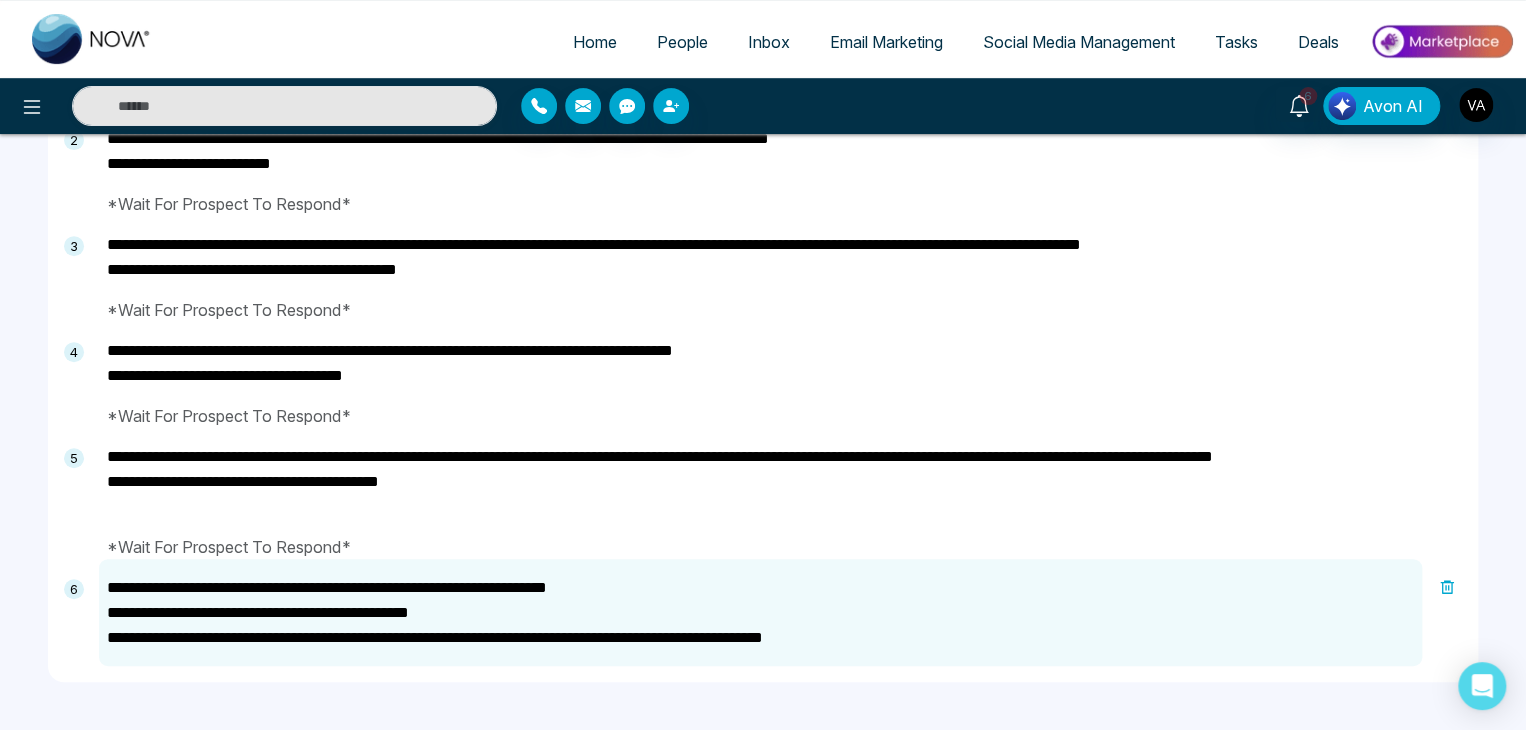 type on "**********" 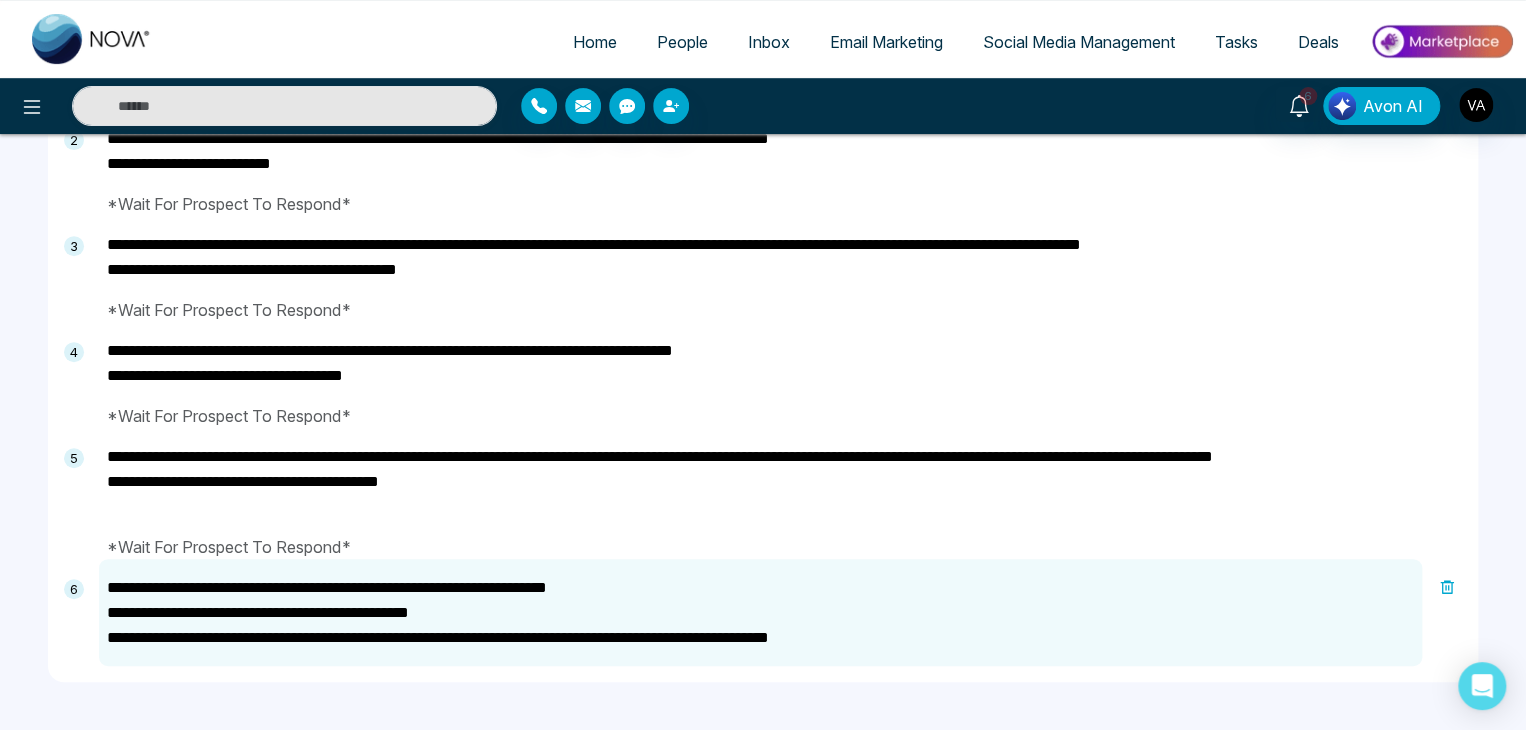 type on "**********" 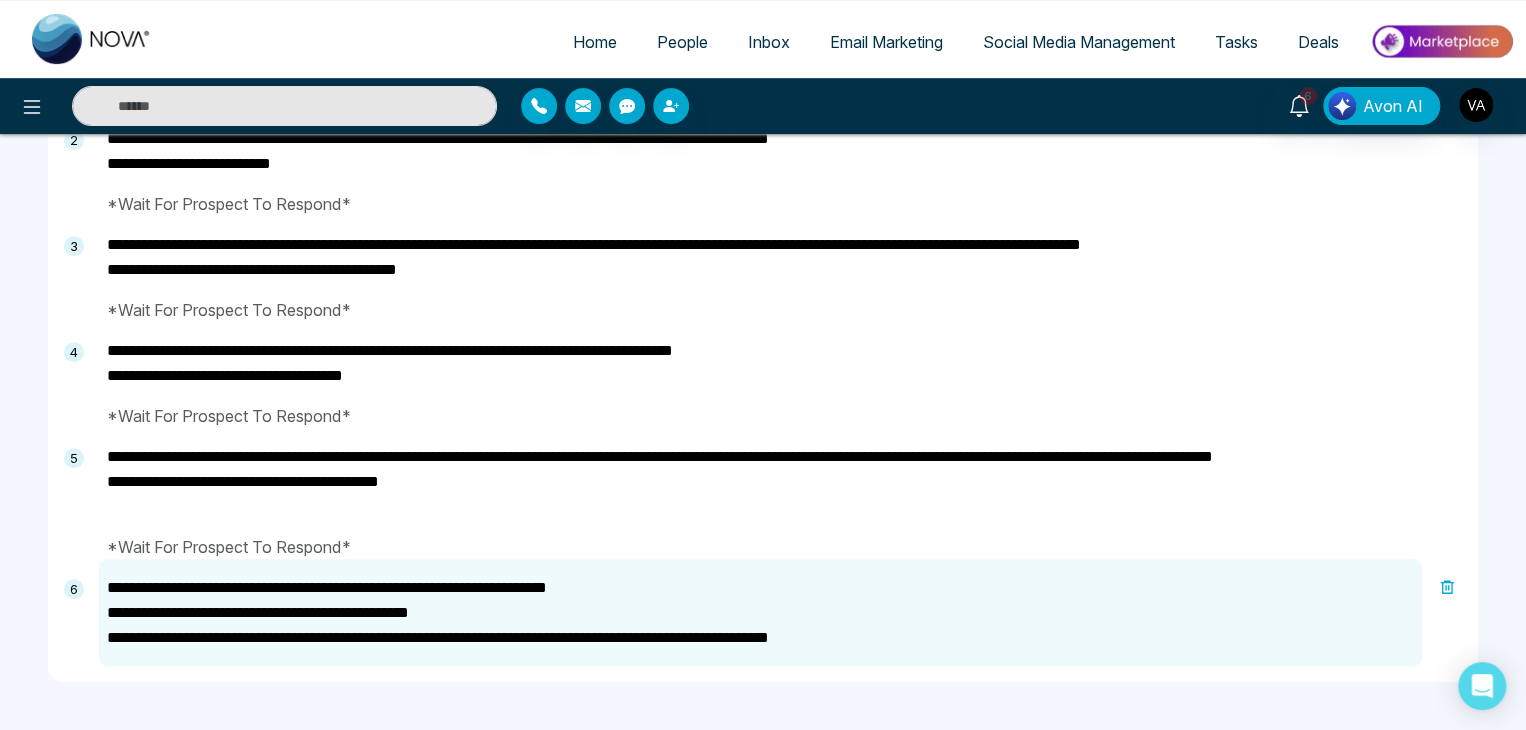 type on "**********" 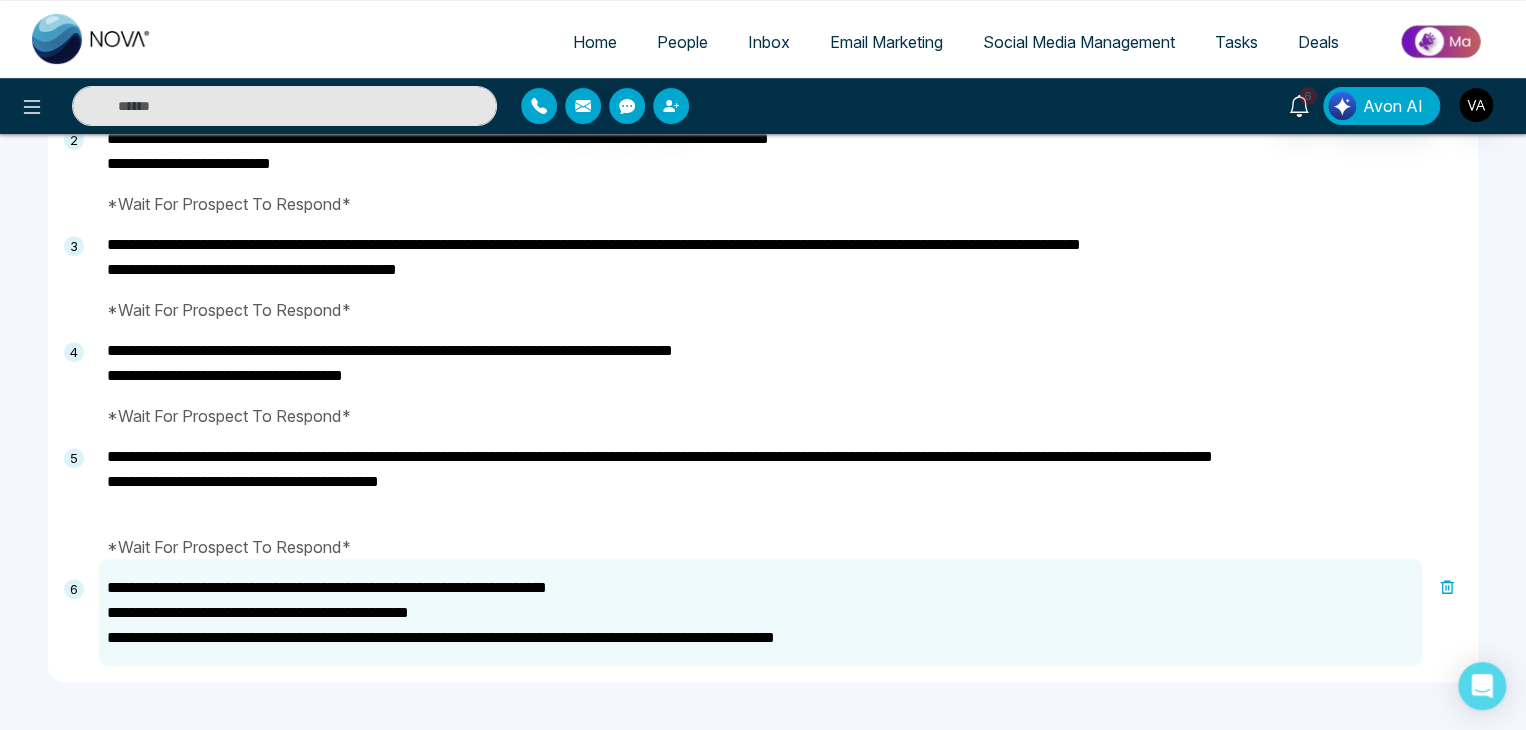 type on "**********" 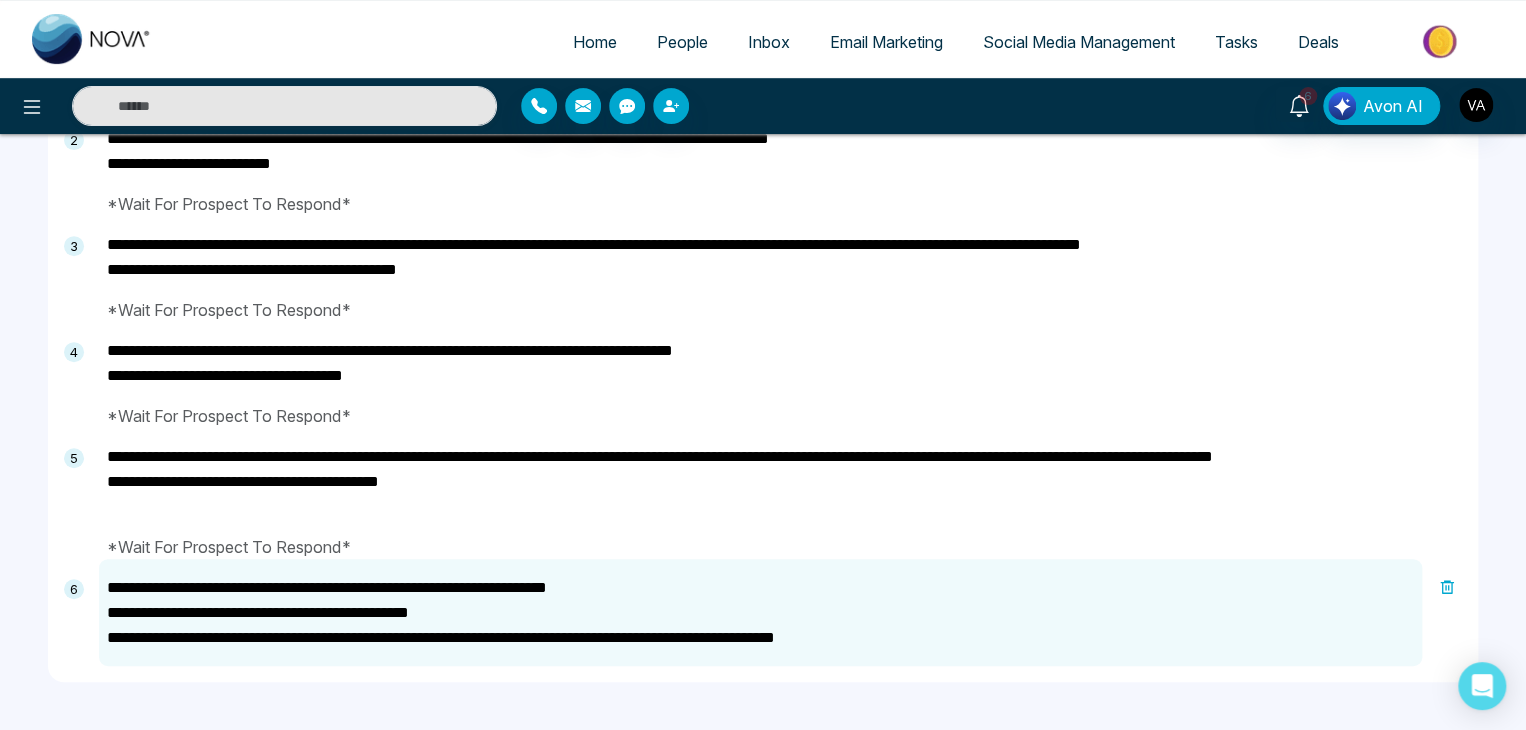 type on "**********" 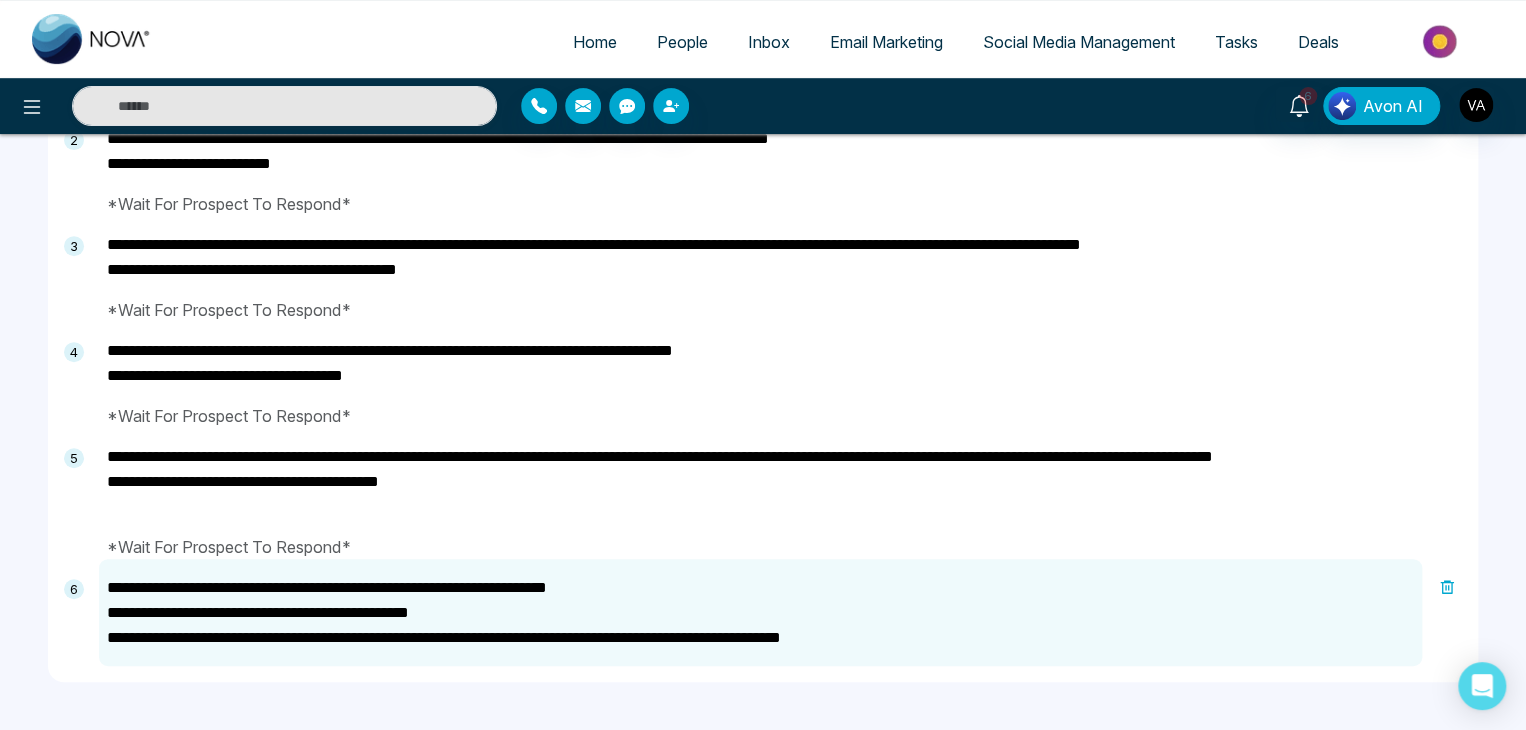 type on "**********" 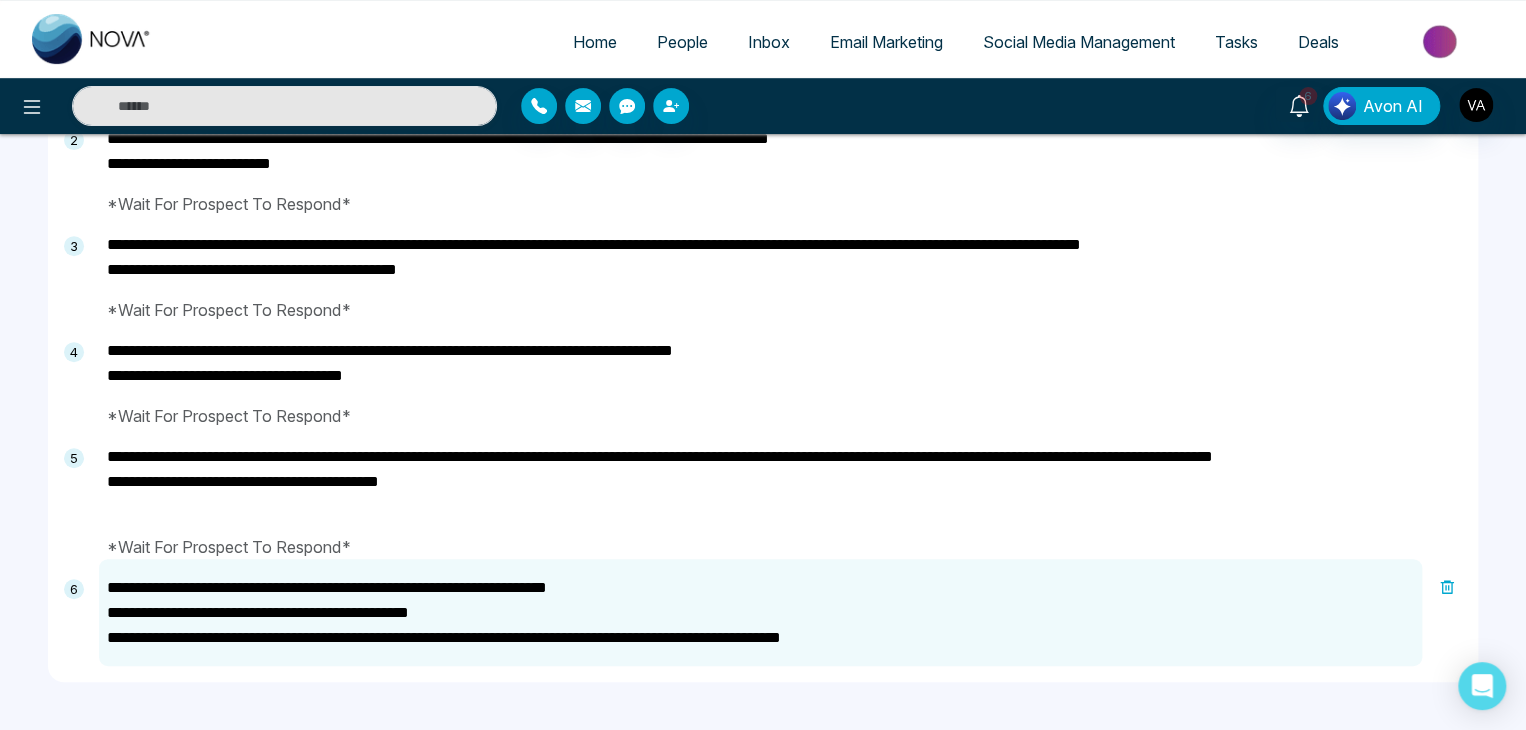 type on "**********" 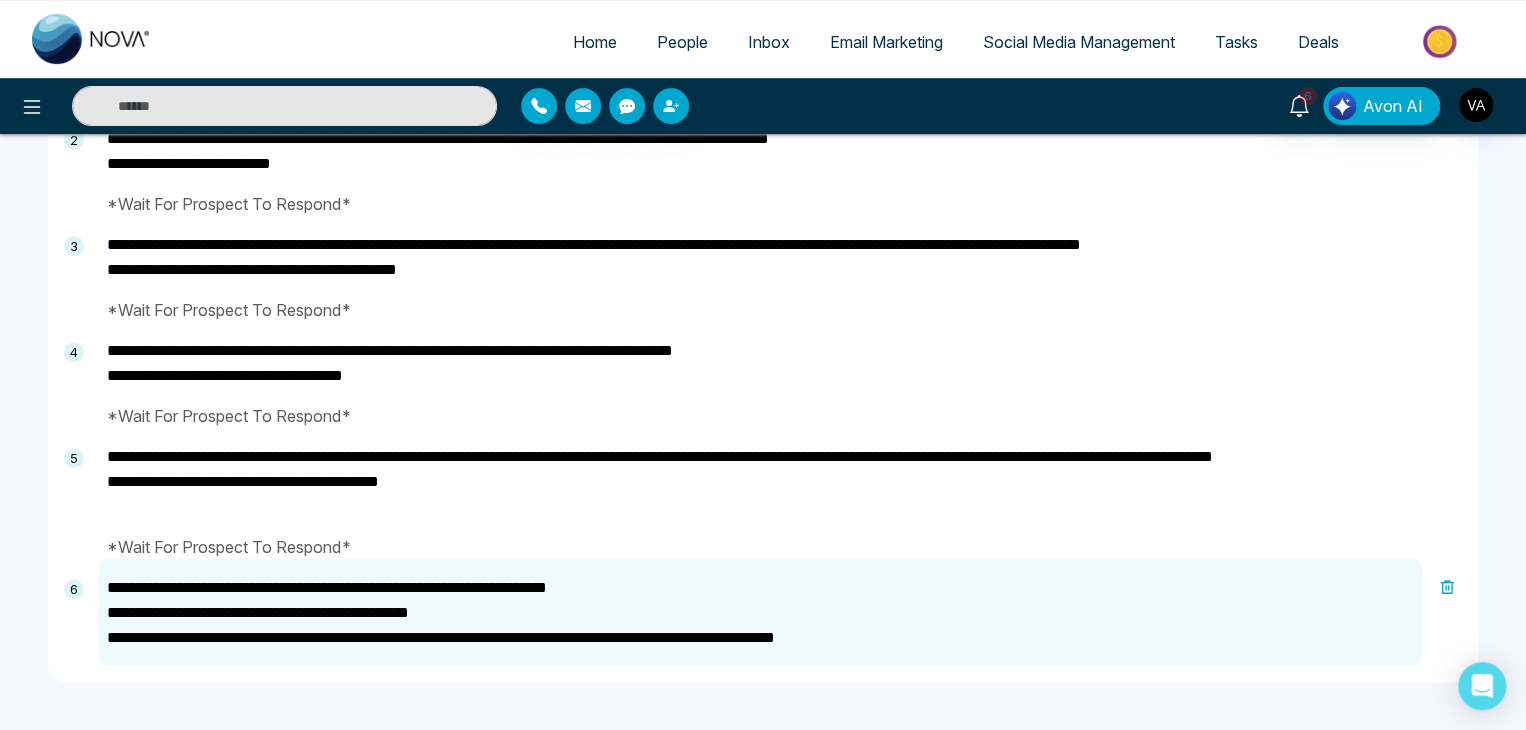 type on "**********" 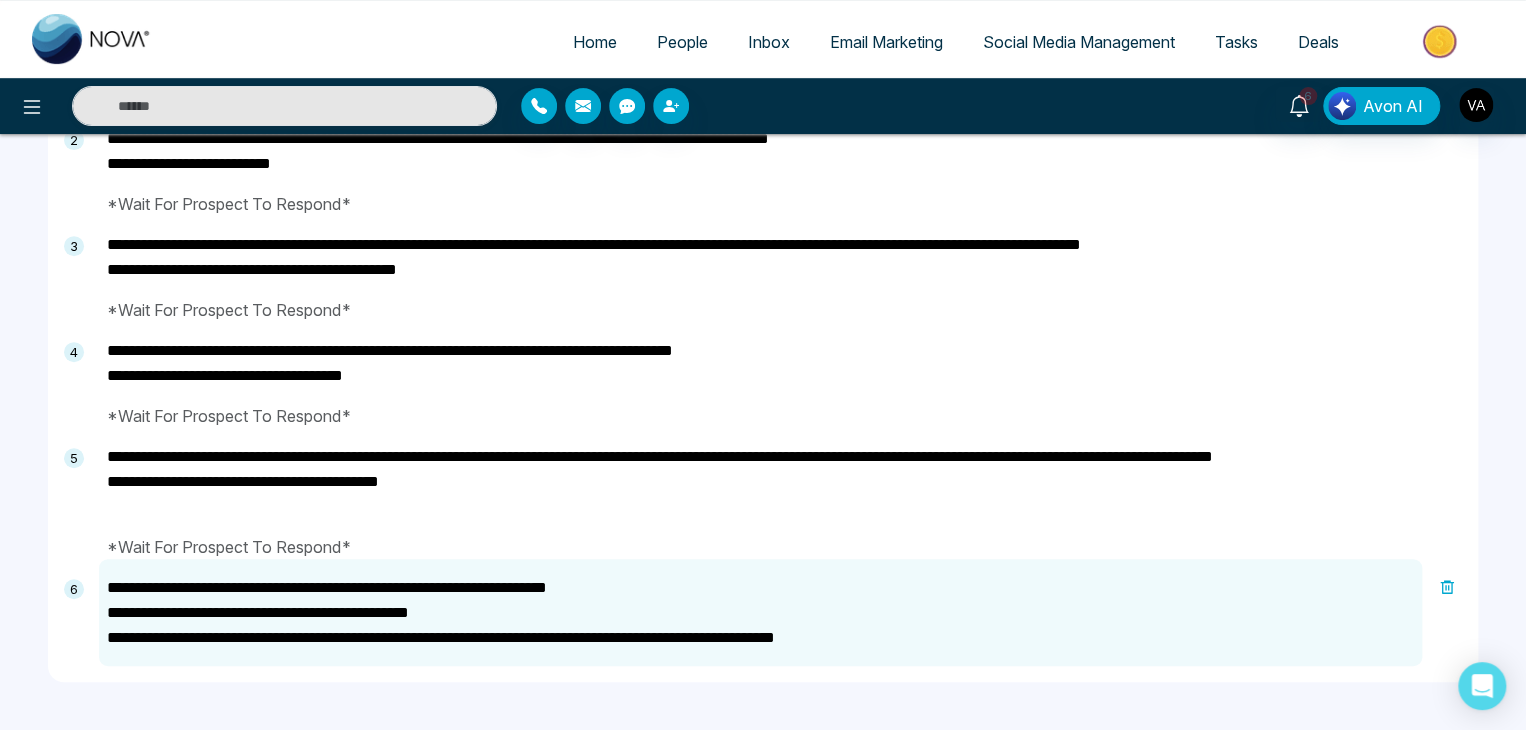 type on "**********" 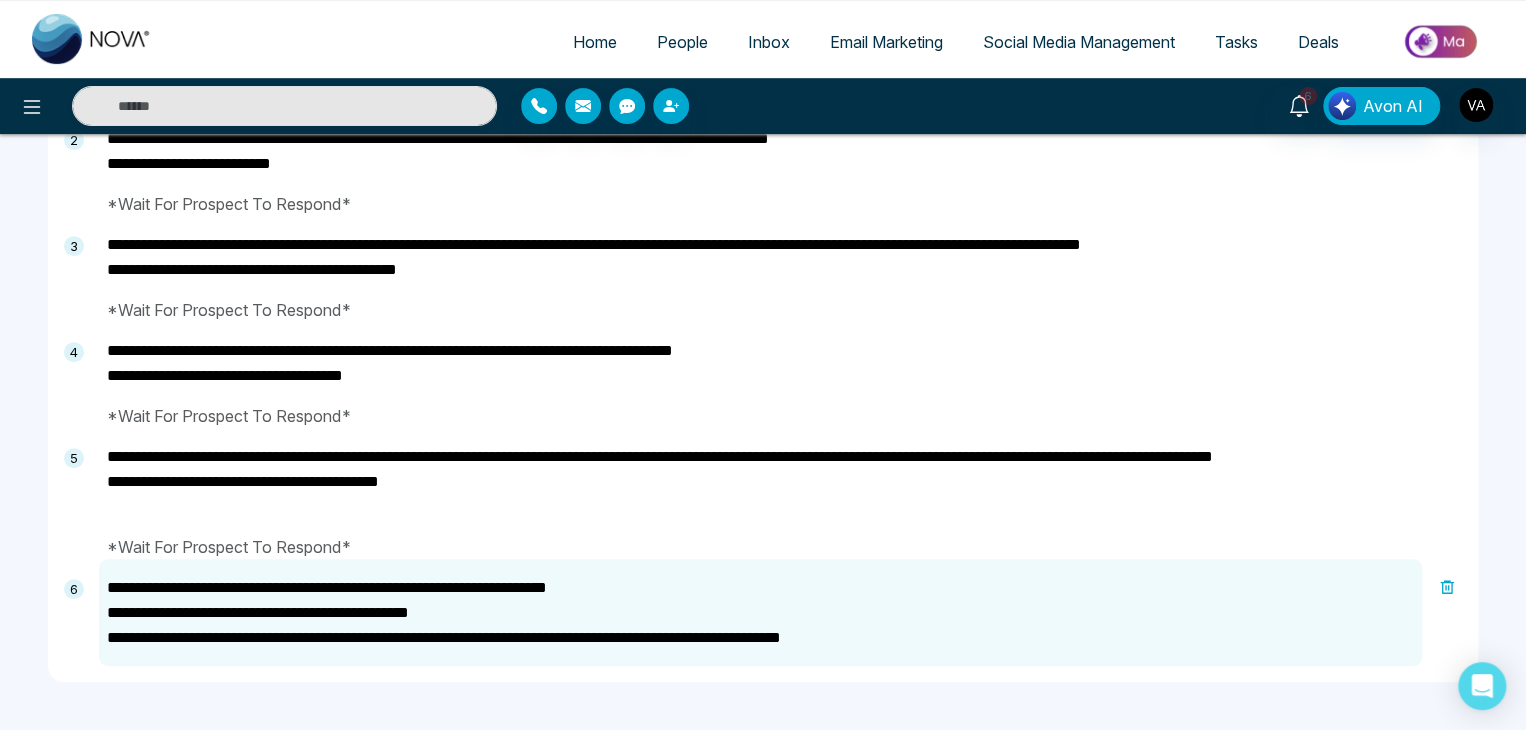 type on "**********" 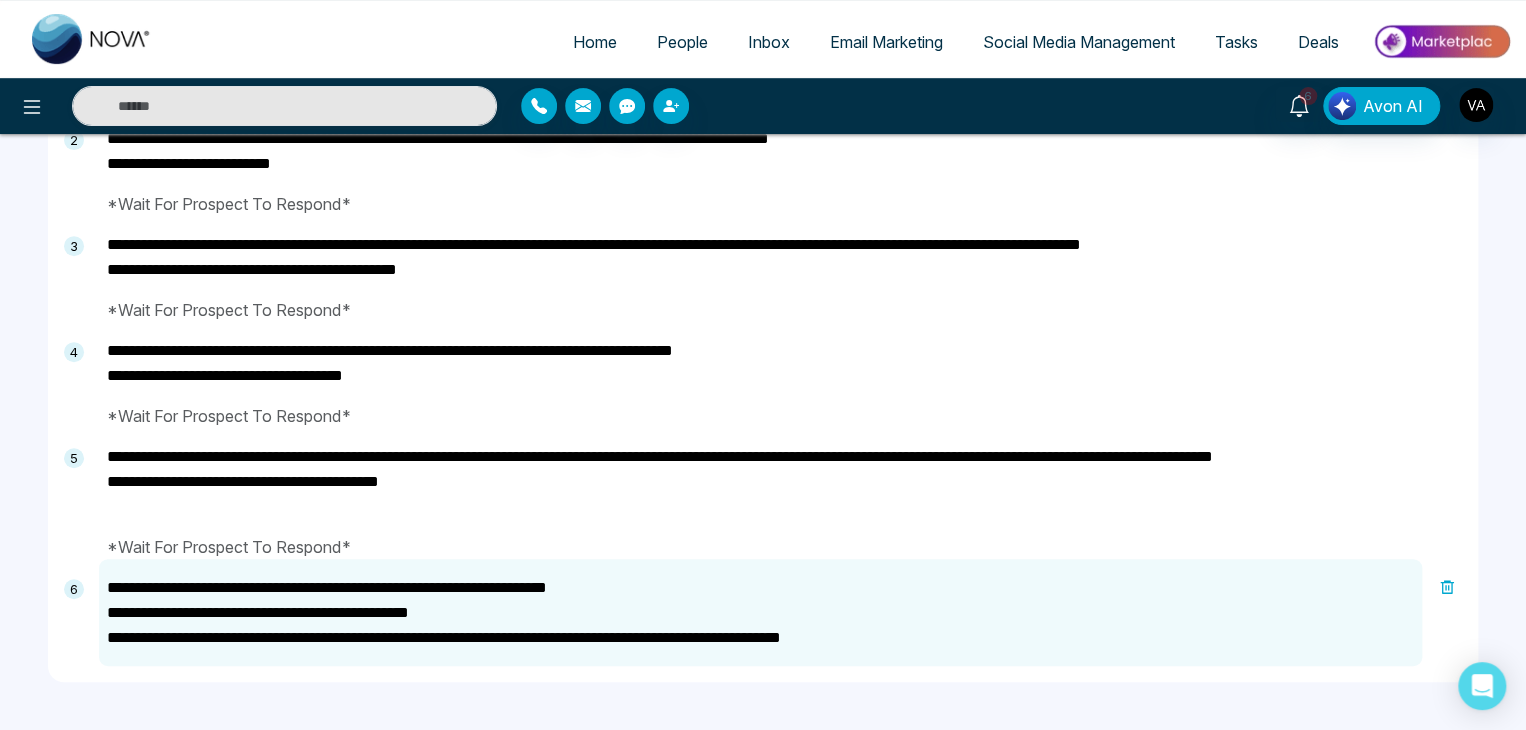 type on "**********" 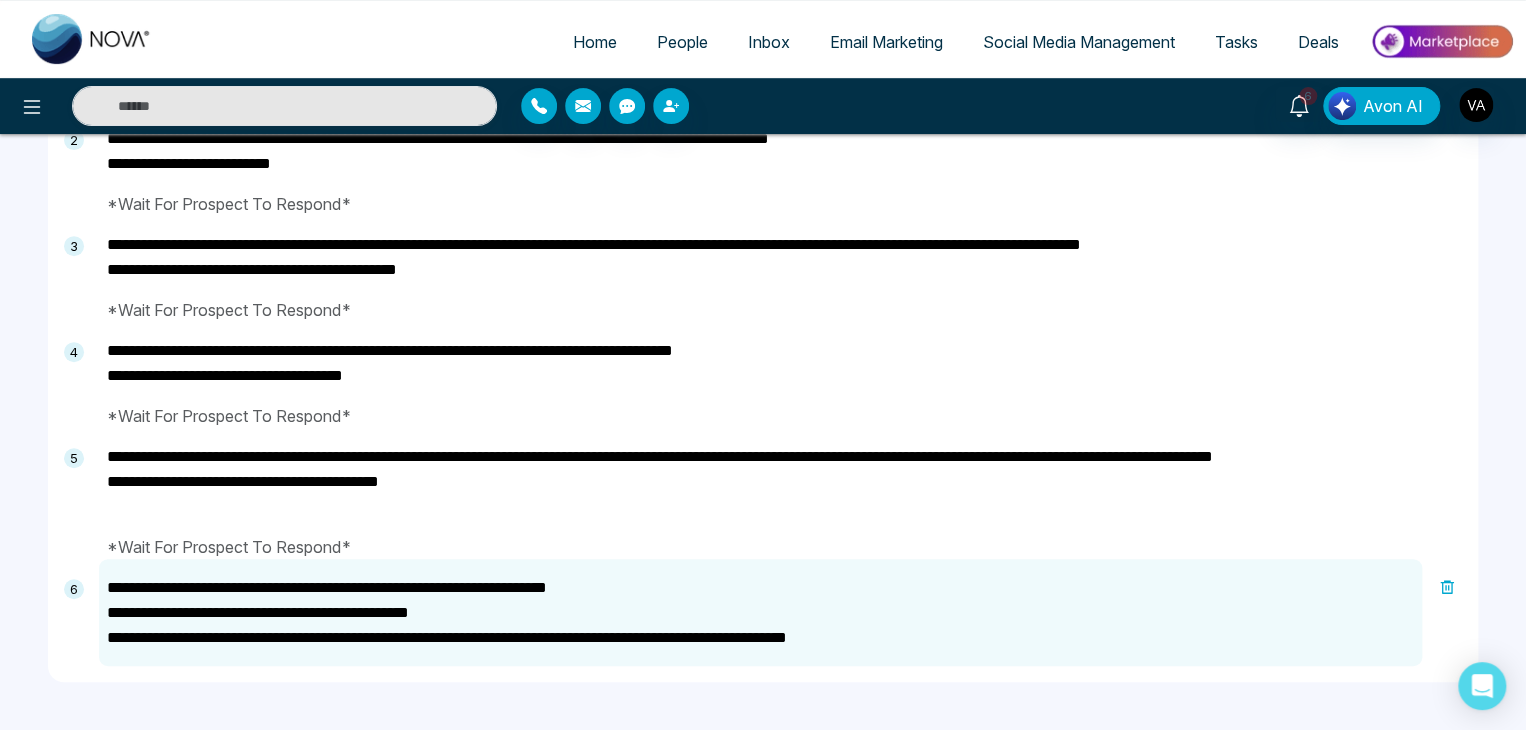 type on "**********" 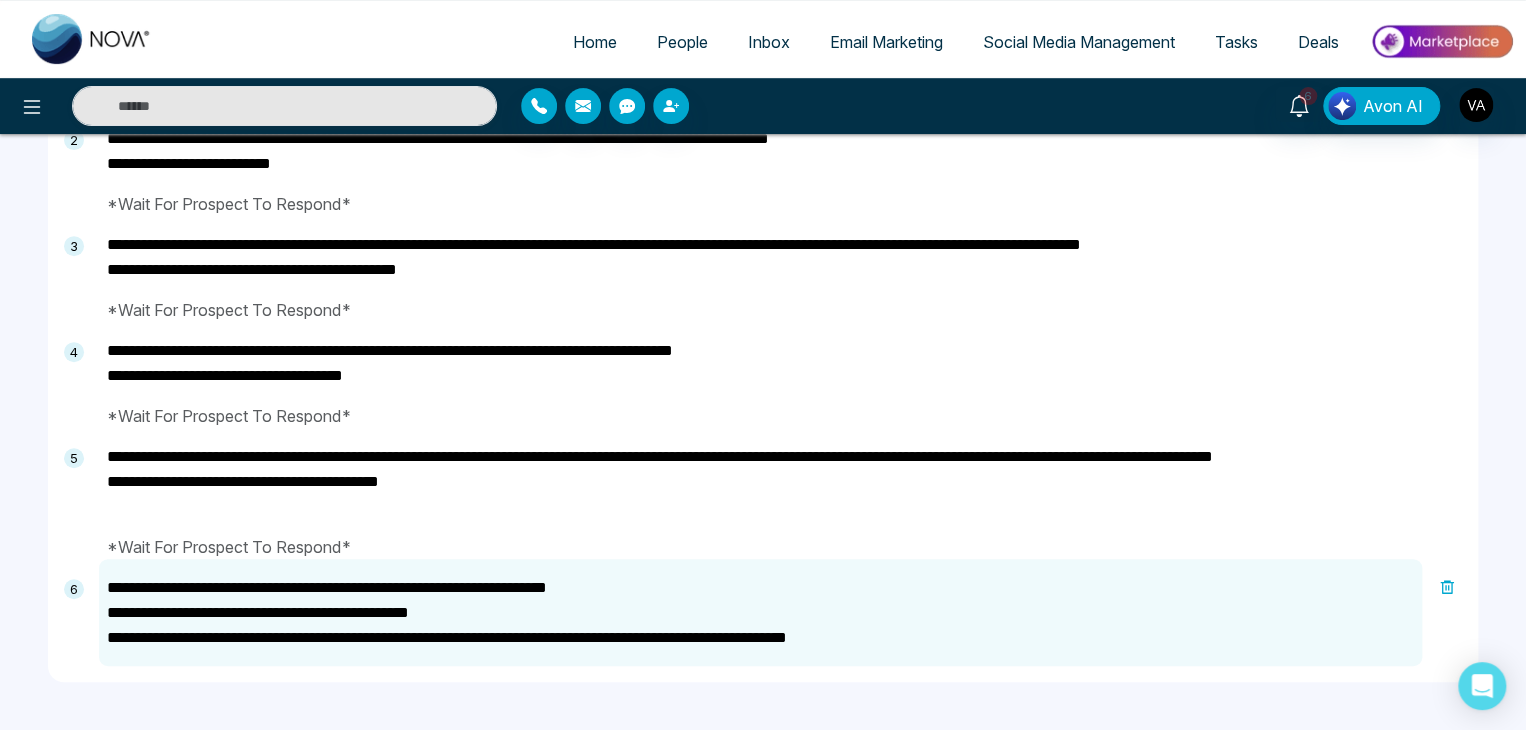 type on "**********" 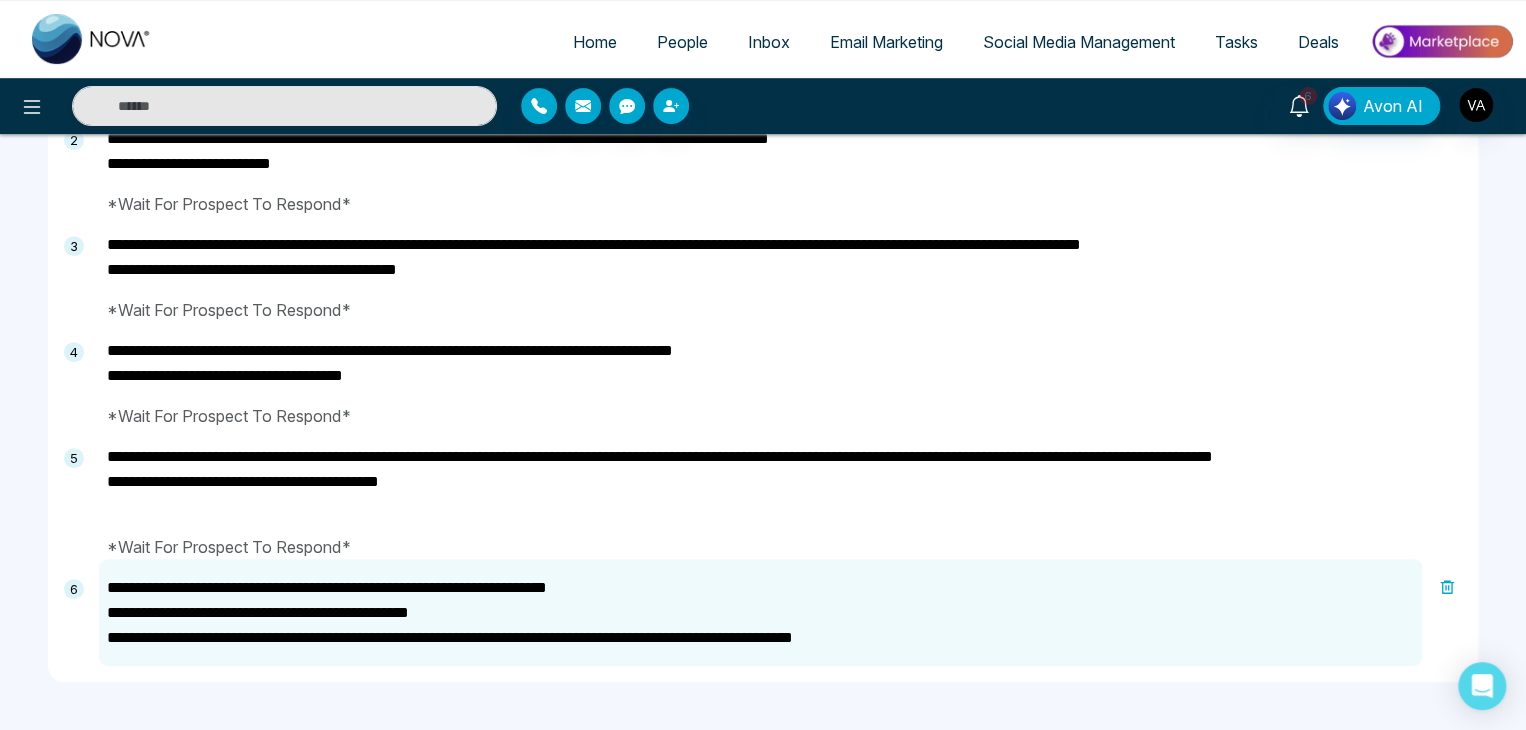 type on "**********" 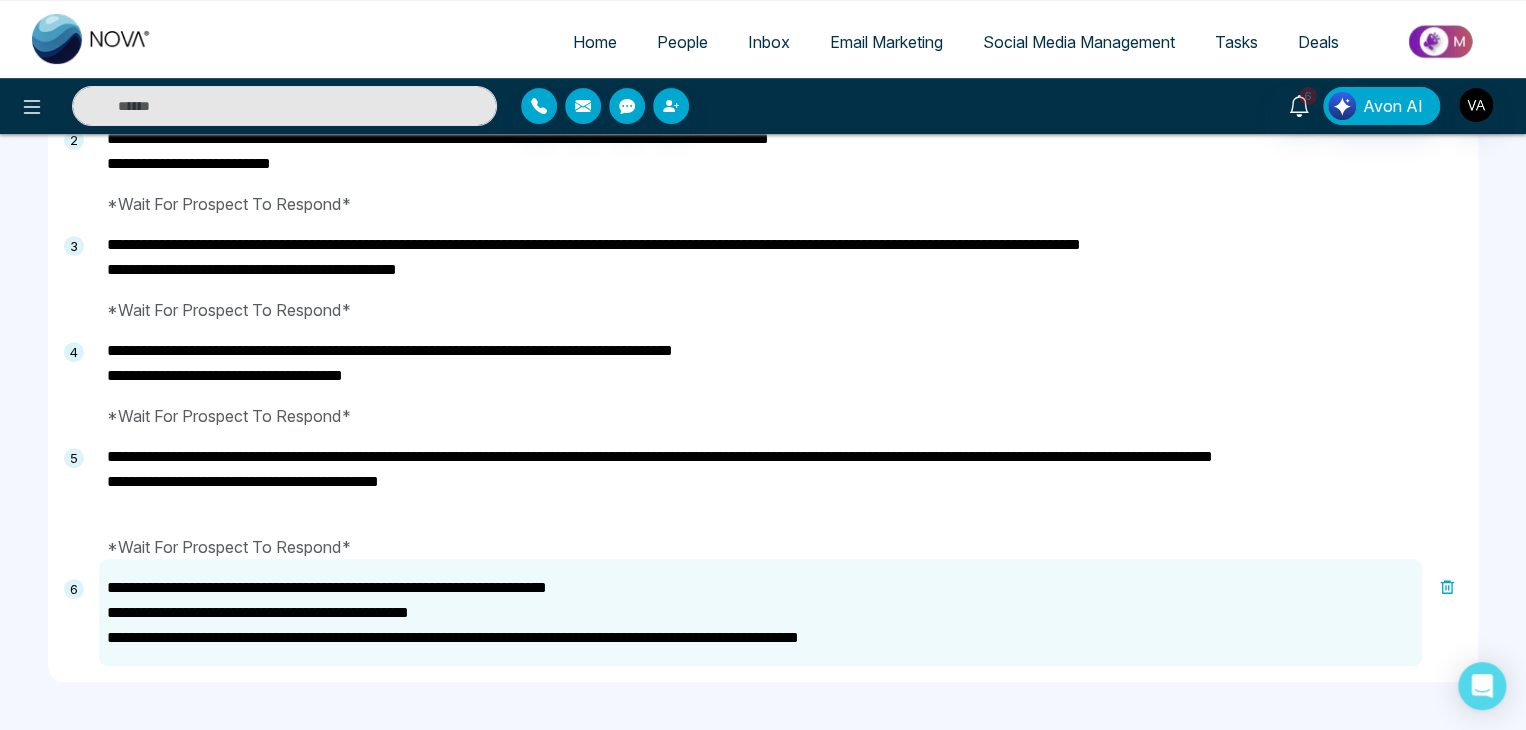 scroll, scrollTop: 0, scrollLeft: 0, axis: both 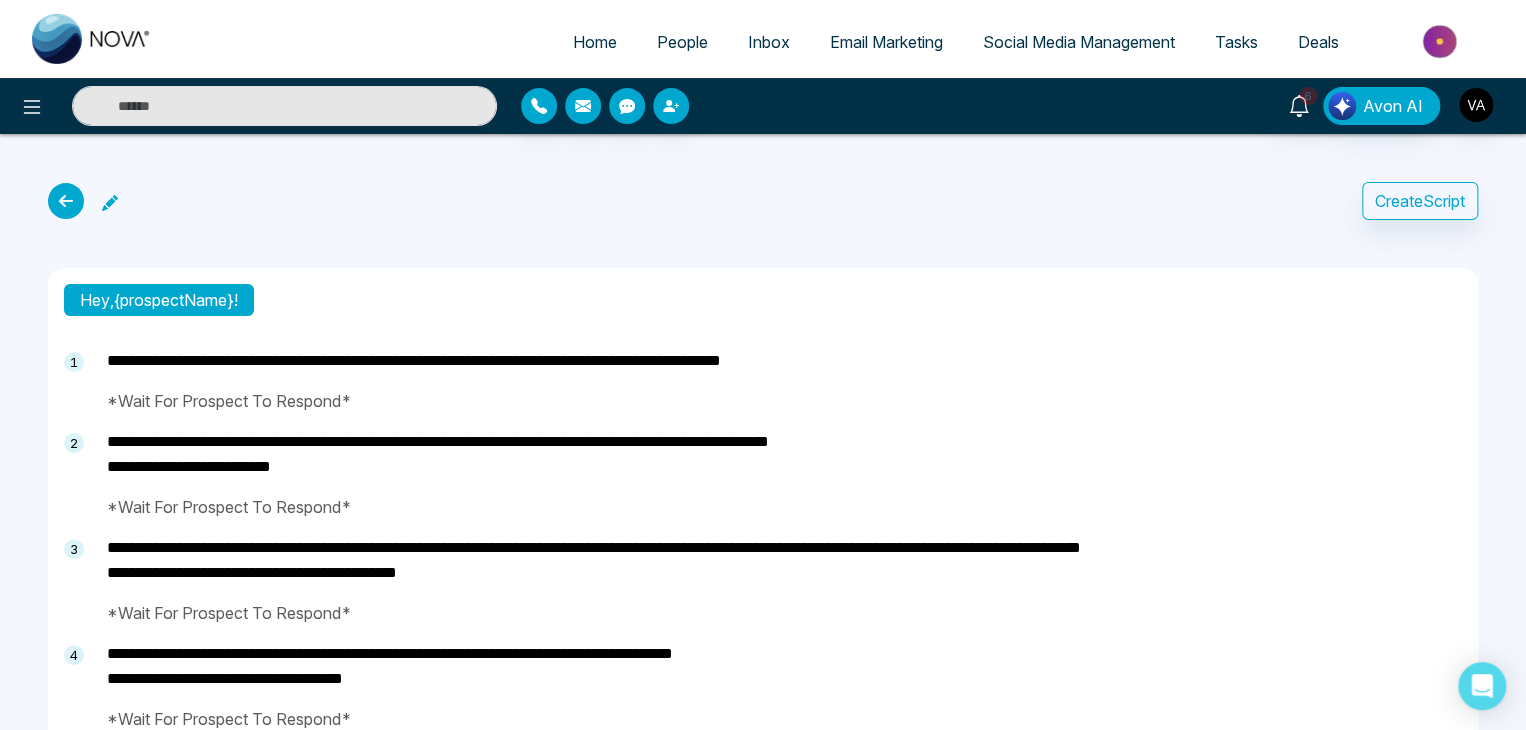 type on "**********" 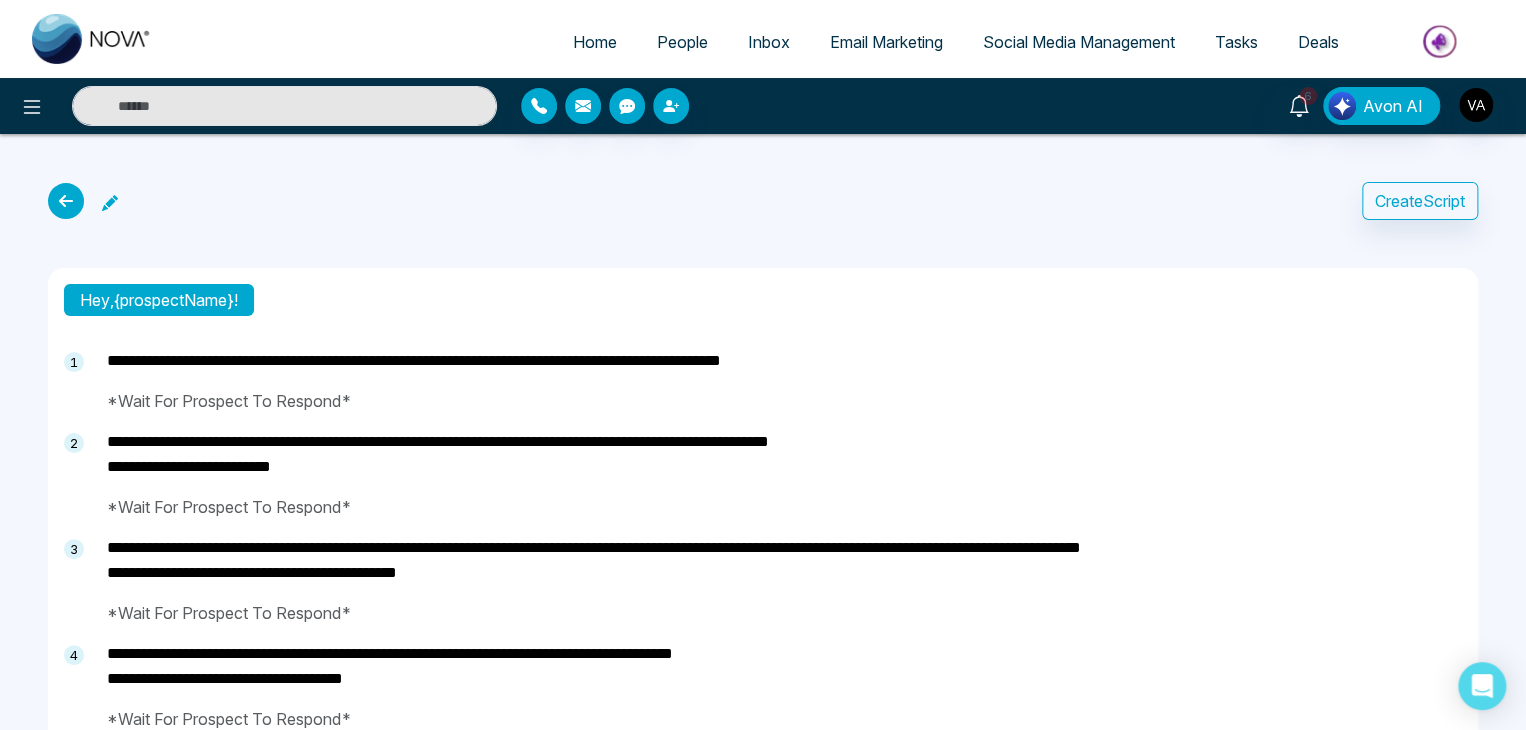 click at bounding box center (106, 201) 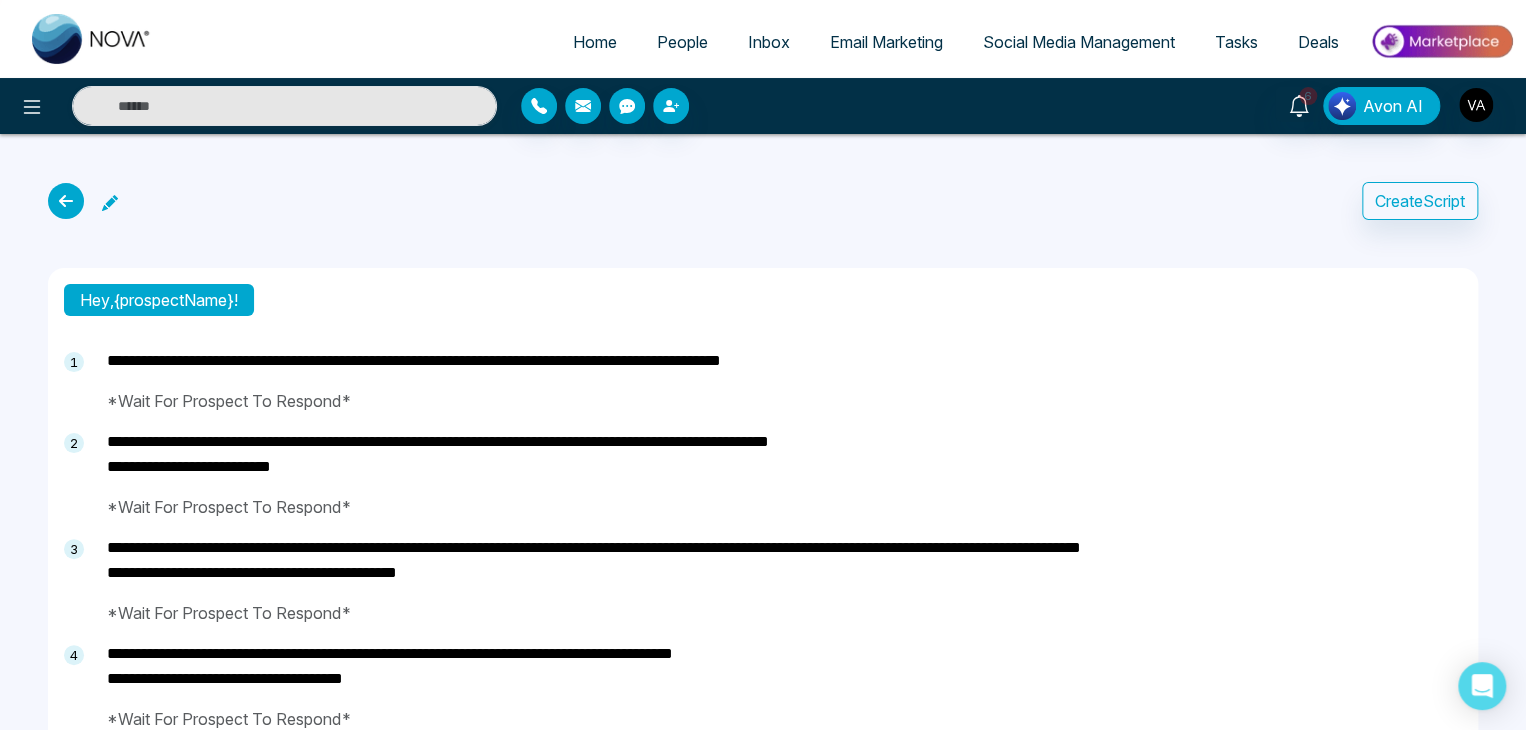 click at bounding box center (106, 201) 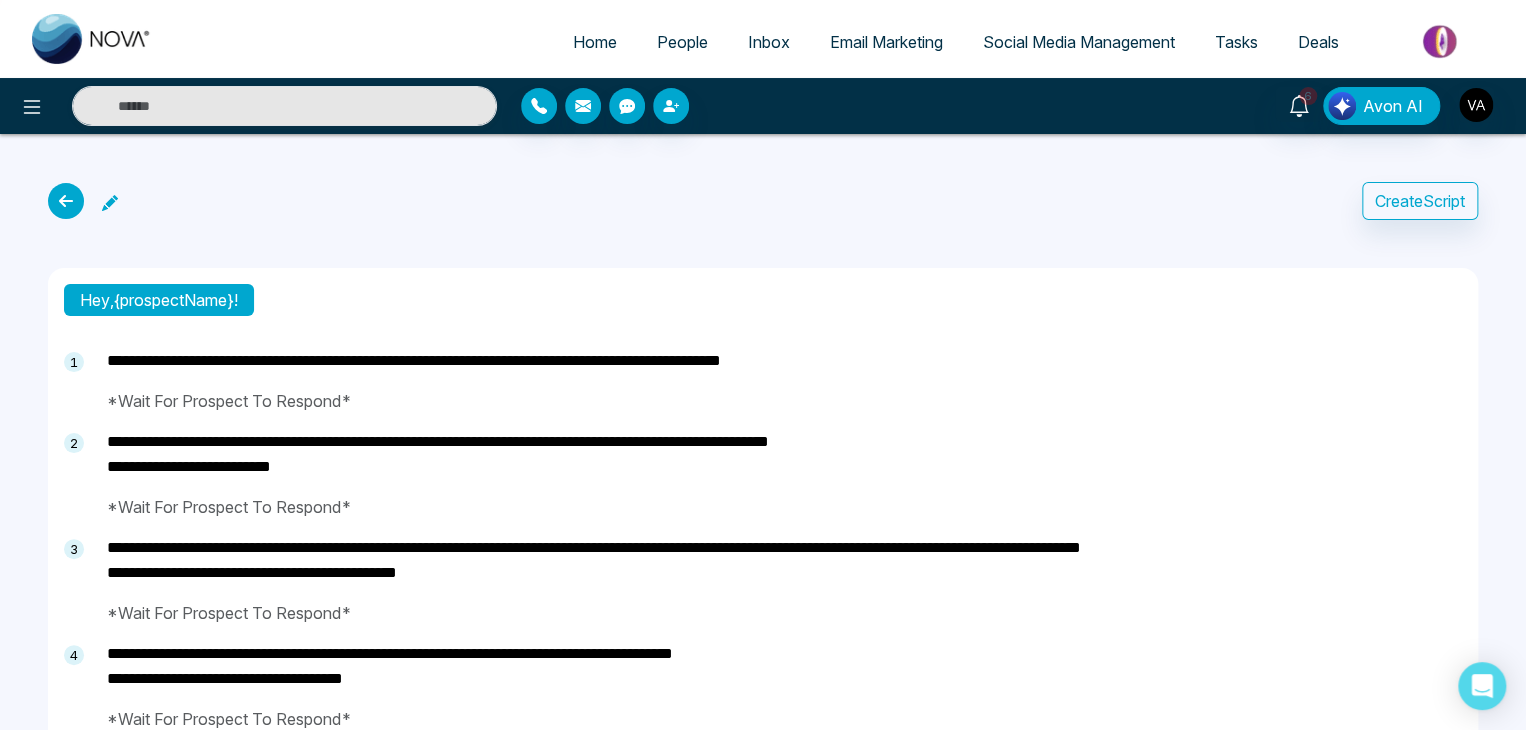 click 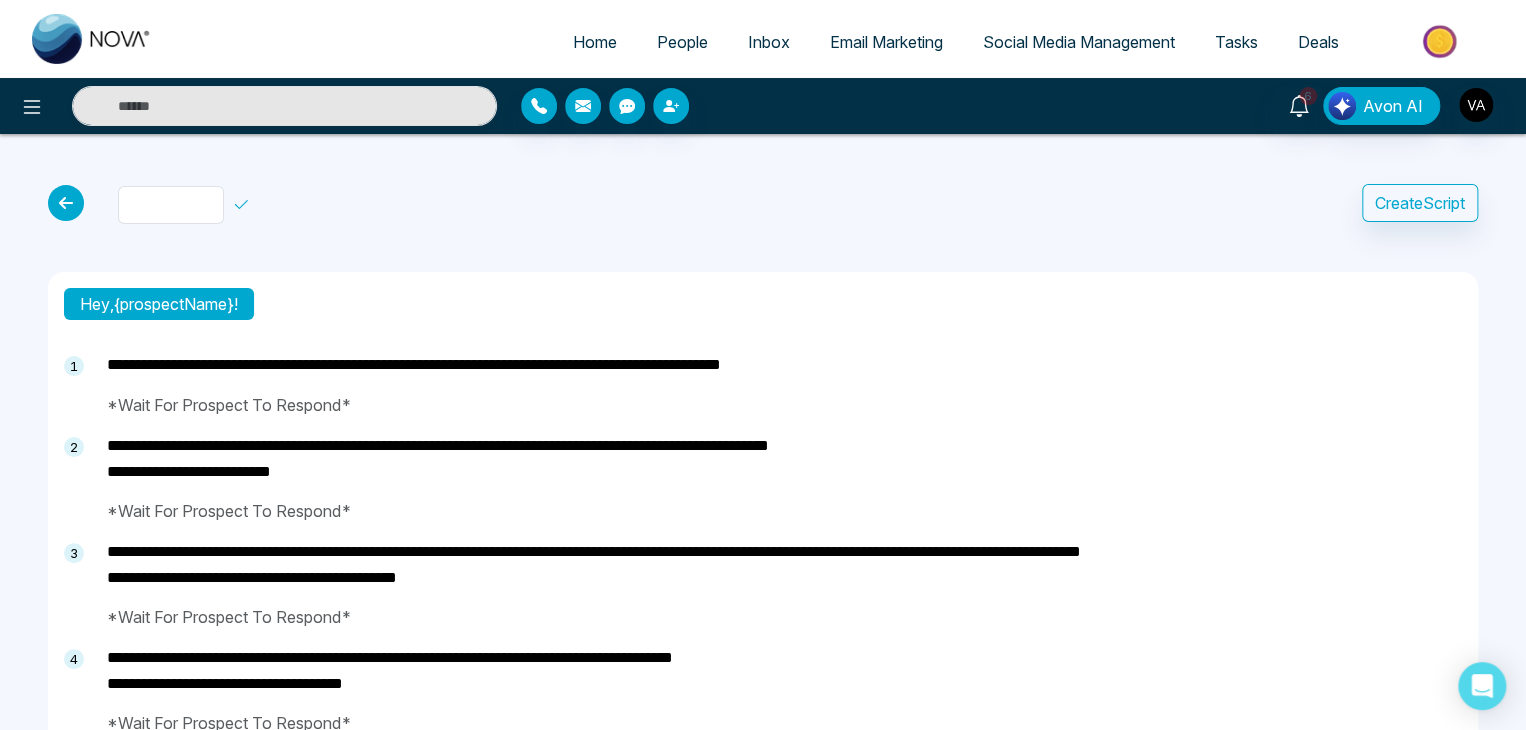 click at bounding box center (189, 203) 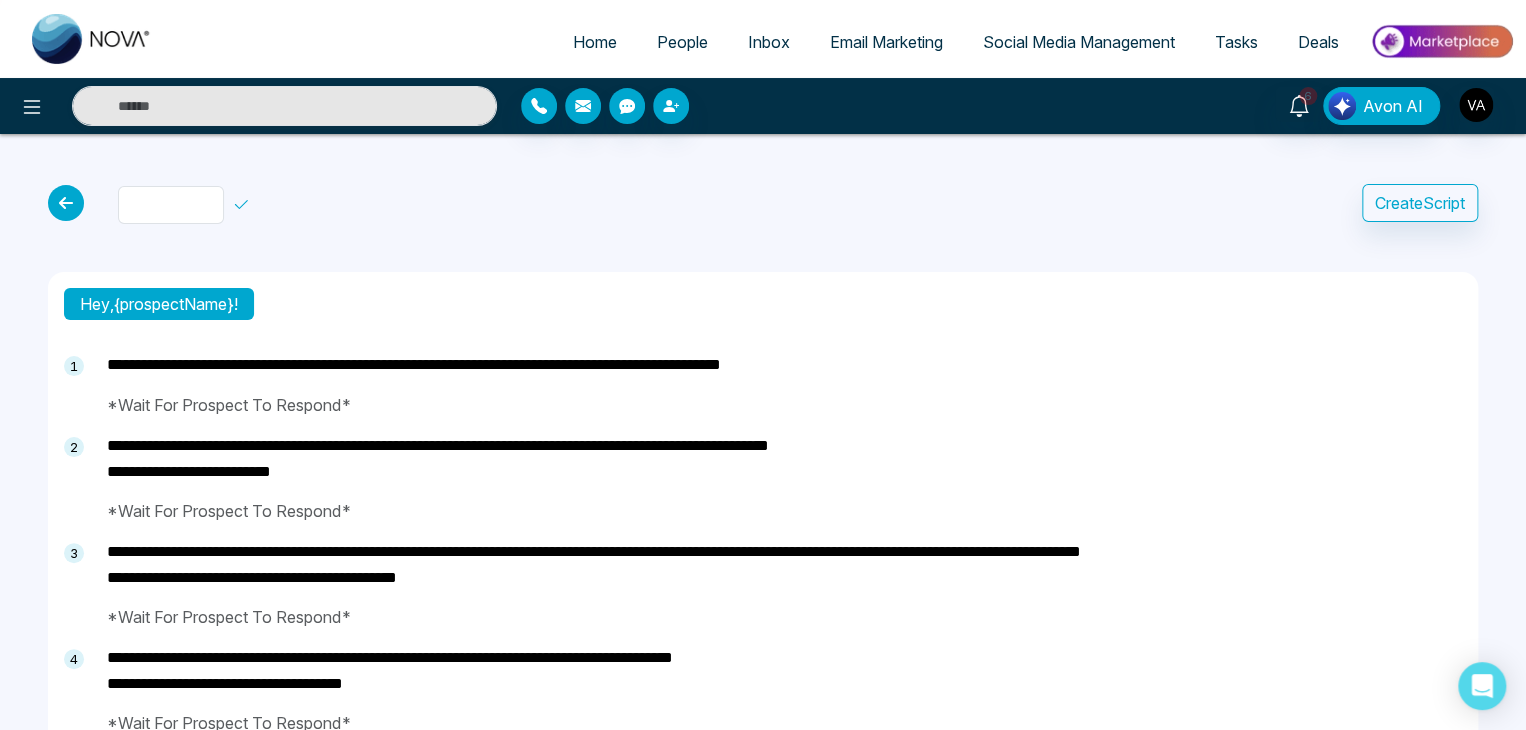 click at bounding box center (189, 203) 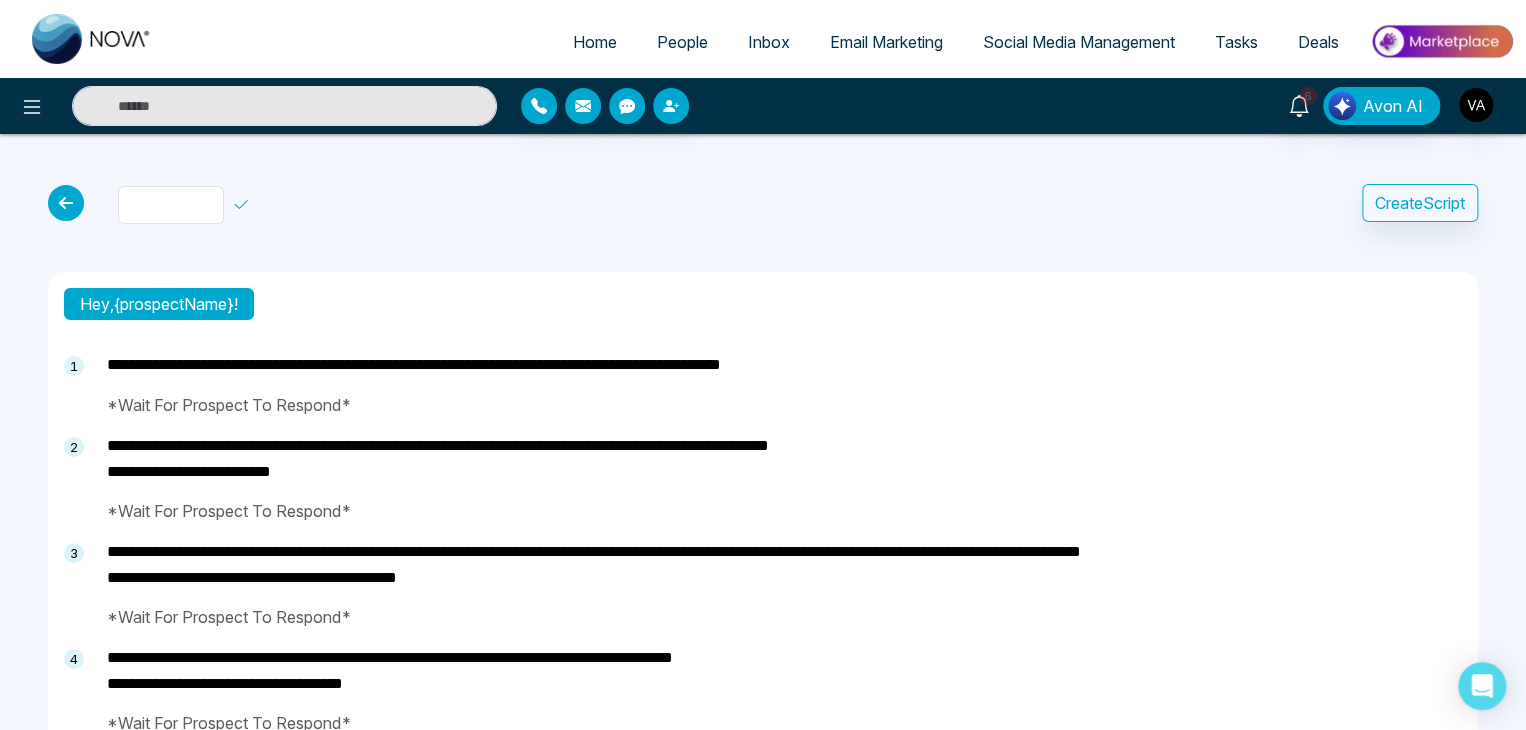 click at bounding box center [189, 203] 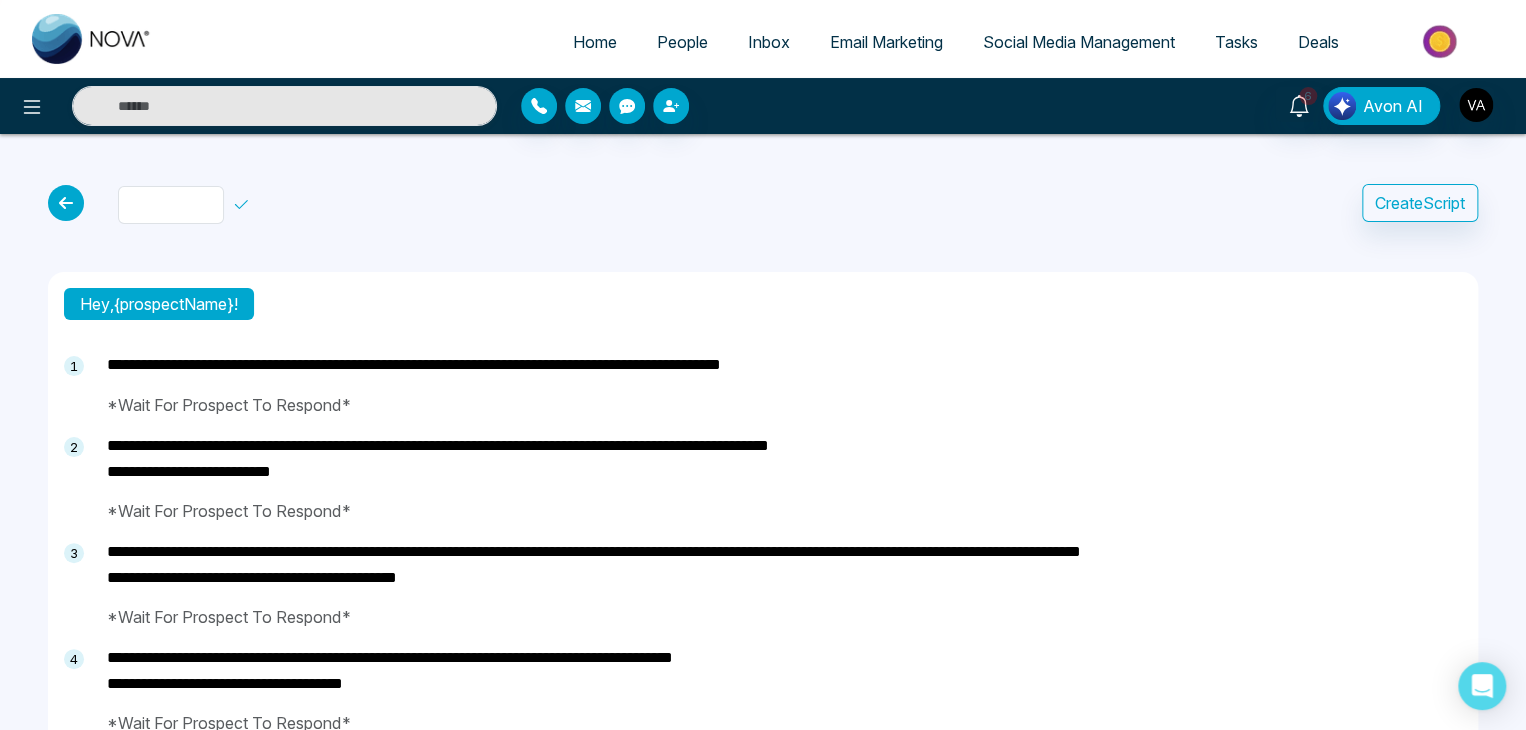 click at bounding box center [189, 203] 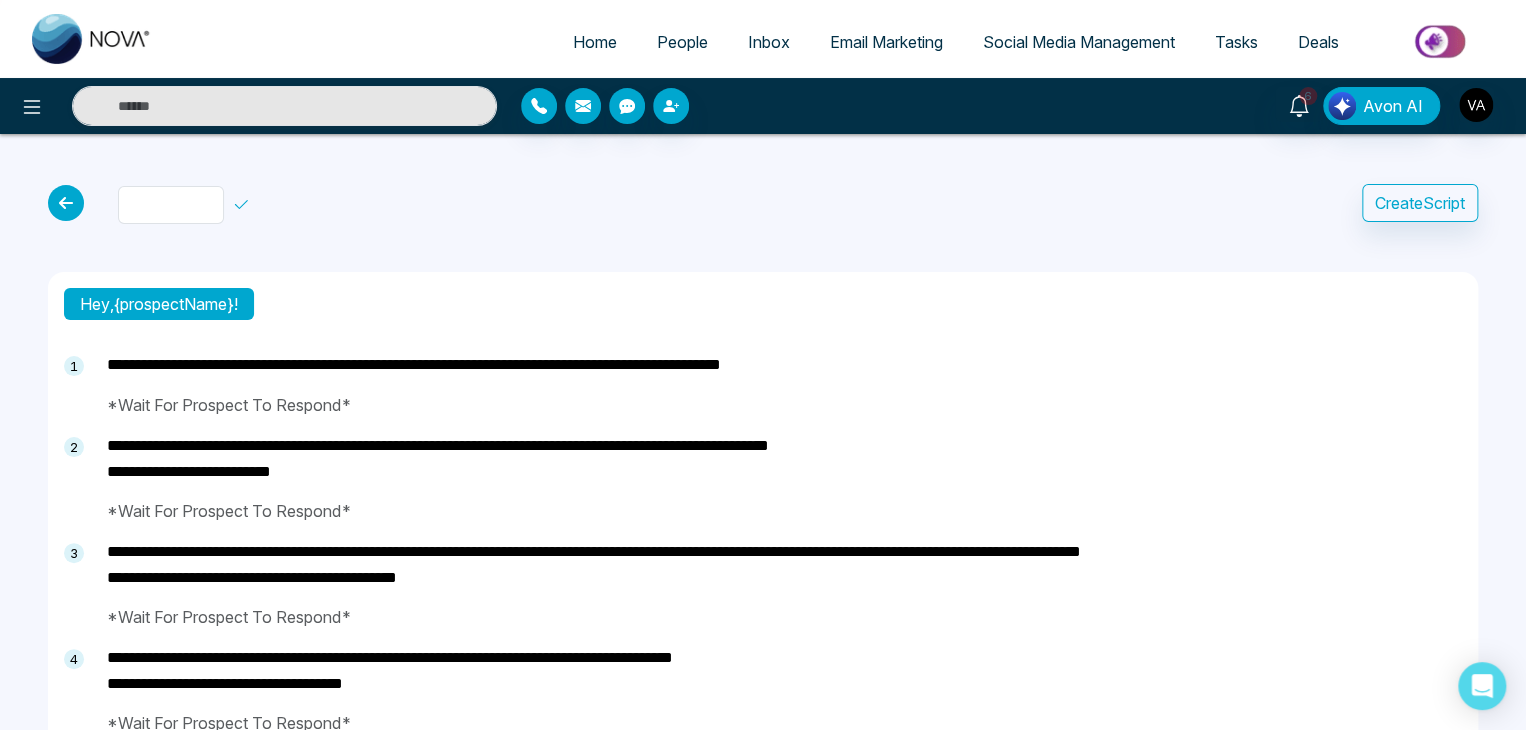 click at bounding box center [189, 203] 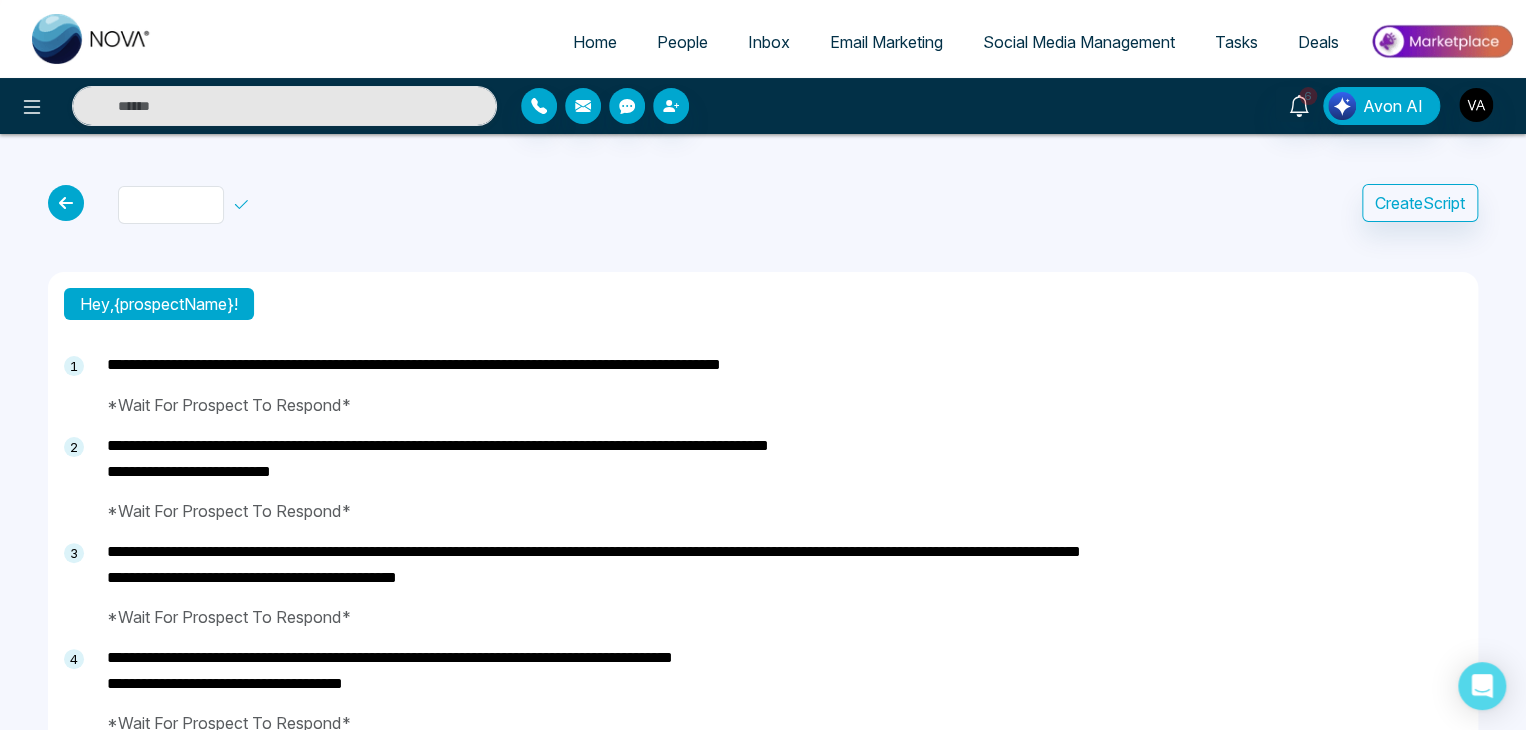 click at bounding box center (189, 203) 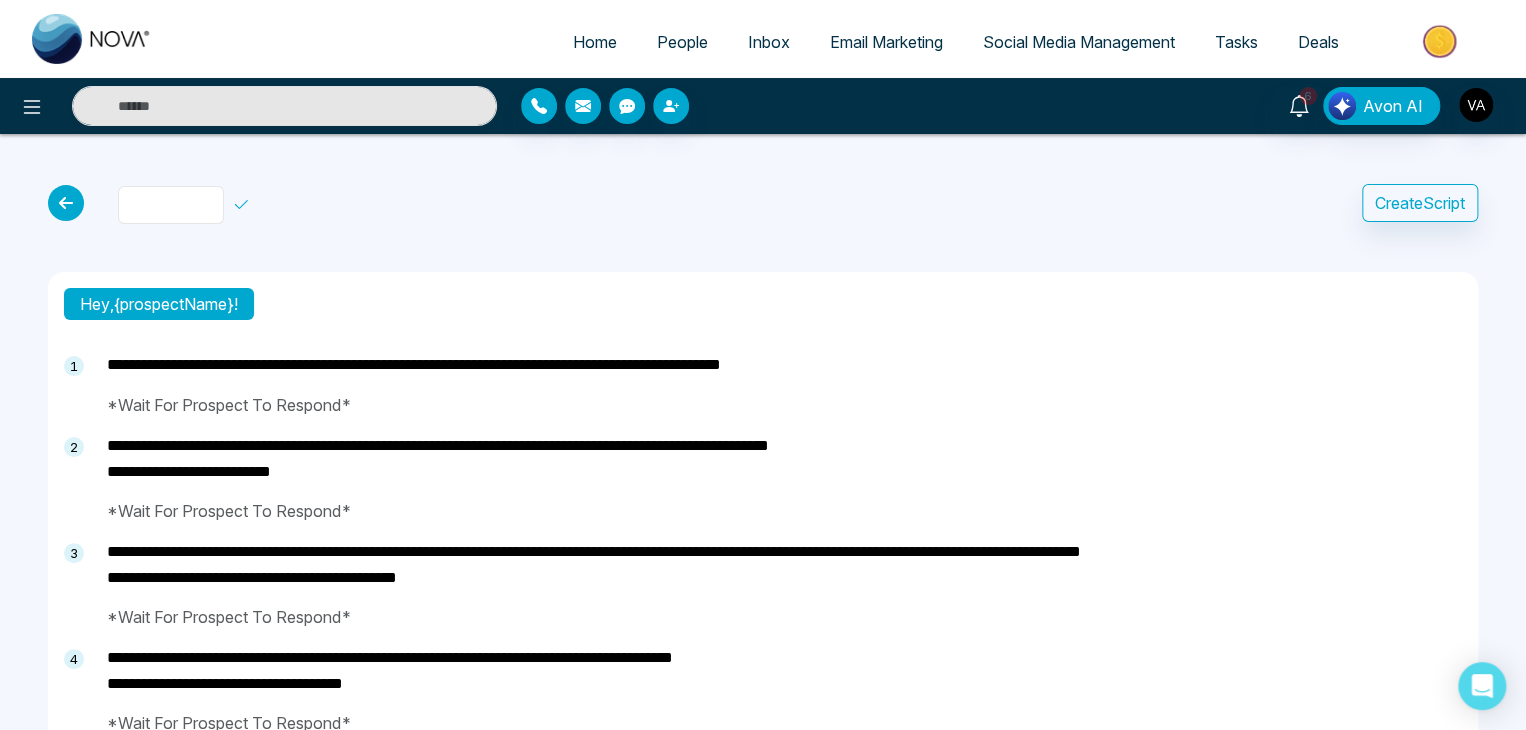 click at bounding box center [171, 205] 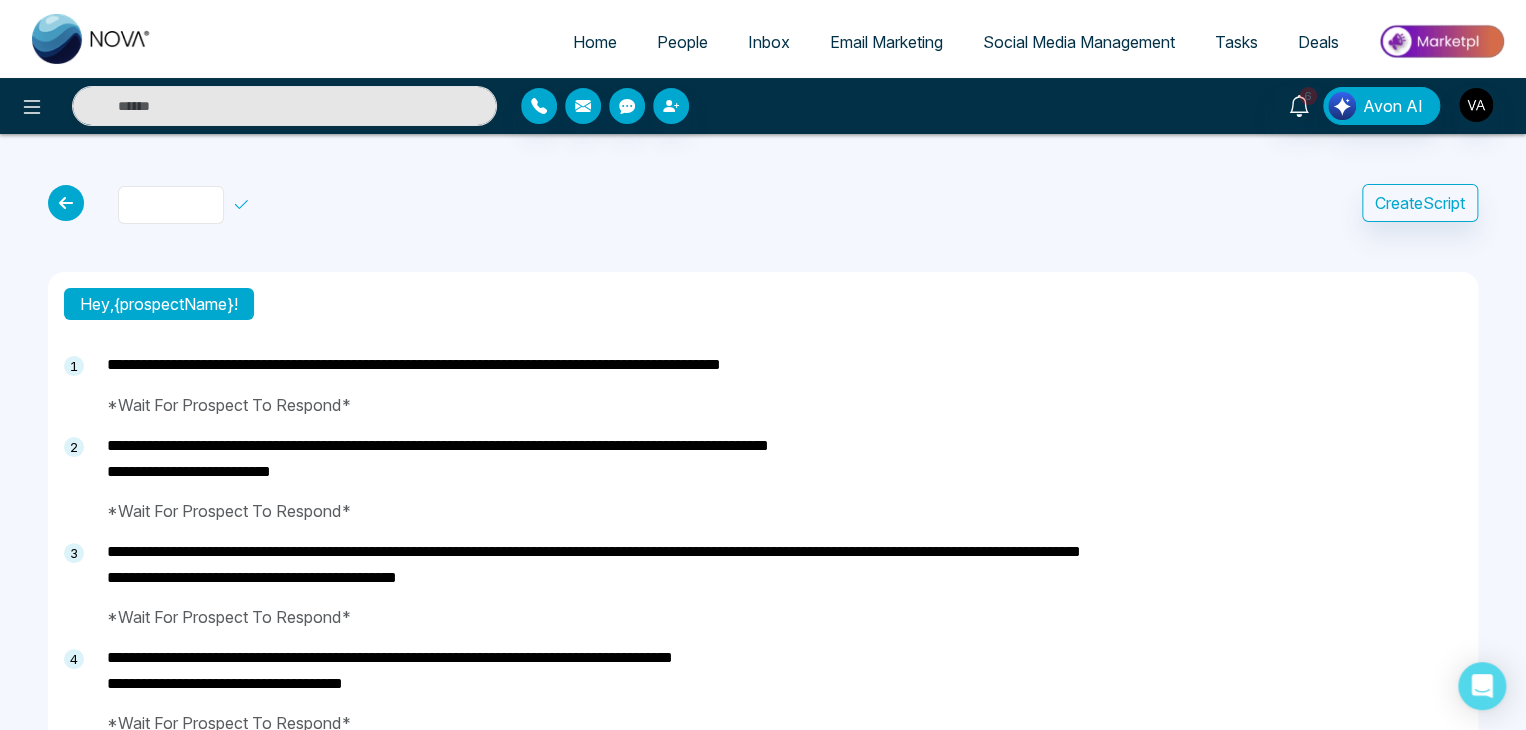paste on "**********" 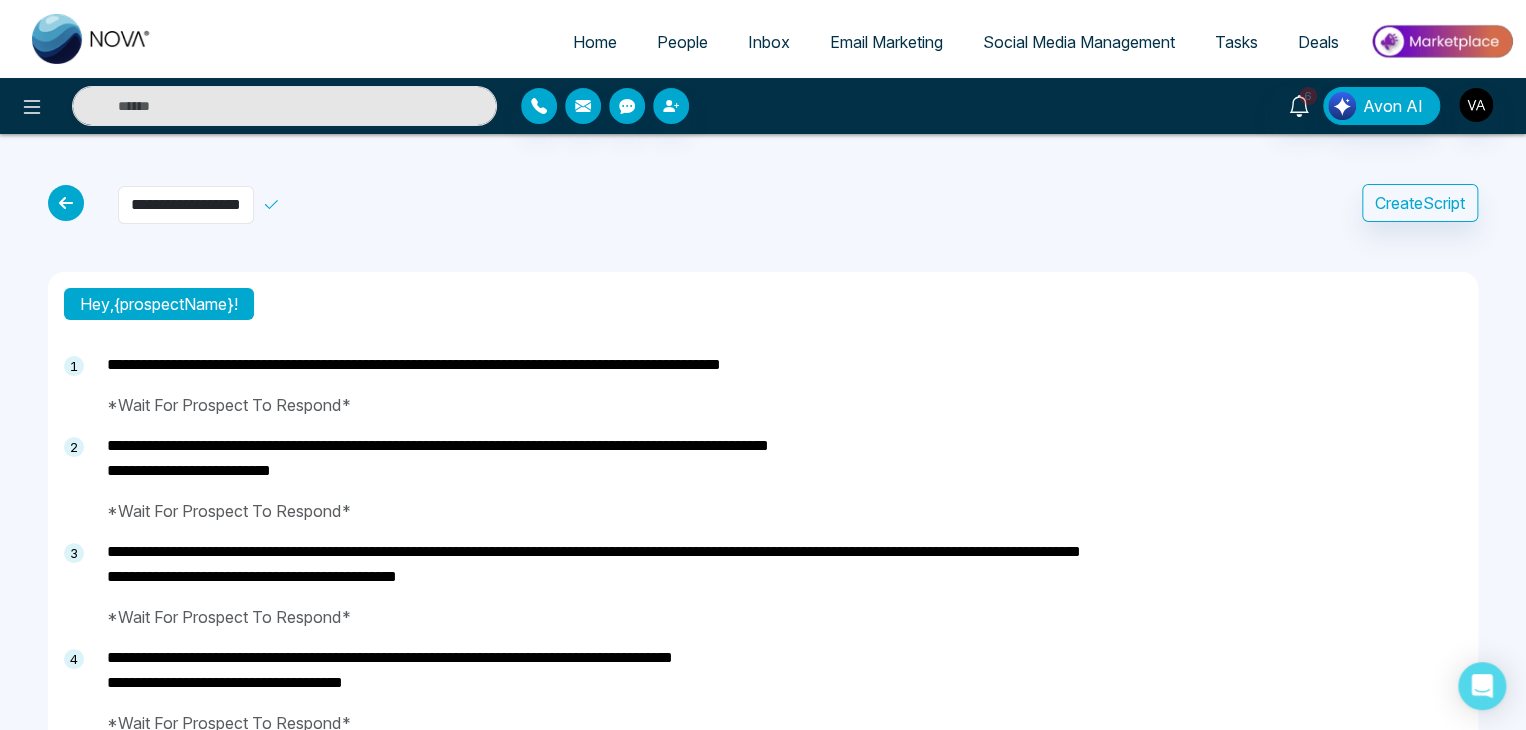 scroll, scrollTop: 0, scrollLeft: 27, axis: horizontal 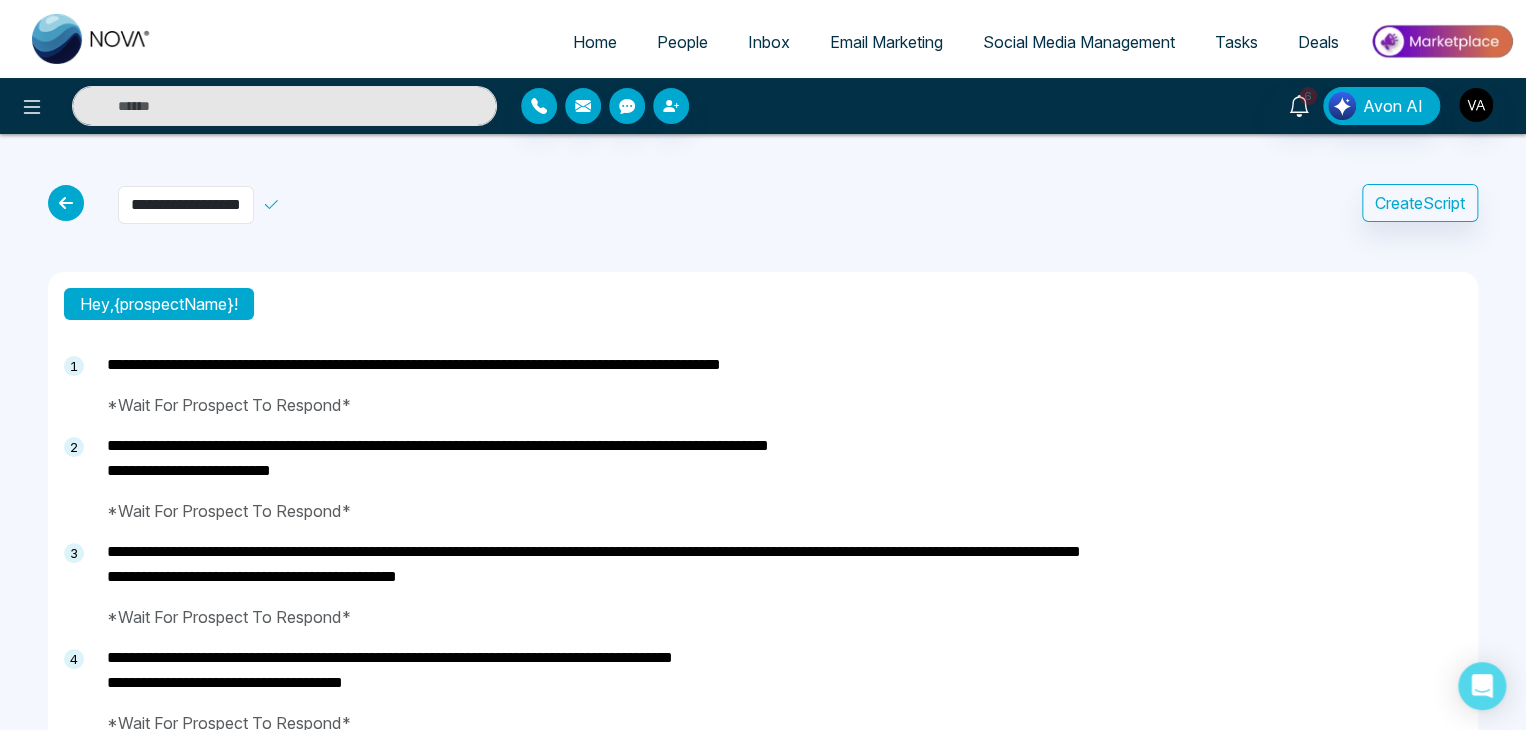 type on "**********" 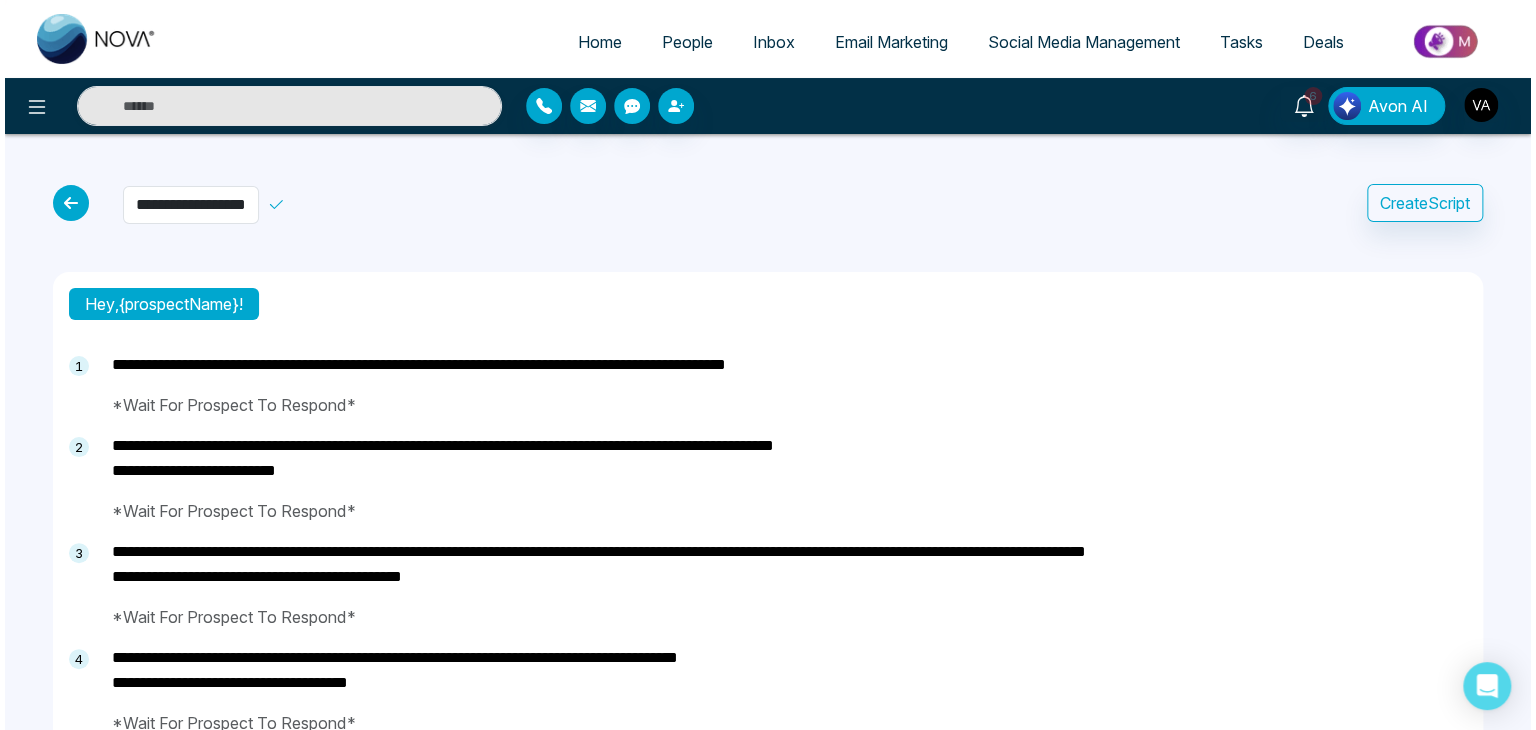 scroll, scrollTop: 0, scrollLeft: 0, axis: both 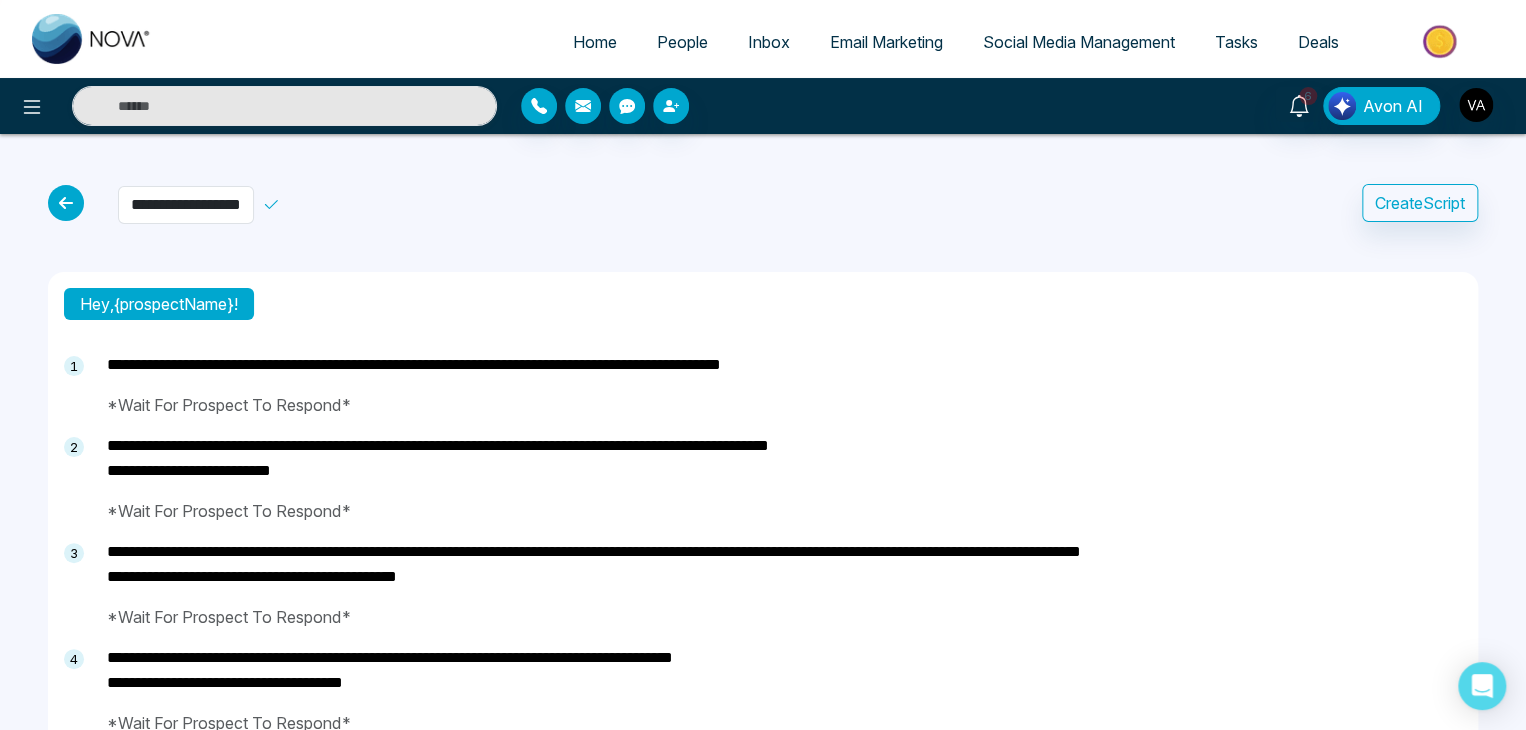 click 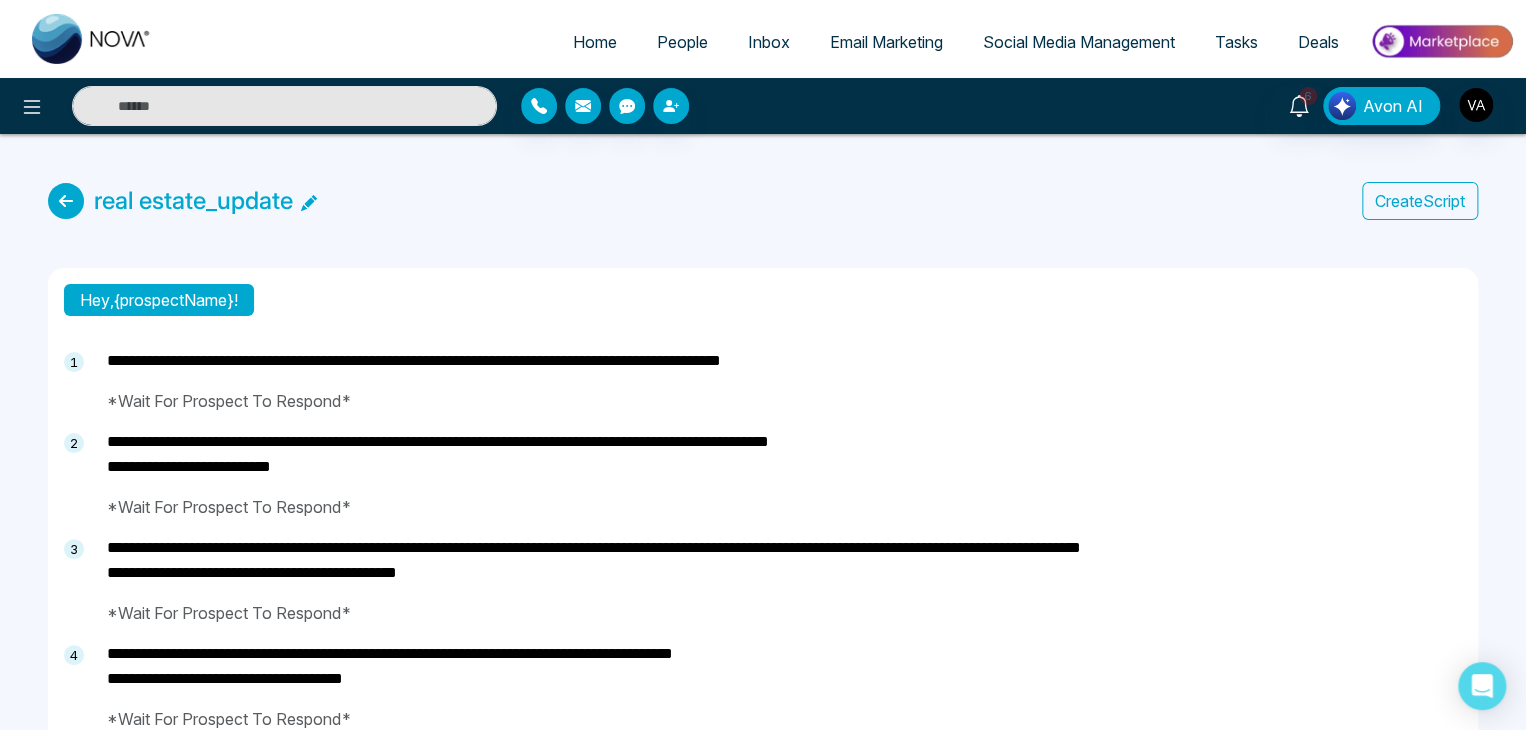 click on "Create  Script" at bounding box center (1420, 201) 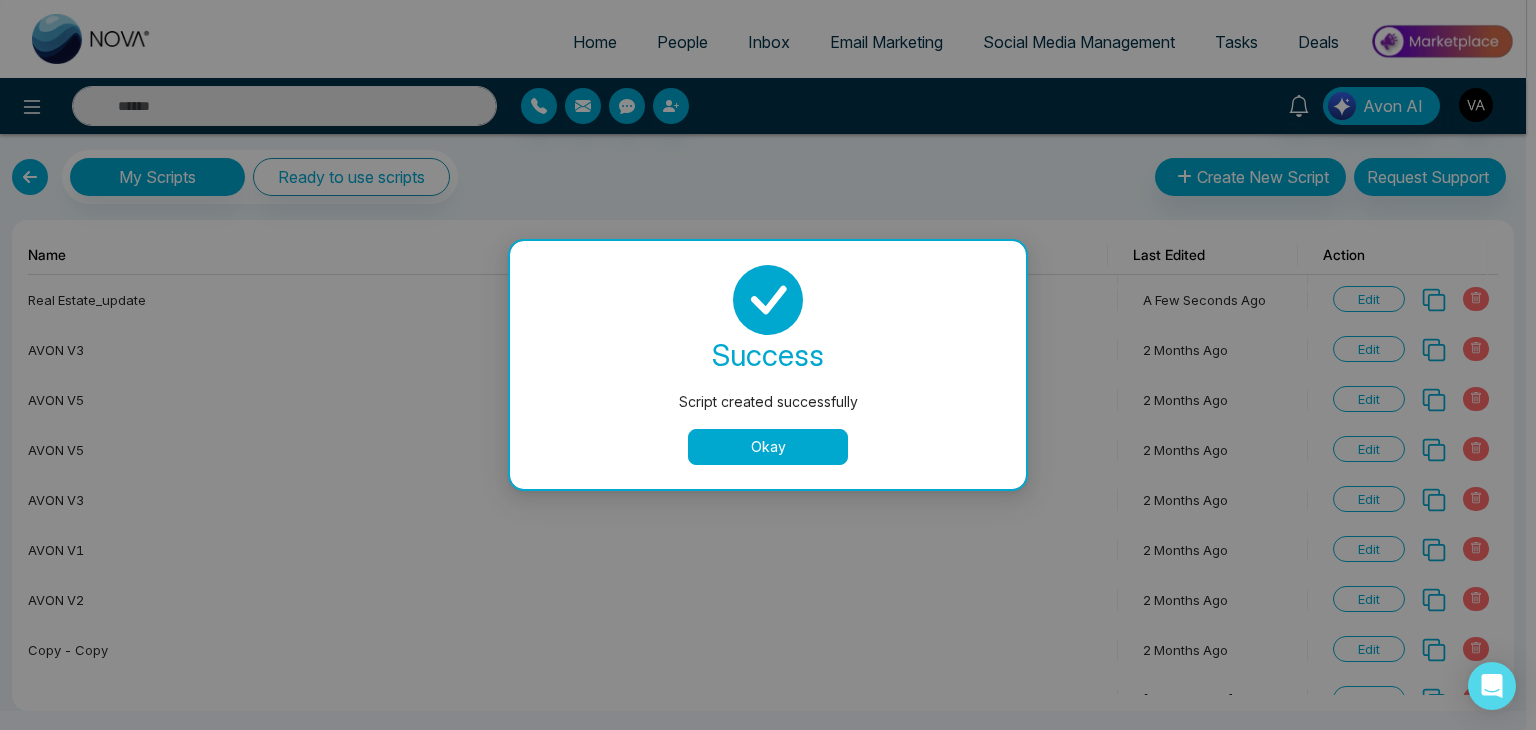 click on "Okay" at bounding box center (768, 447) 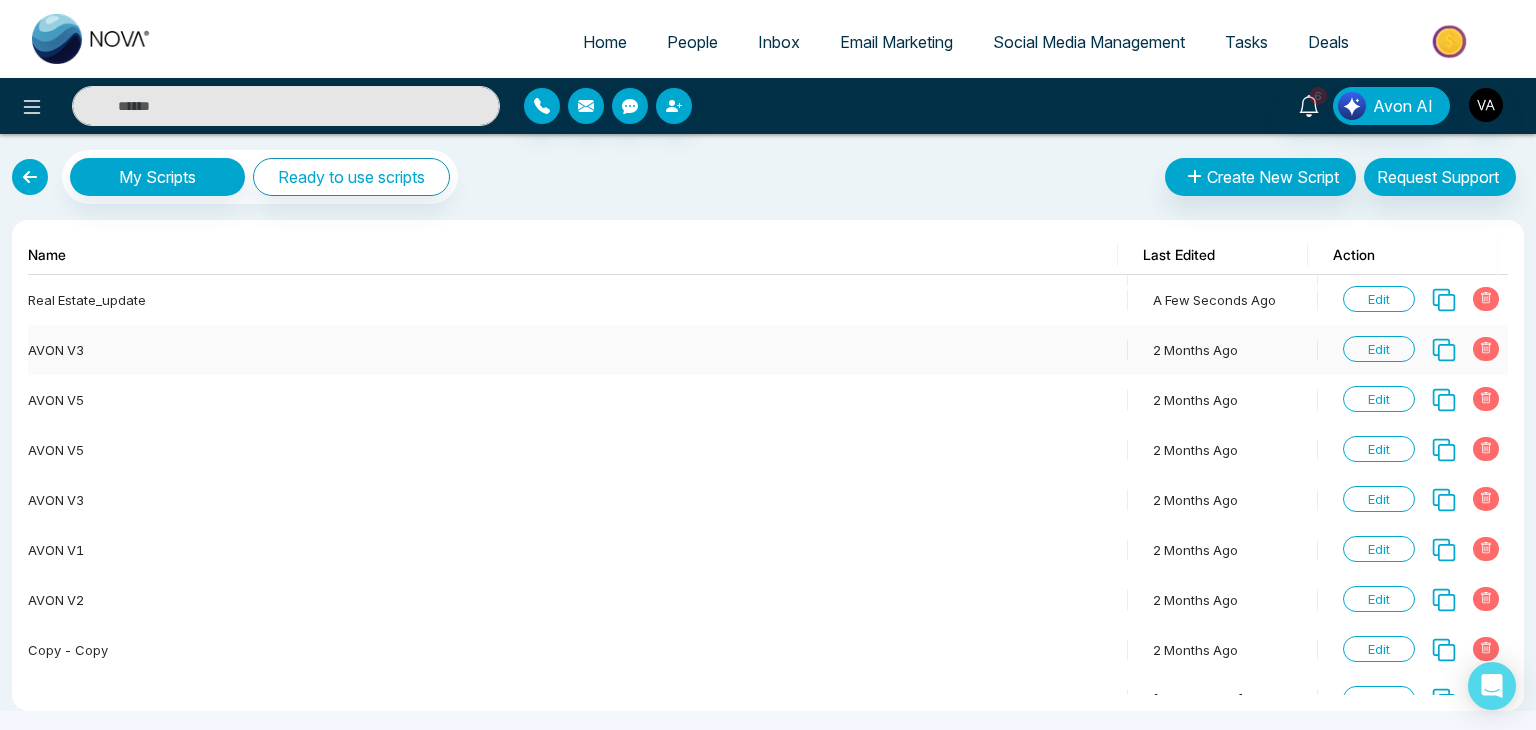 click on "Edit" at bounding box center [1379, 349] 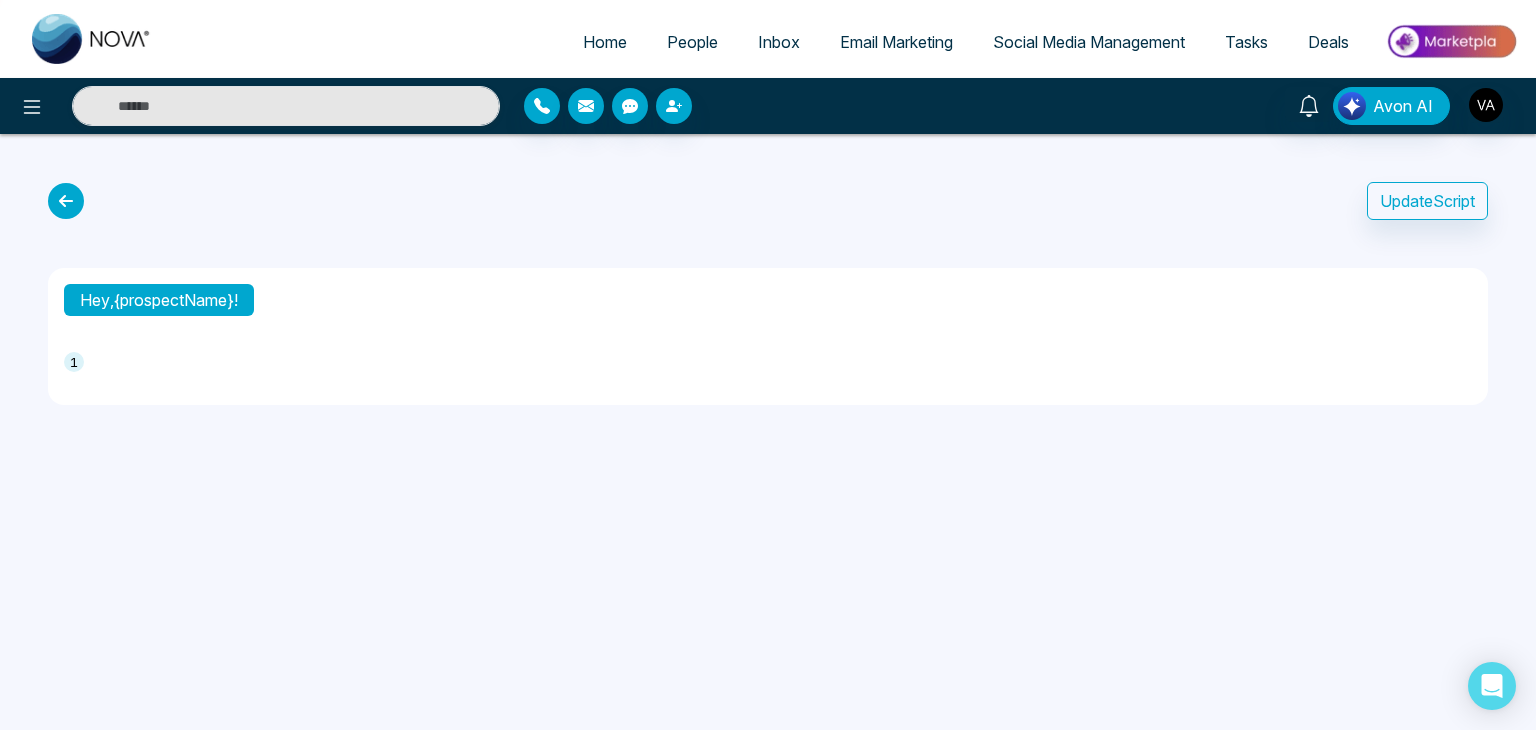 type on "**" 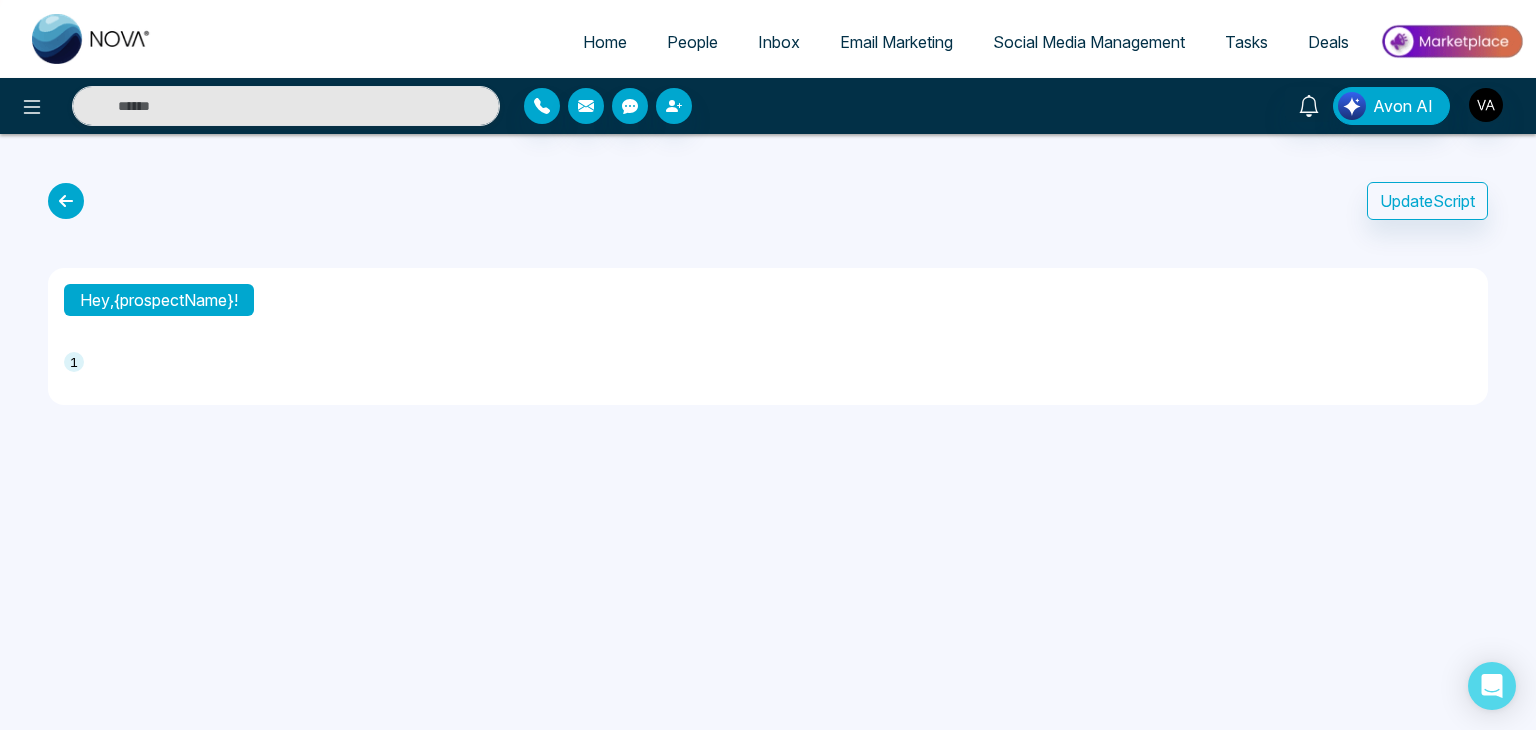 type on "**" 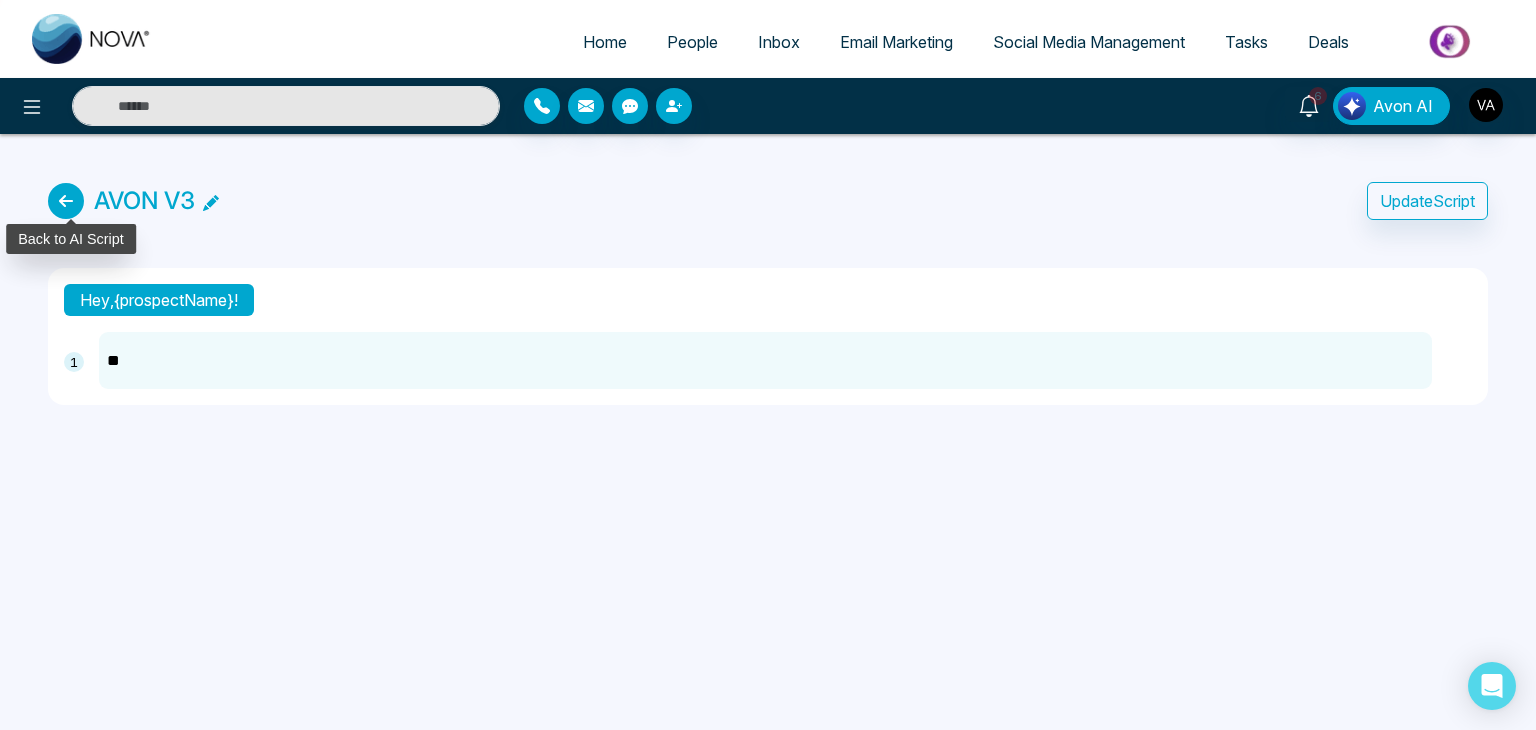 click at bounding box center (66, 201) 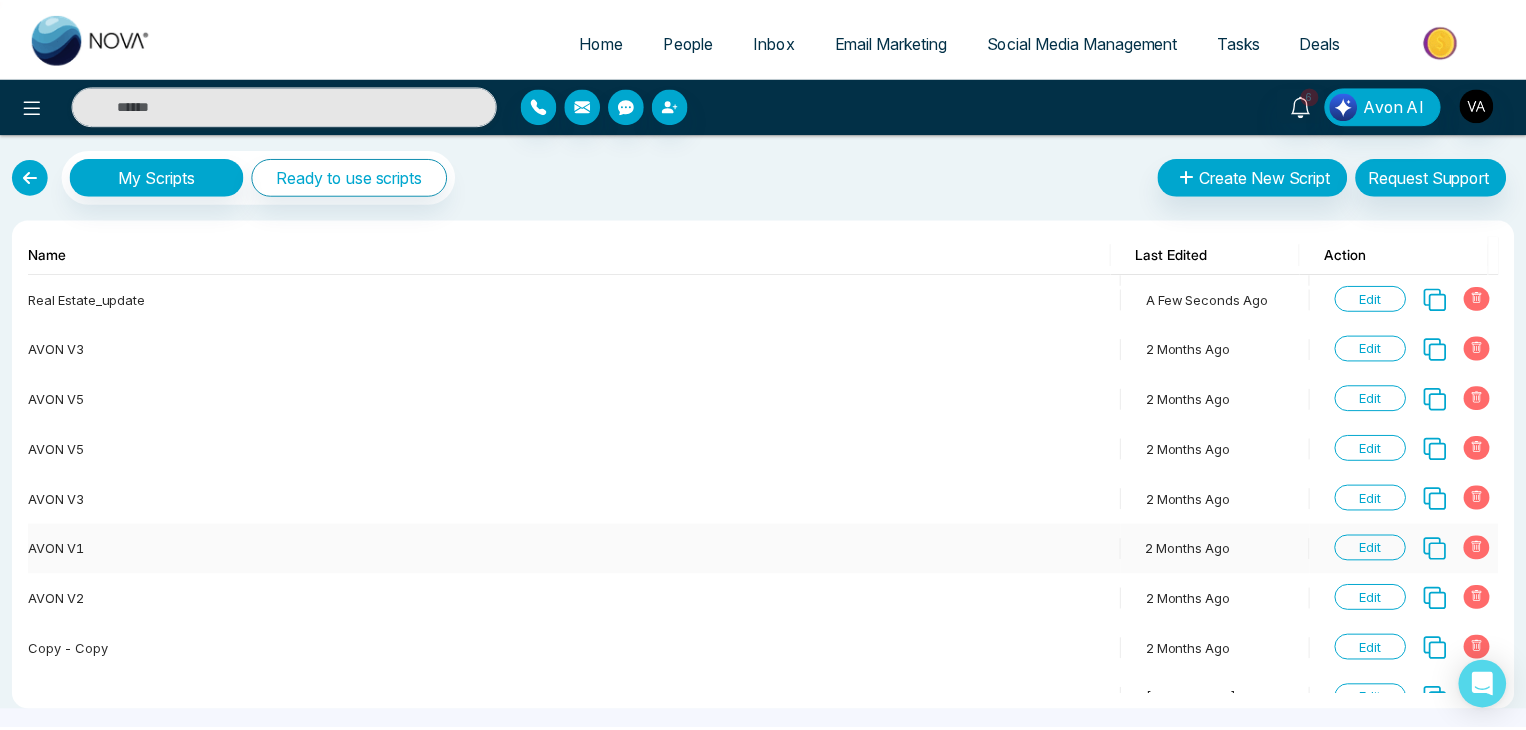 scroll, scrollTop: 80, scrollLeft: 0, axis: vertical 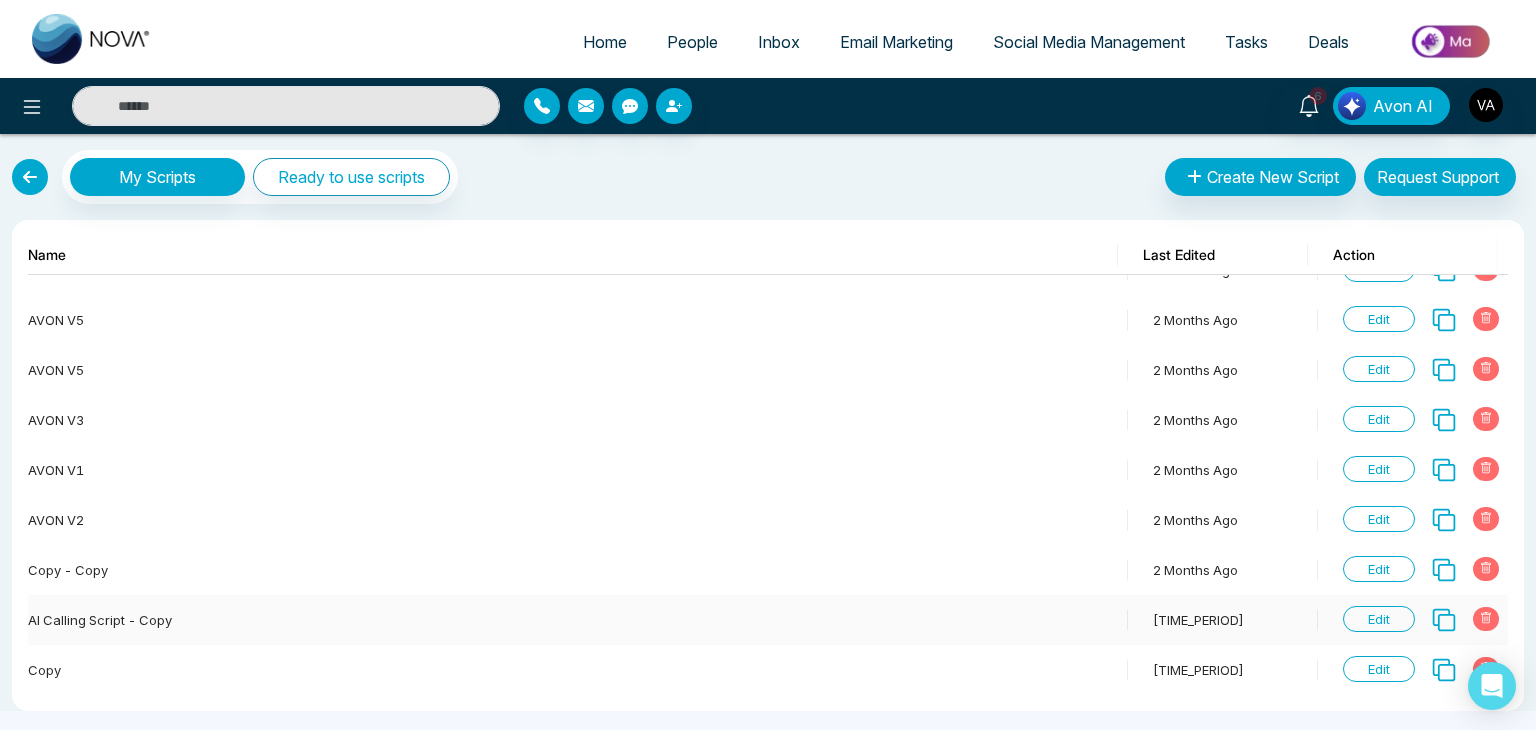 click on "Edit" at bounding box center (1379, 619) 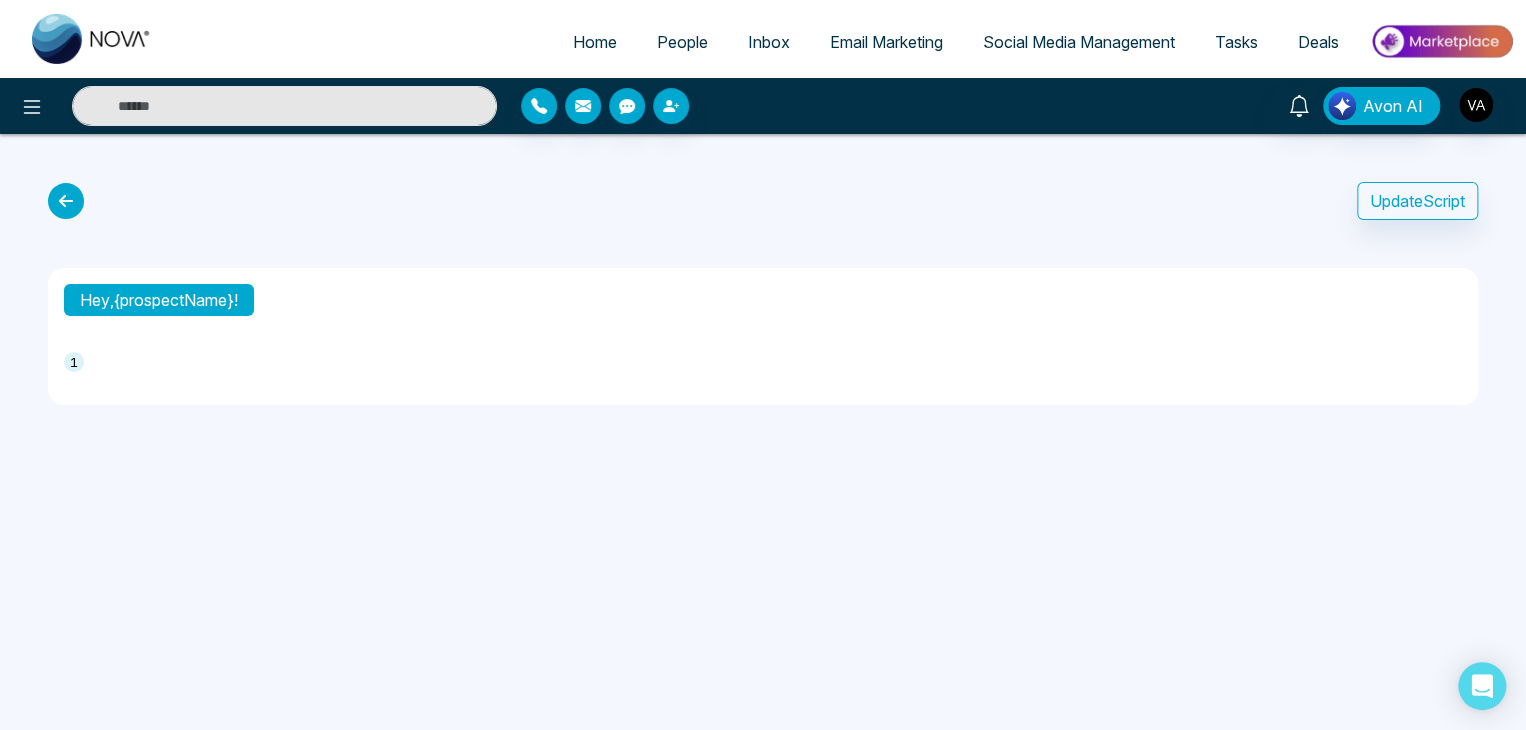 type on "**********" 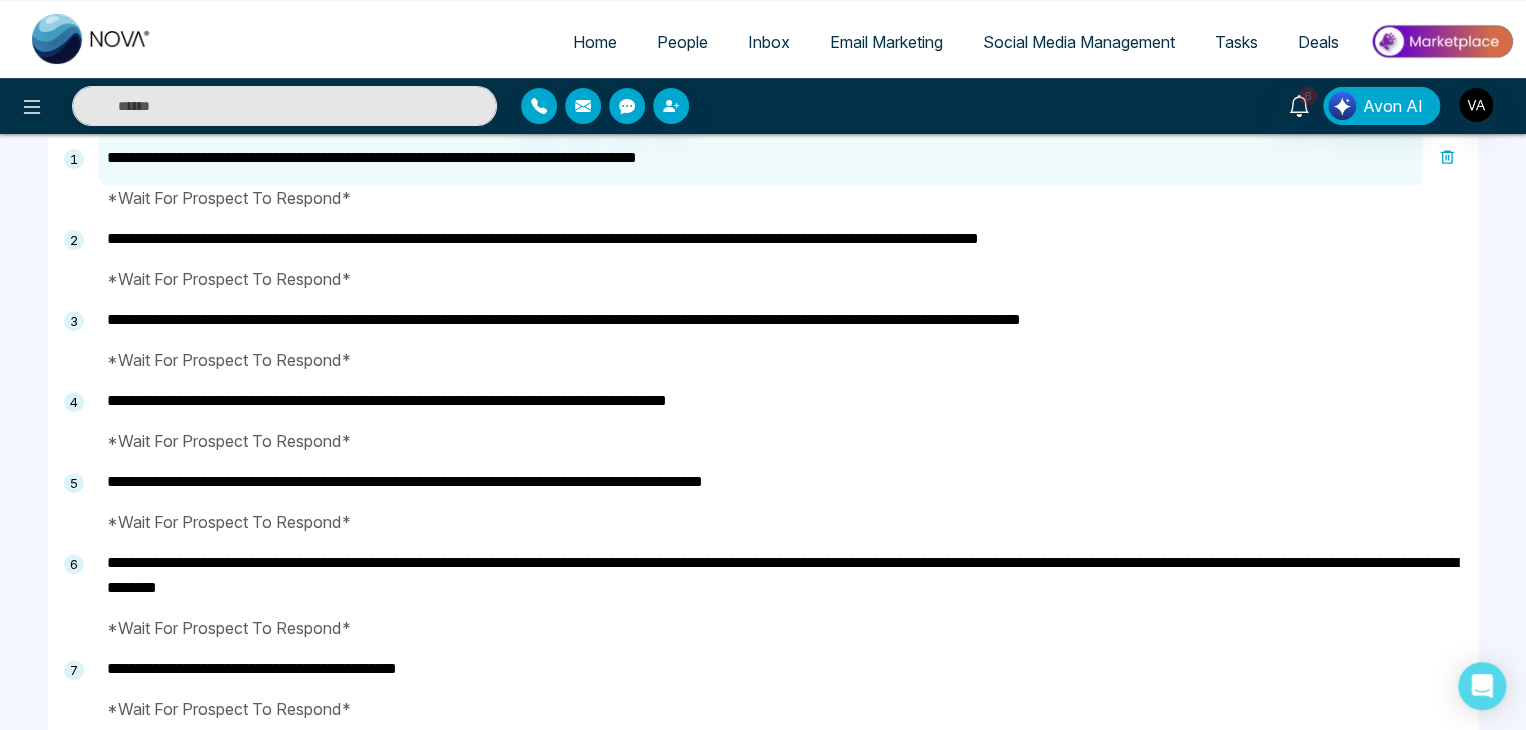 scroll, scrollTop: 0, scrollLeft: 0, axis: both 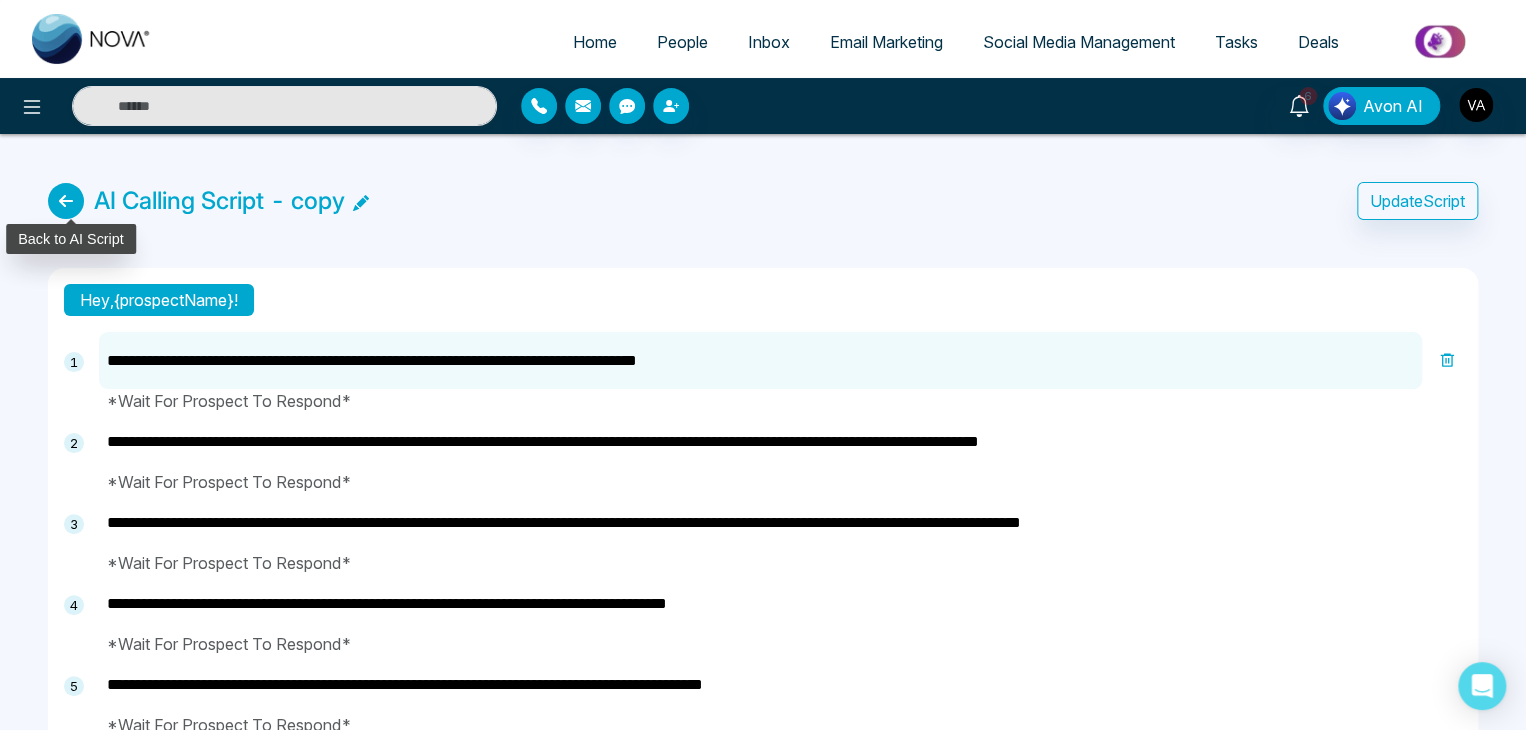click at bounding box center (66, 201) 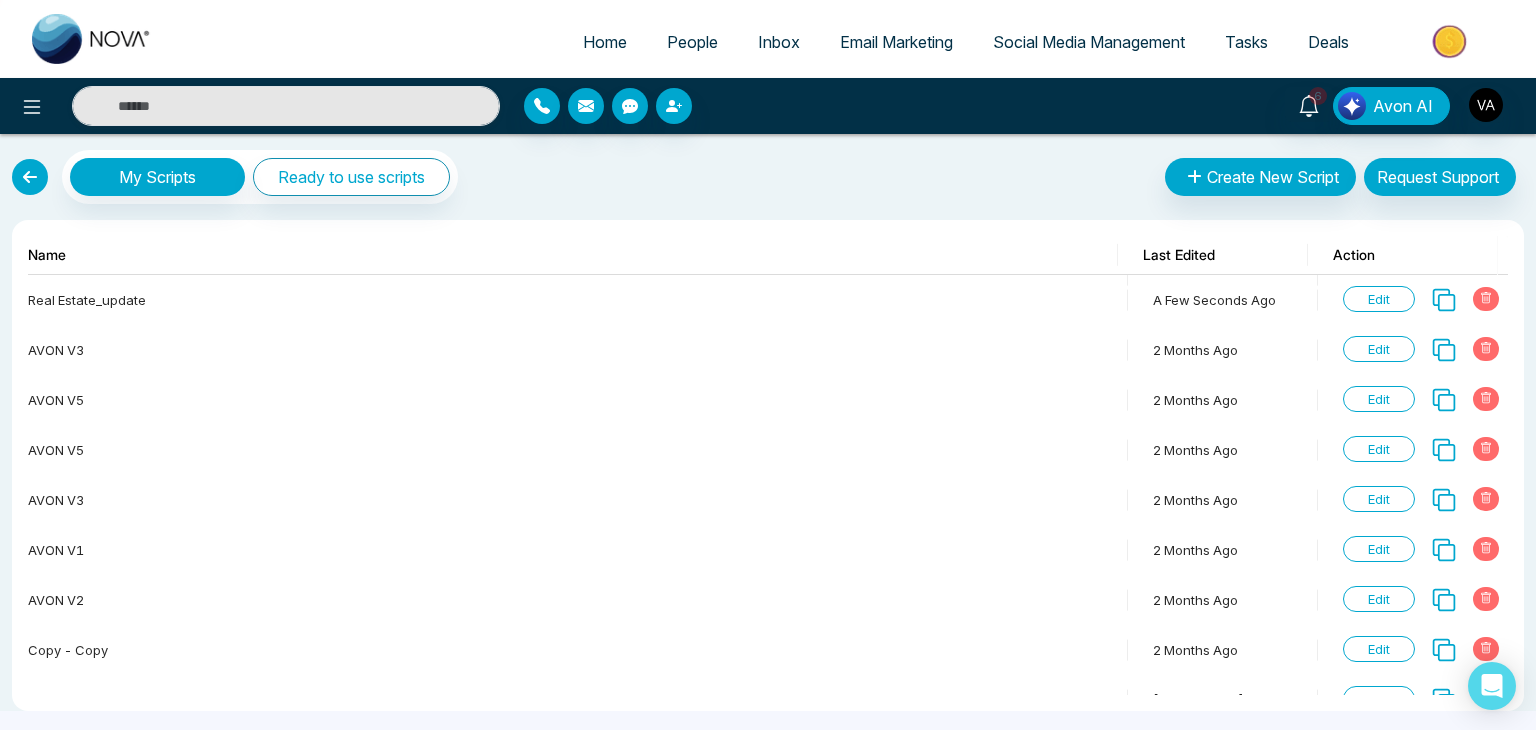 click at bounding box center (30, 177) 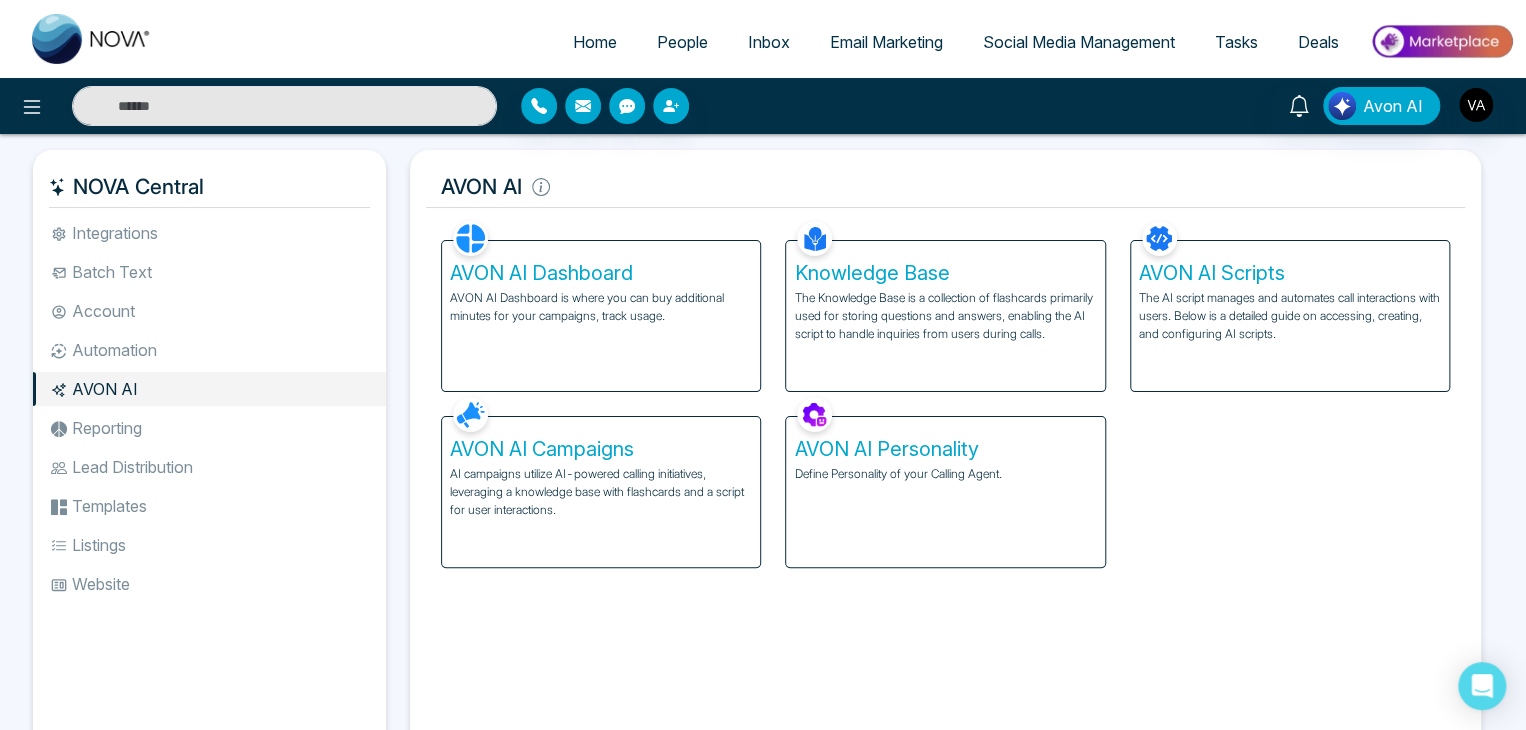click on "The AI script manages and automates call interactions with users. Below is a detailed guide on accessing, creating, and configuring AI scripts." at bounding box center [1290, 316] 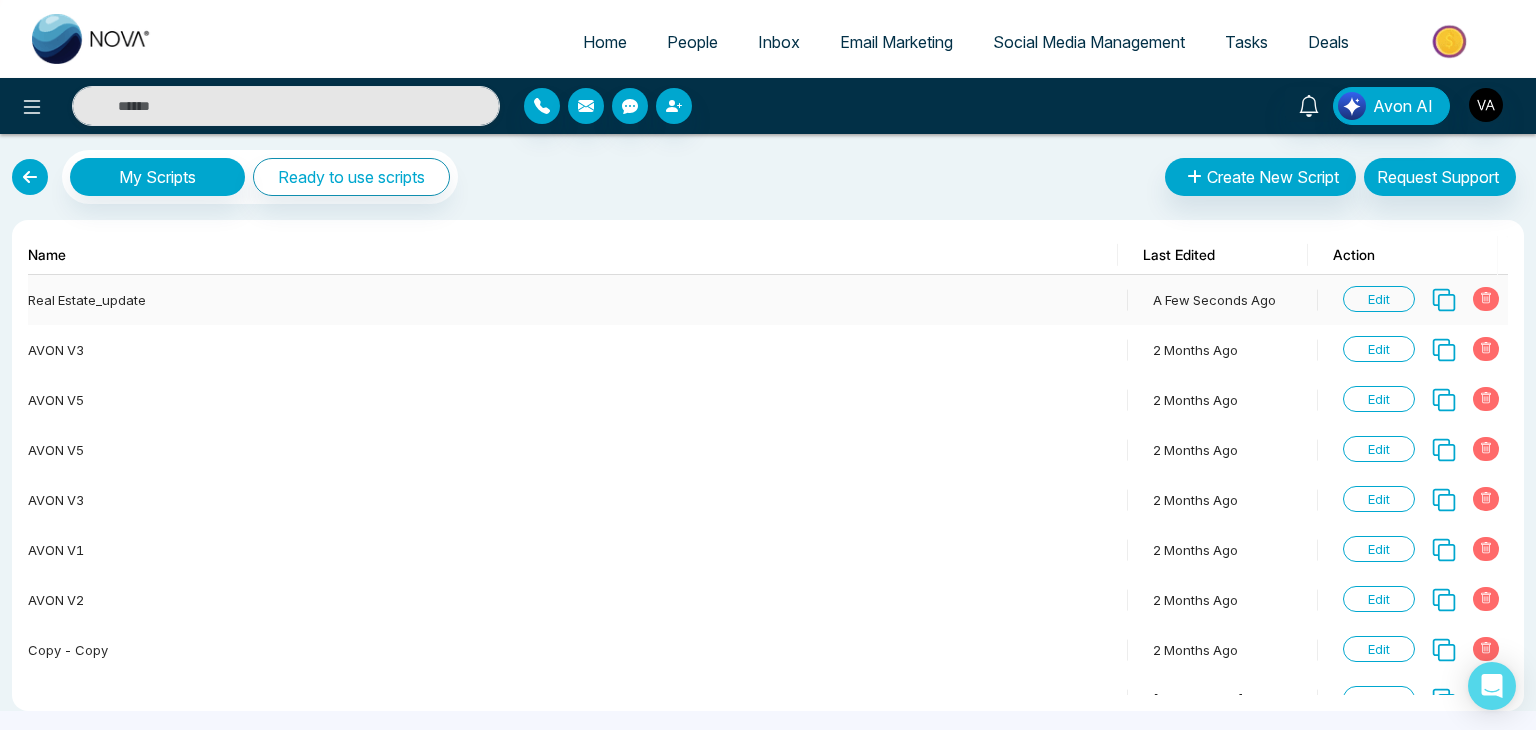 click on "Edit" at bounding box center (1379, 299) 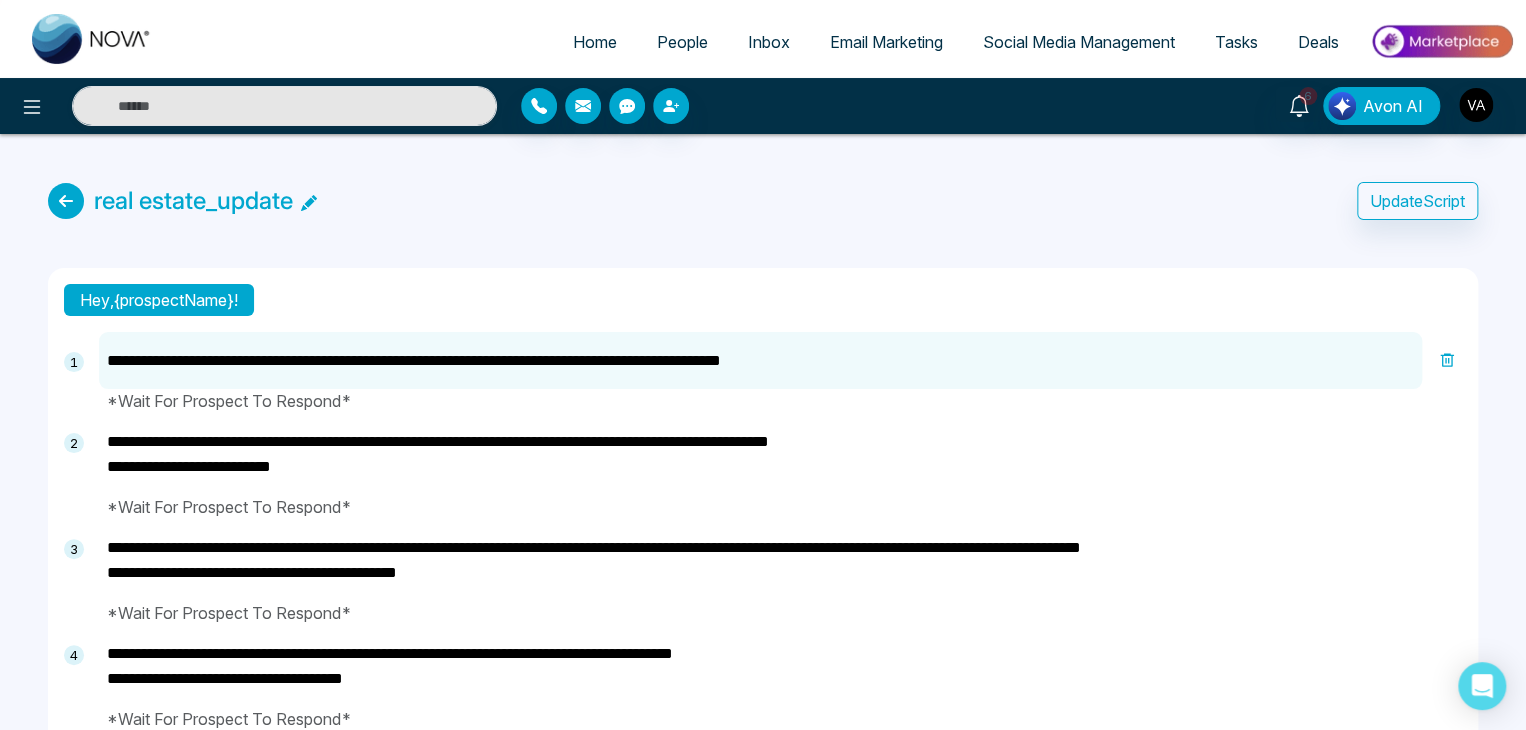 drag, startPoint x: 580, startPoint y: 359, endPoint x: 676, endPoint y: 361, distance: 96.02083 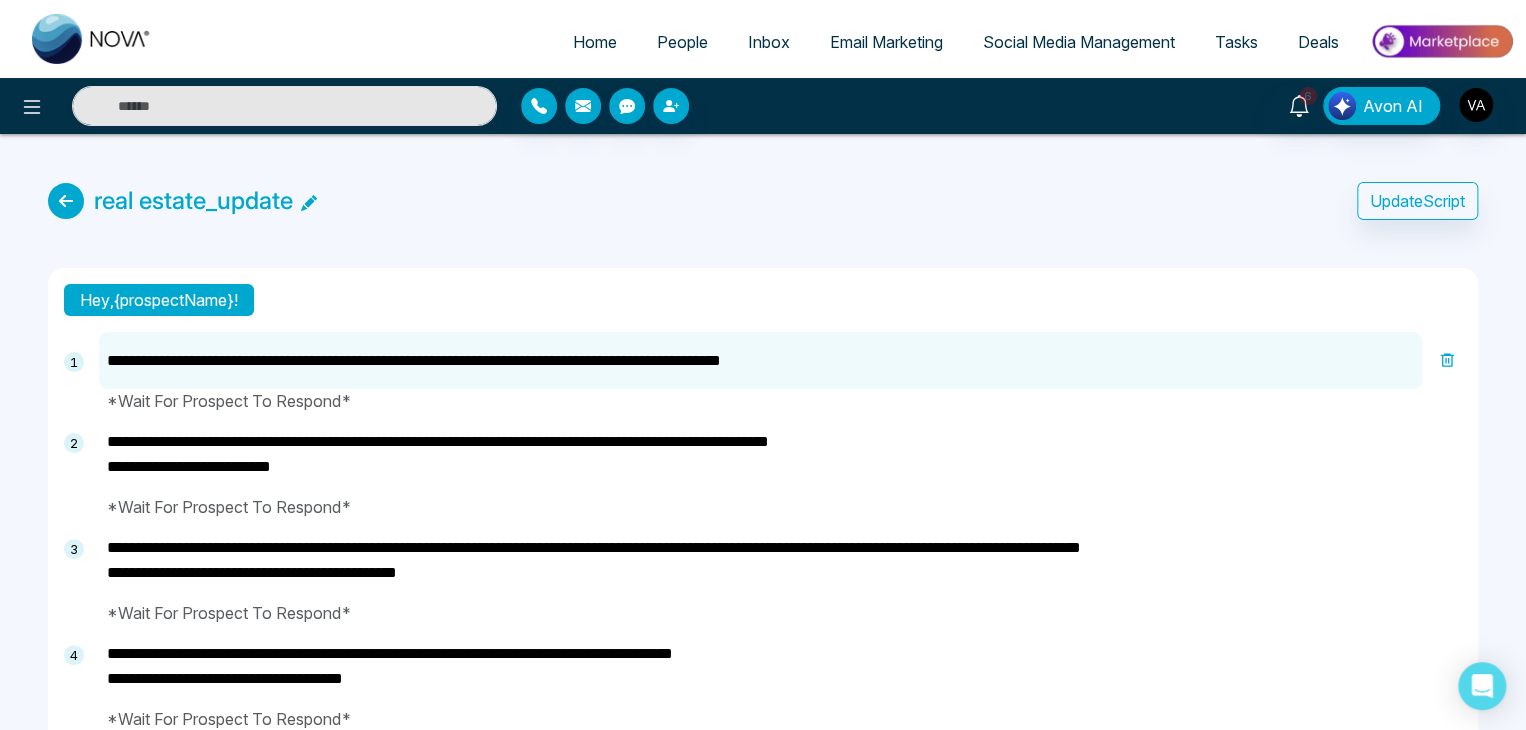 click on "**********" at bounding box center (760, 360) 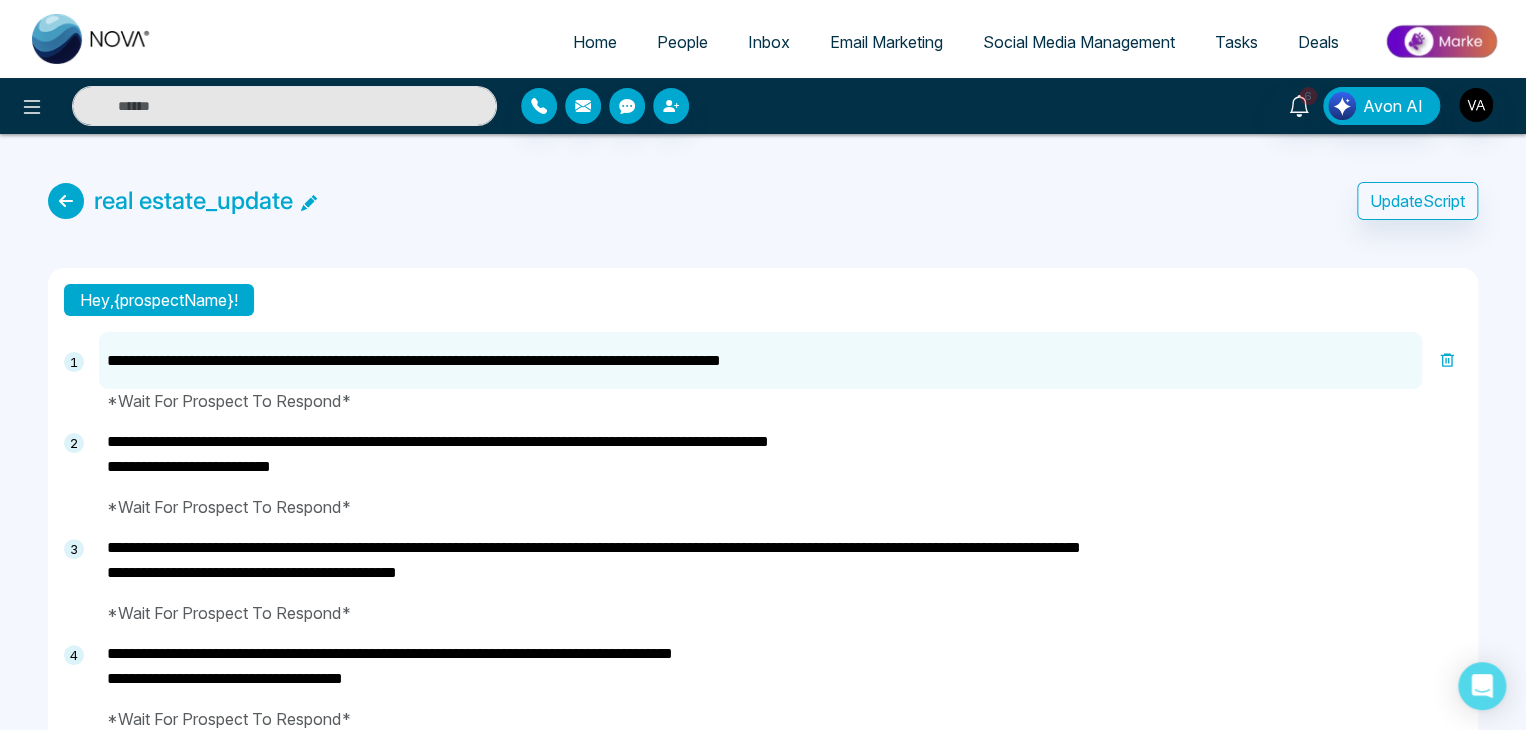 type on "**********" 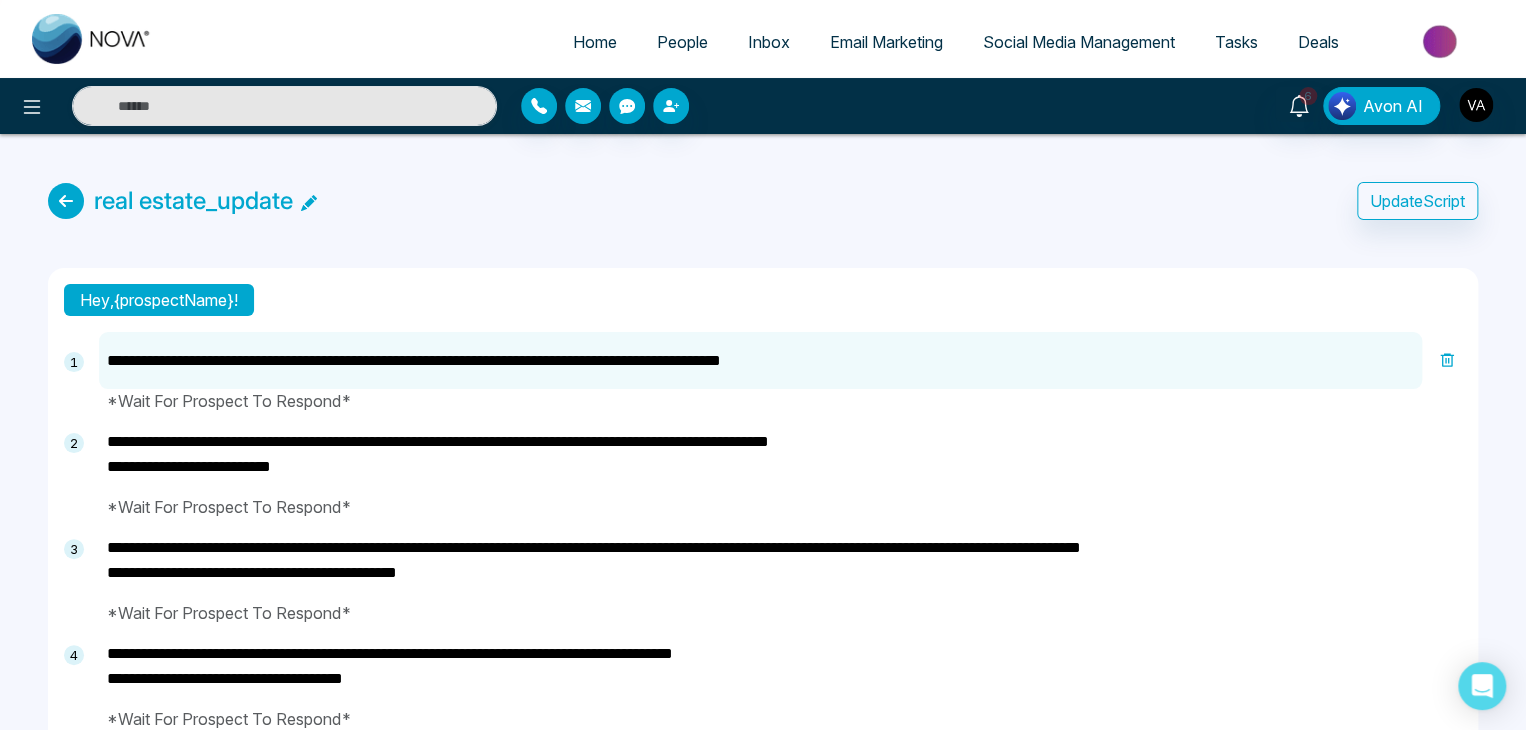 type on "**********" 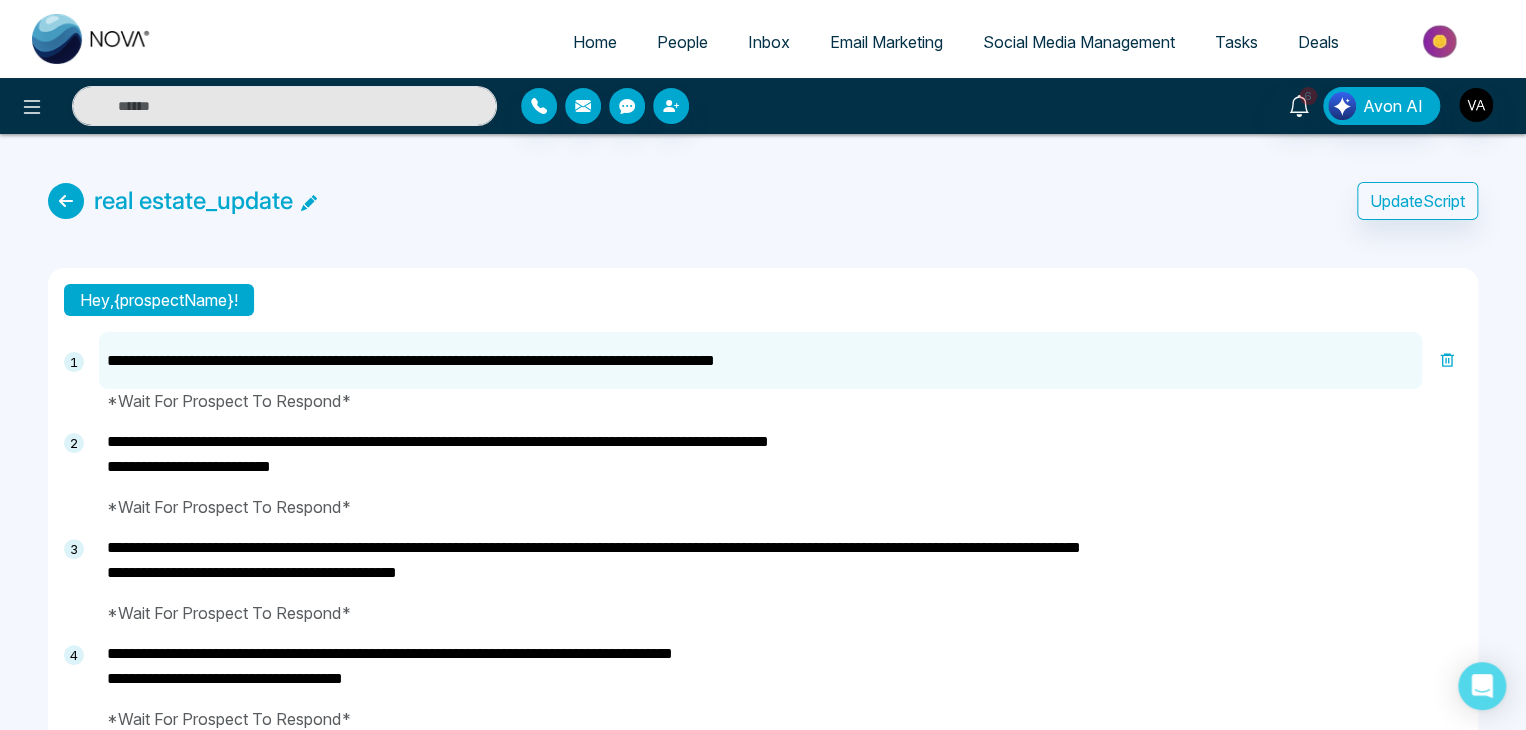 type on "**********" 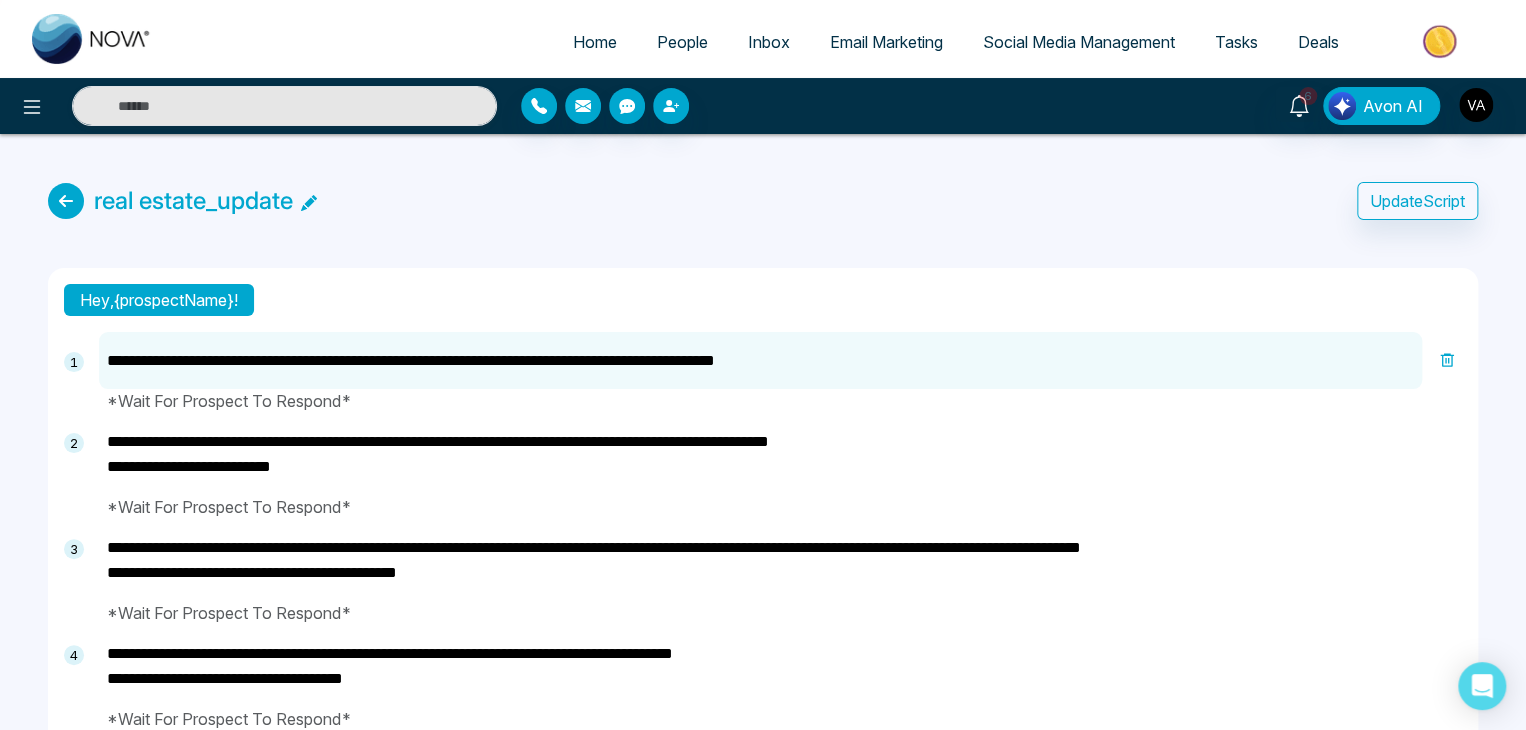 type on "**********" 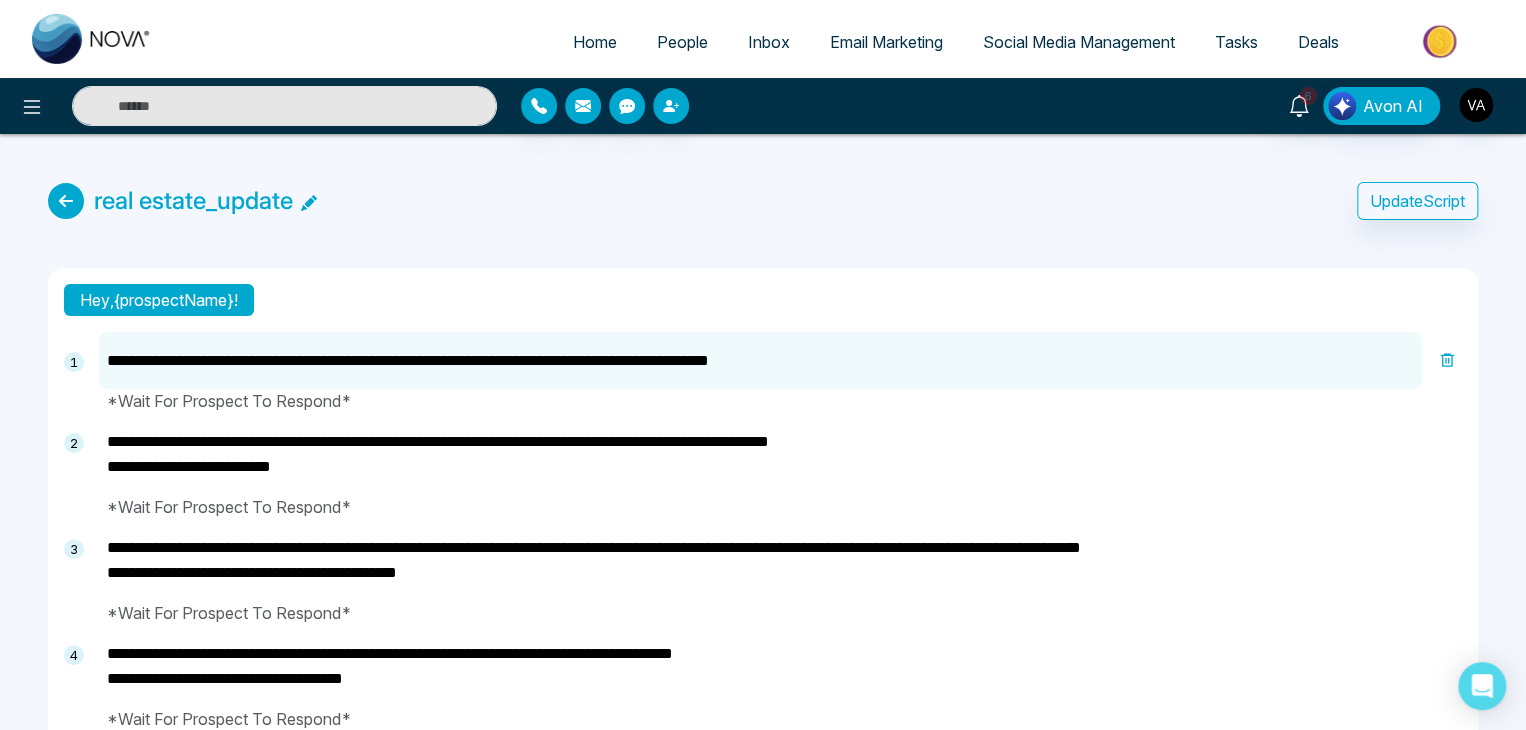 type on "**********" 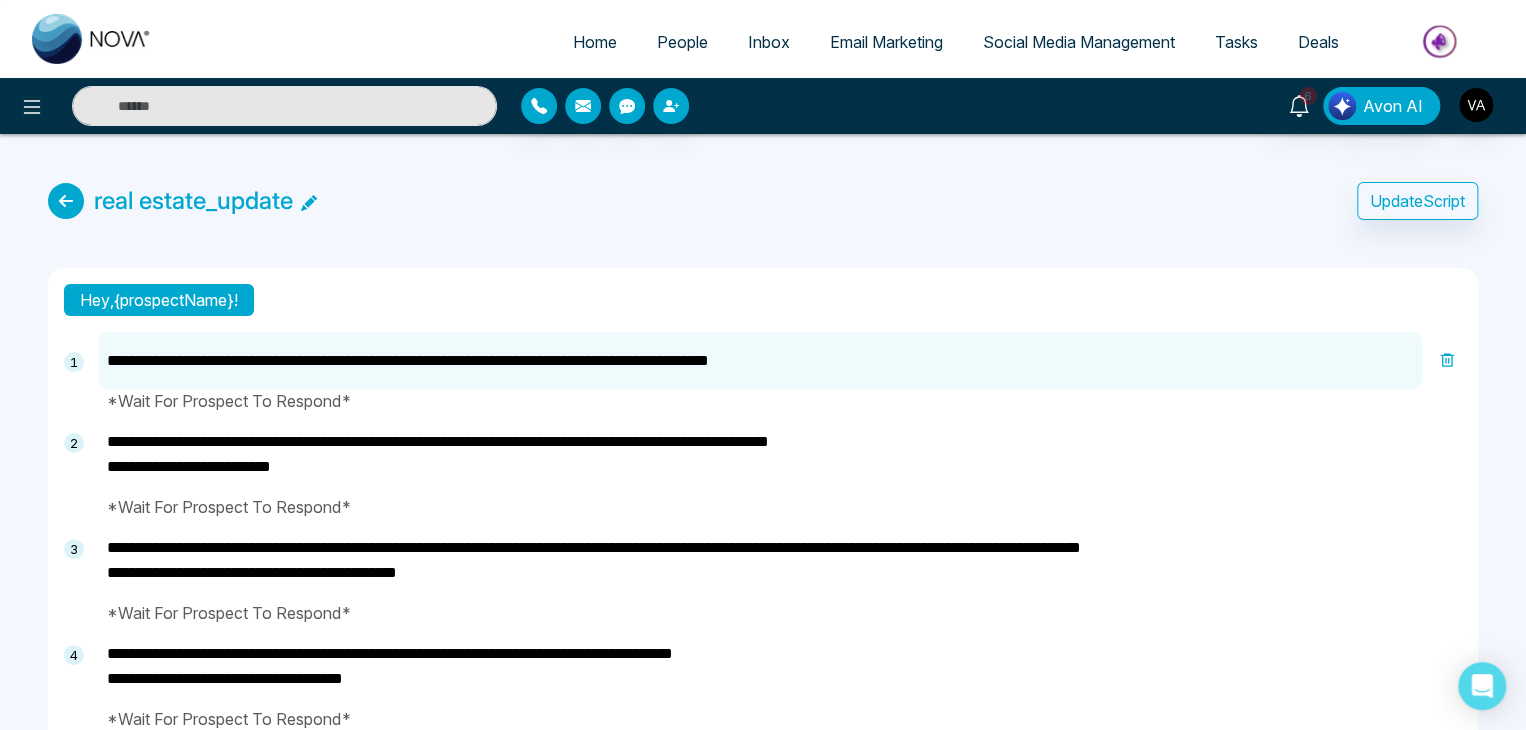type on "**********" 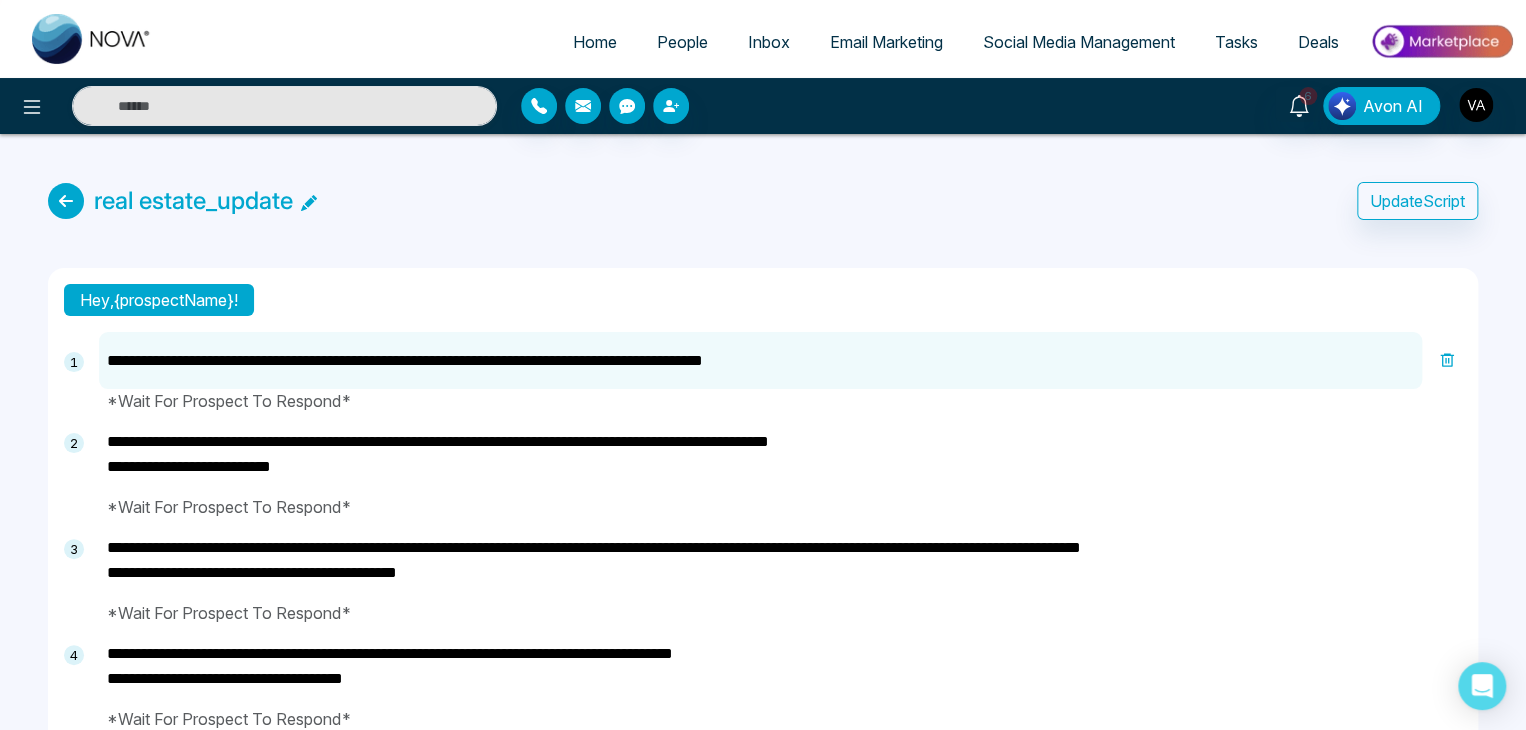 type on "**********" 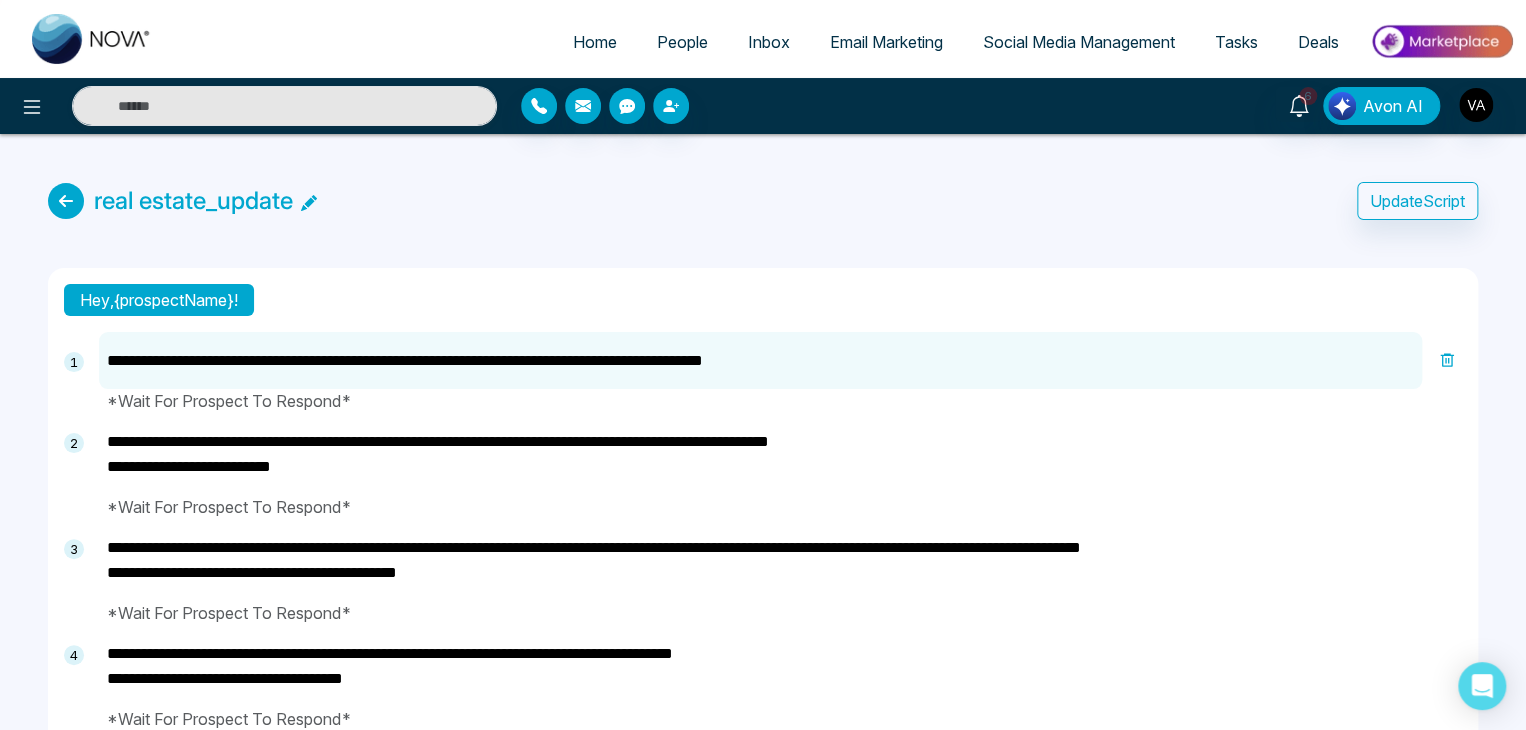 type on "**********" 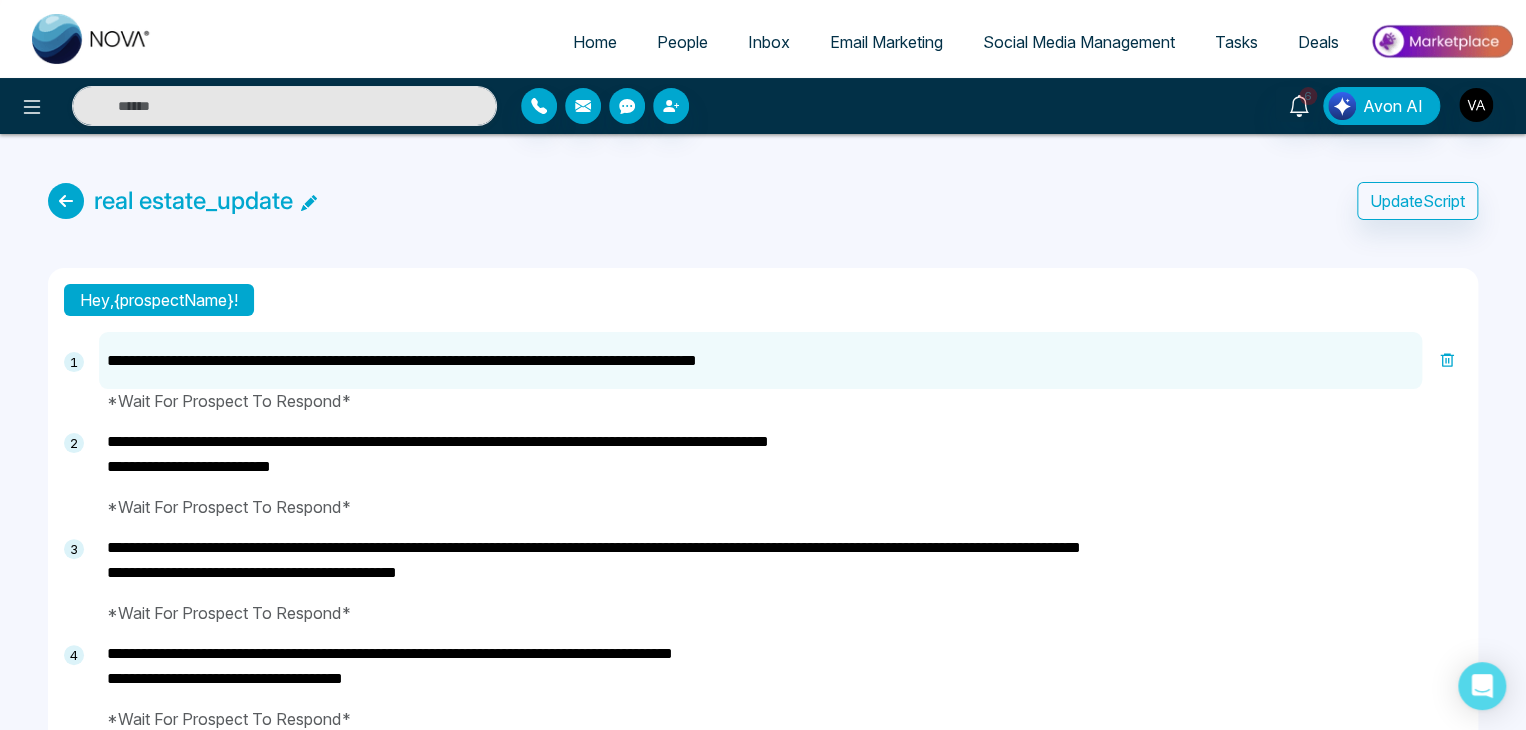 type on "**********" 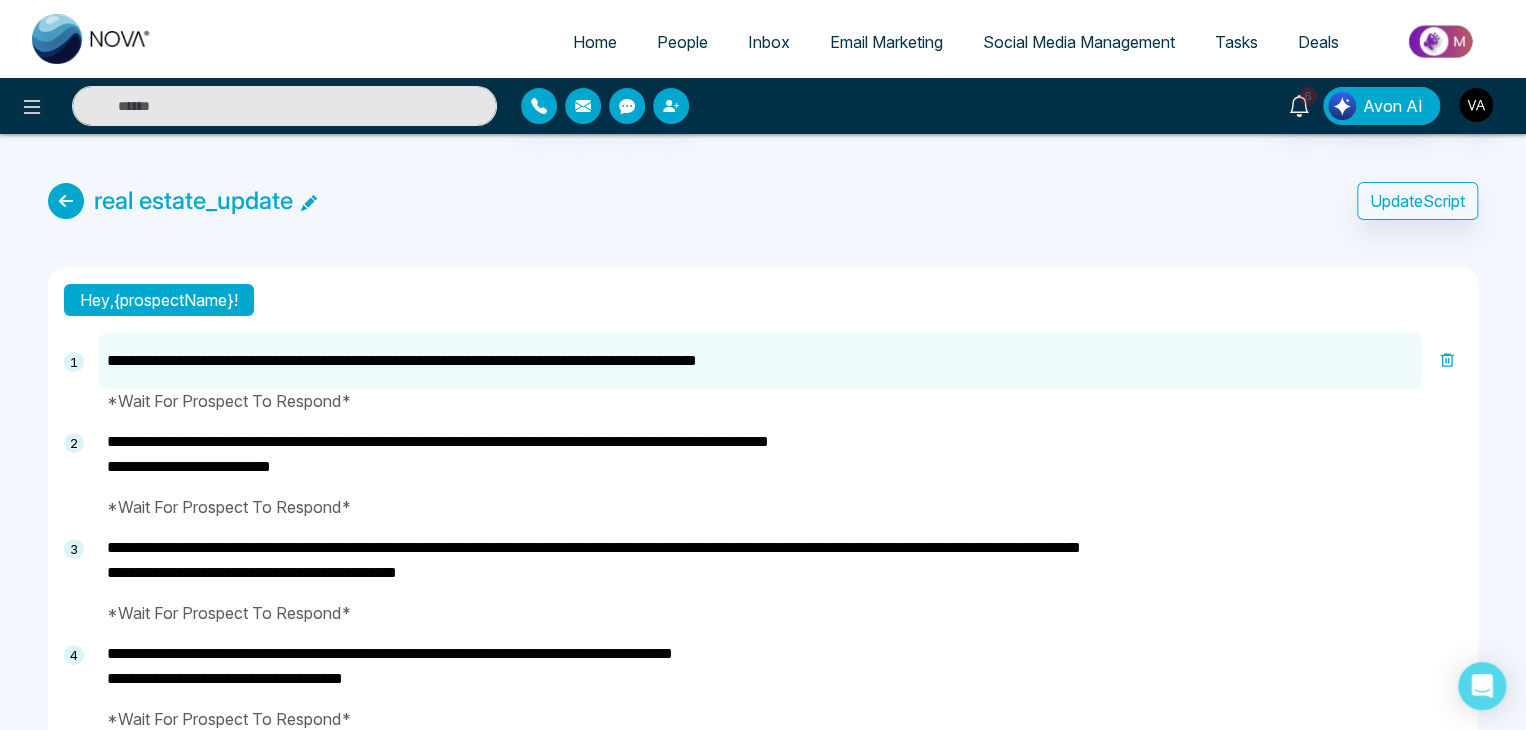 type on "**********" 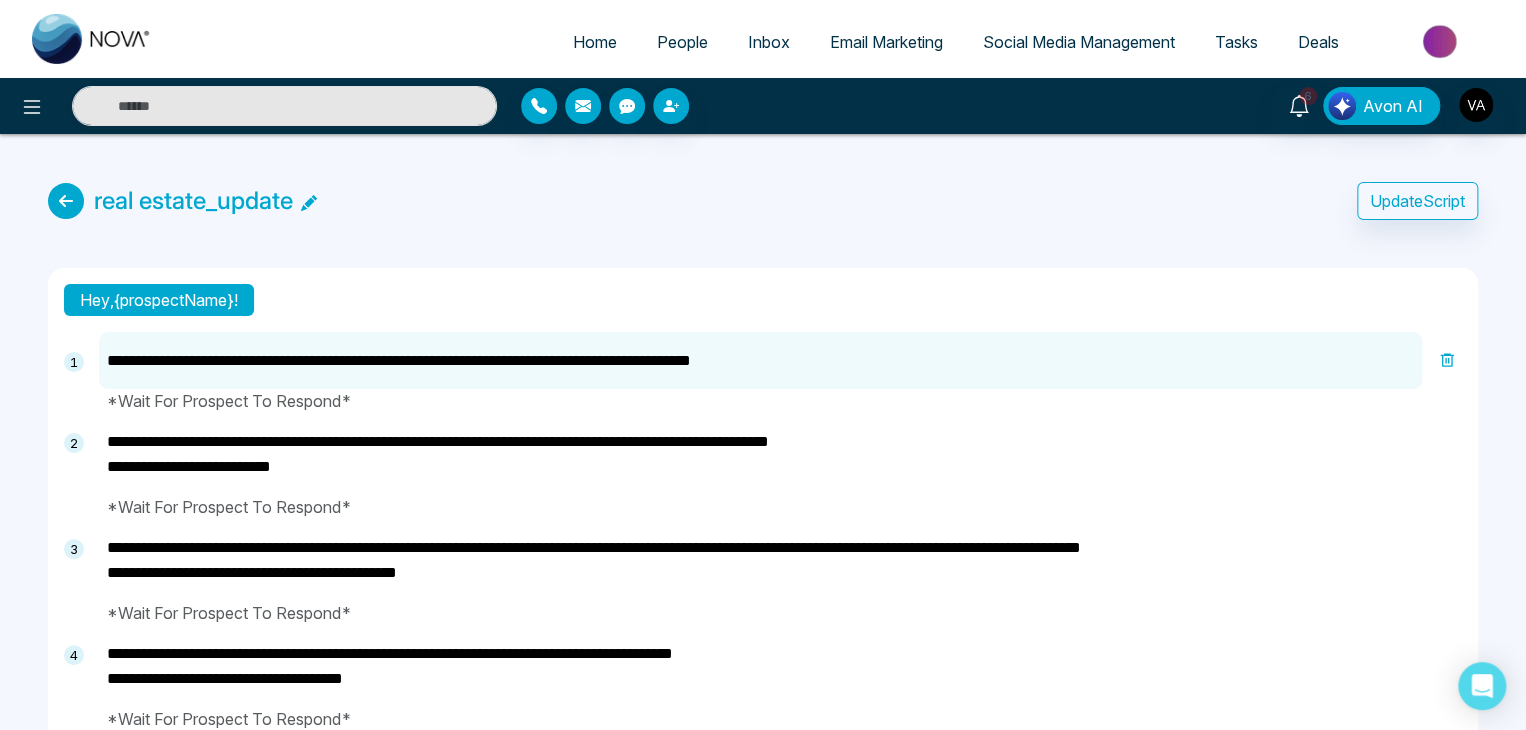 type on "**********" 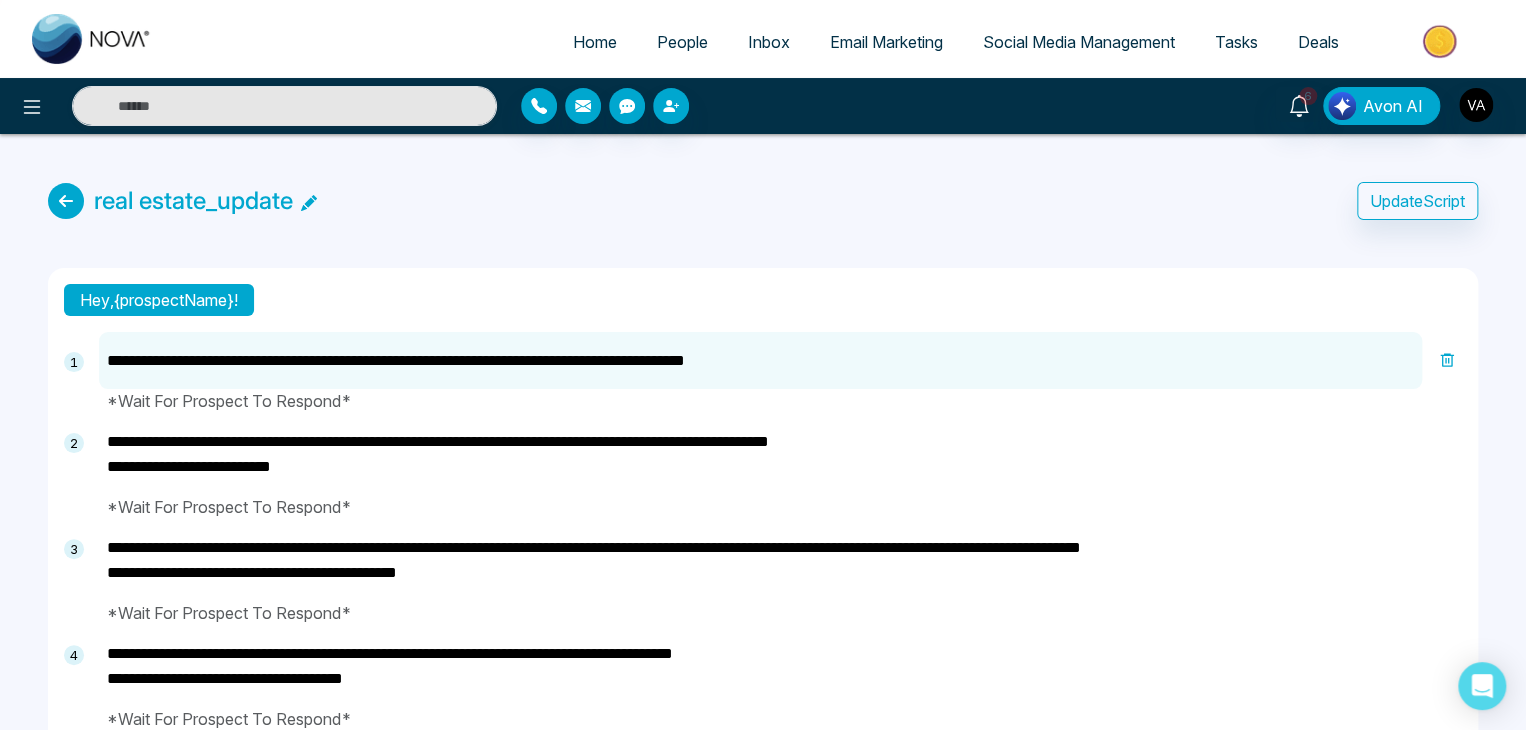 type on "**********" 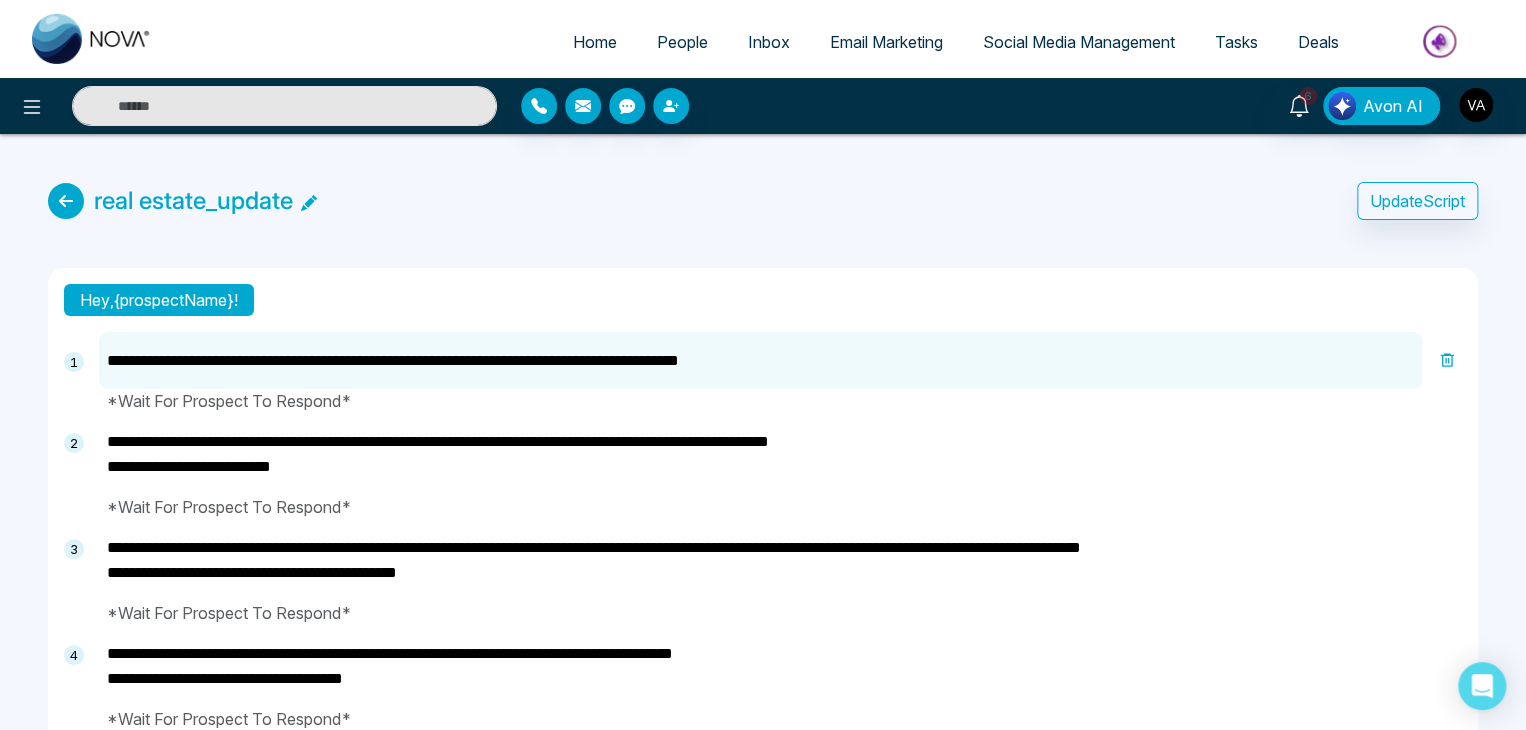 type on "**********" 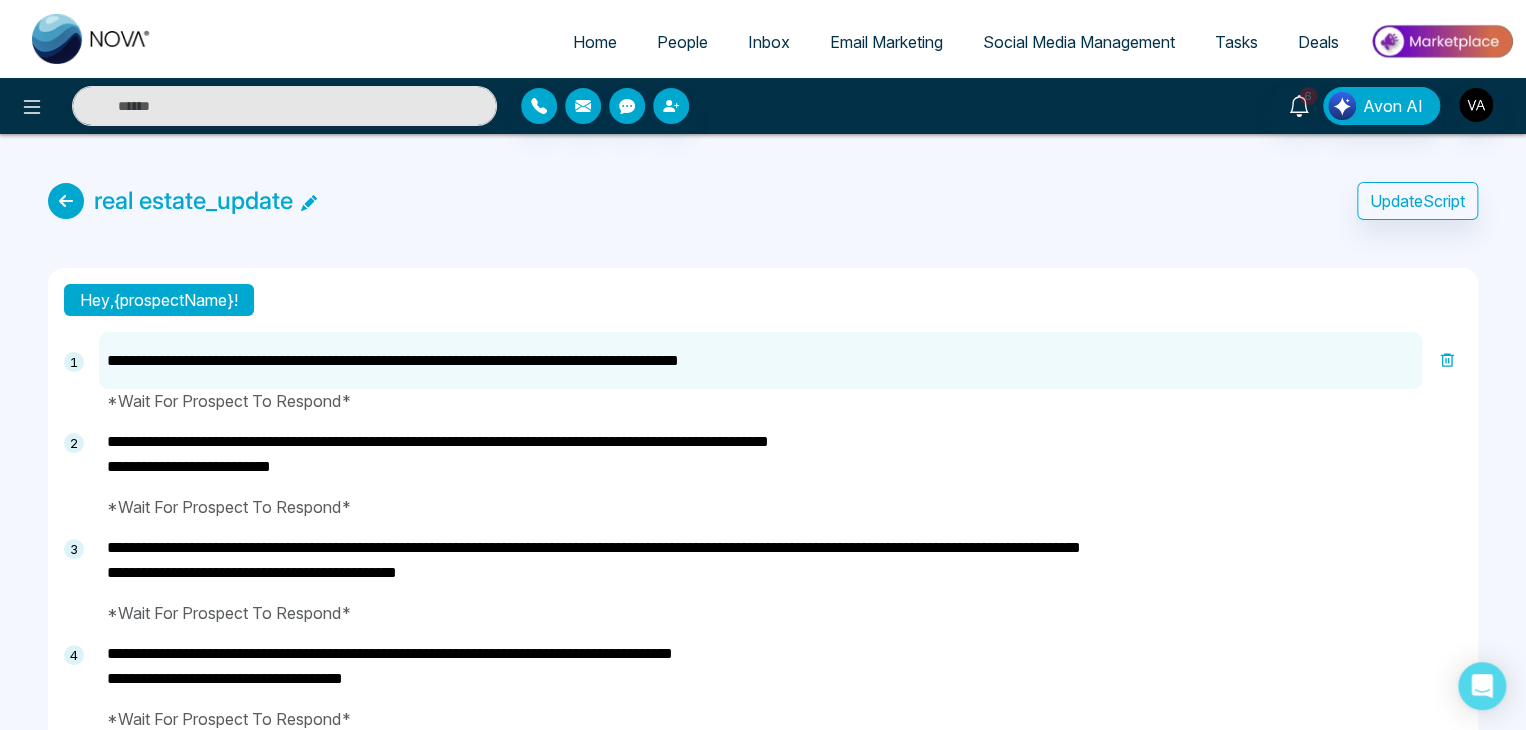 type on "**********" 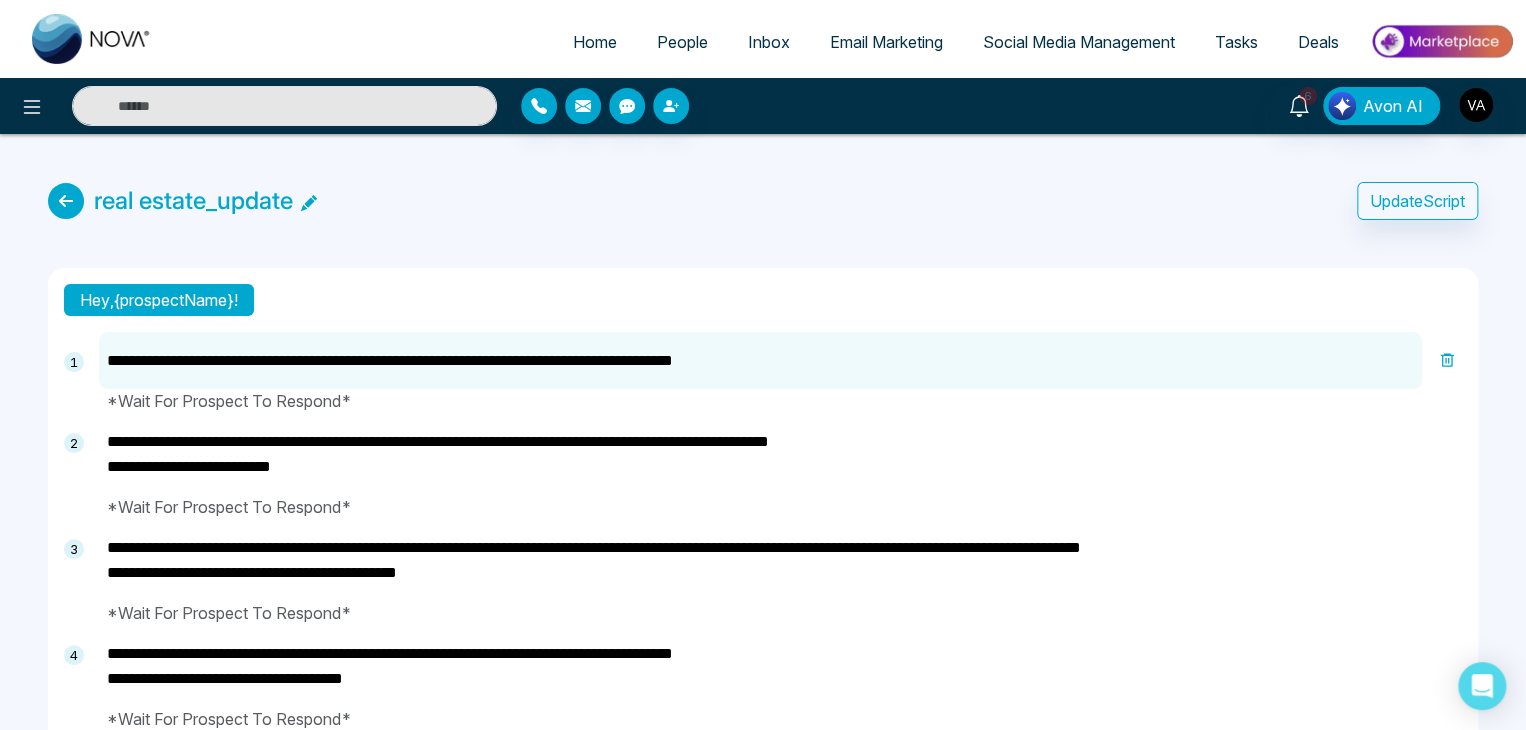 type on "**********" 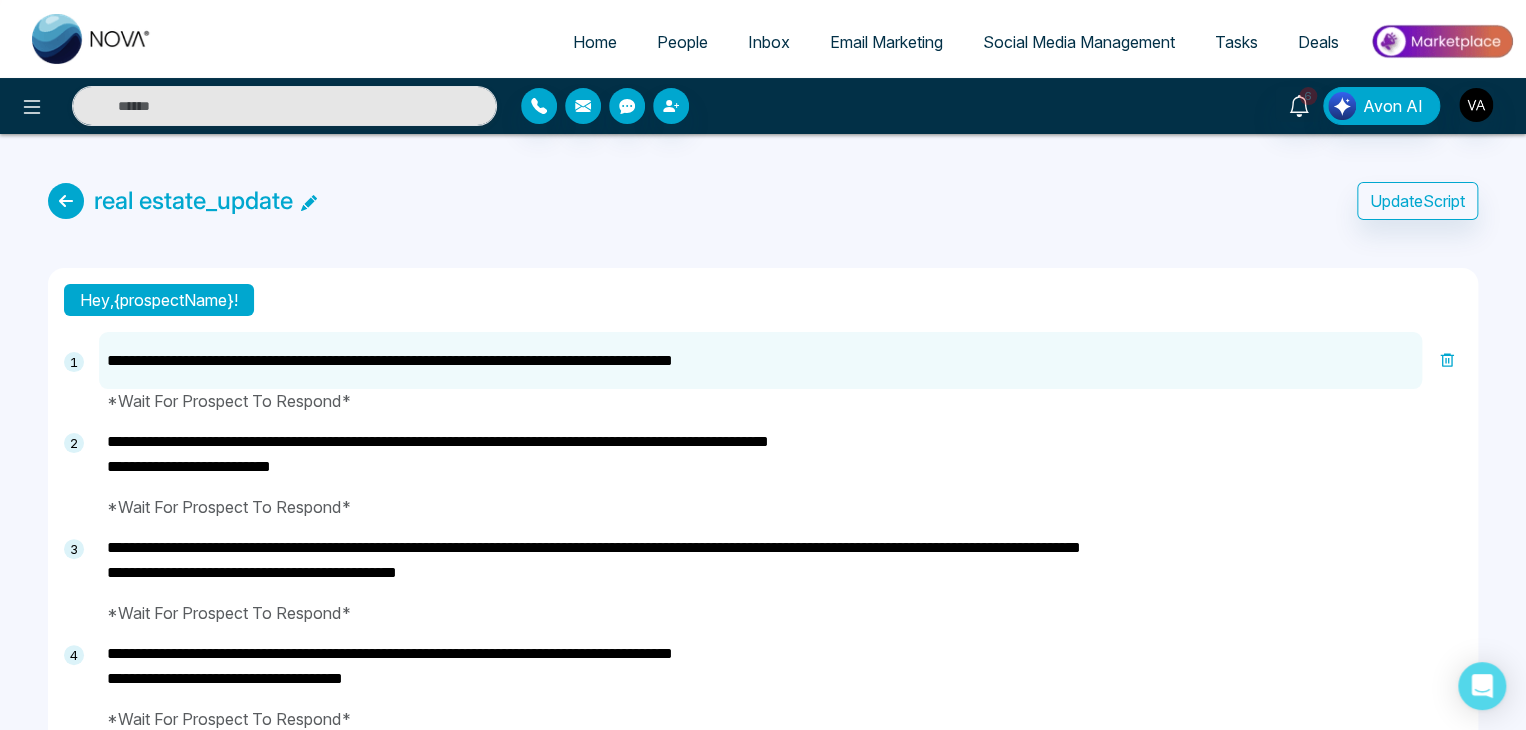 type on "**********" 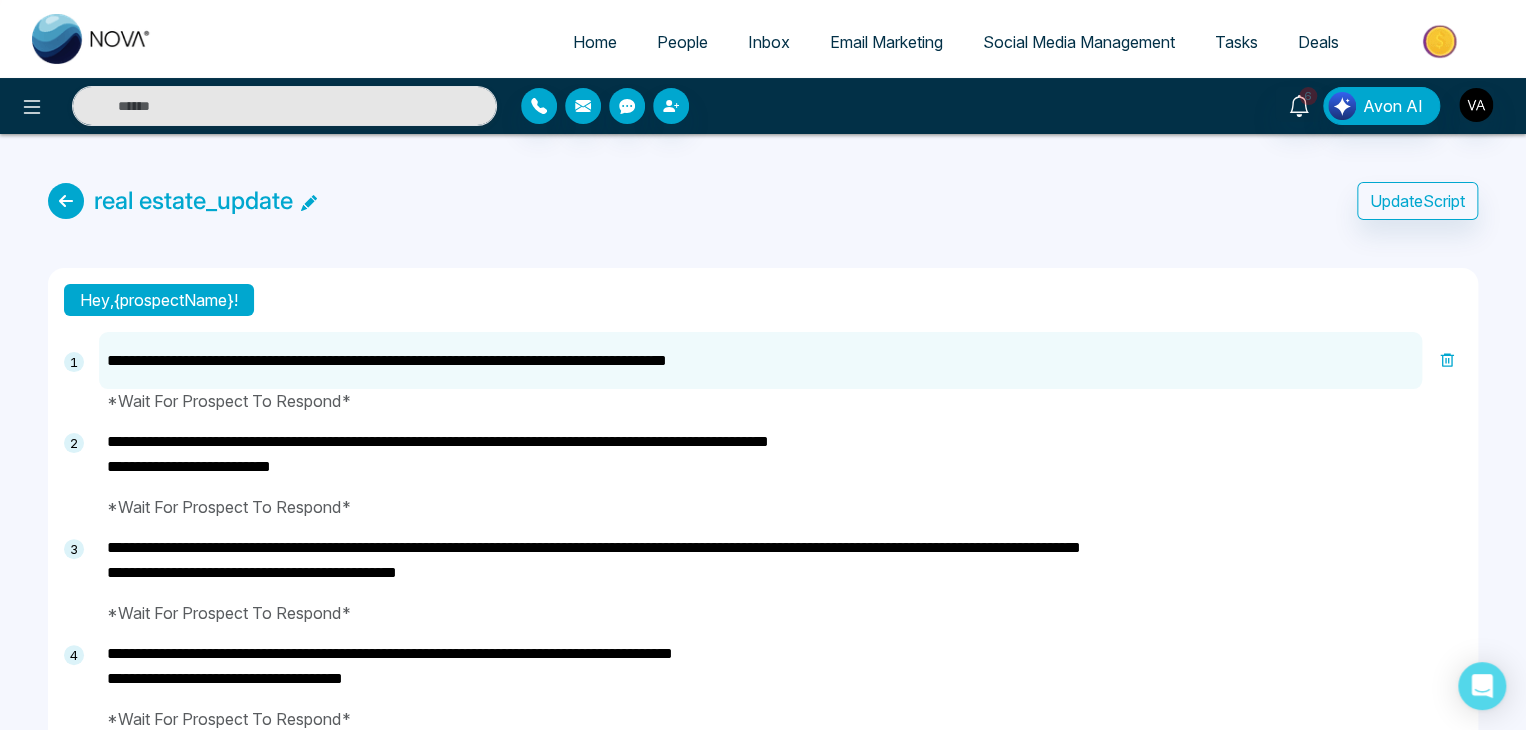 type on "**********" 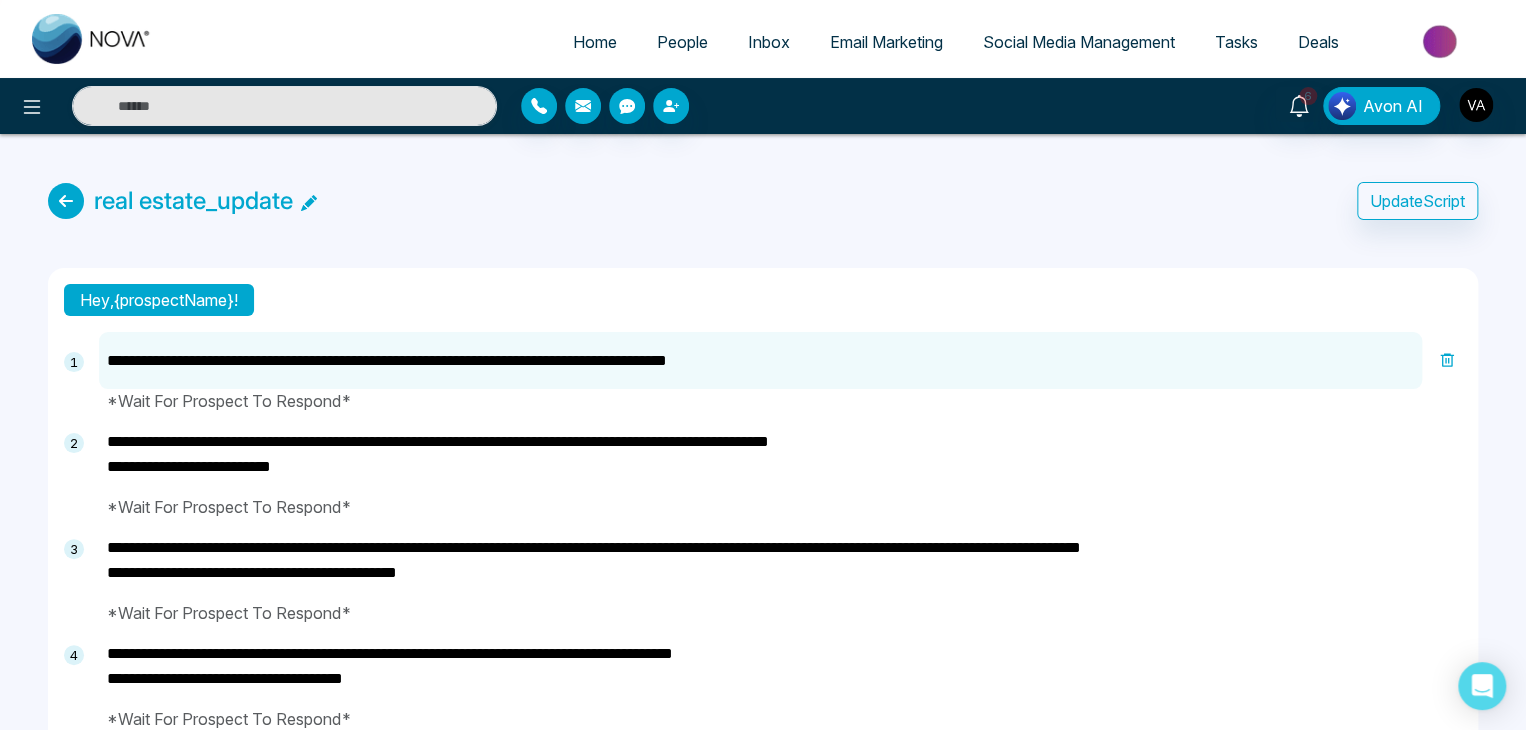 type on "**********" 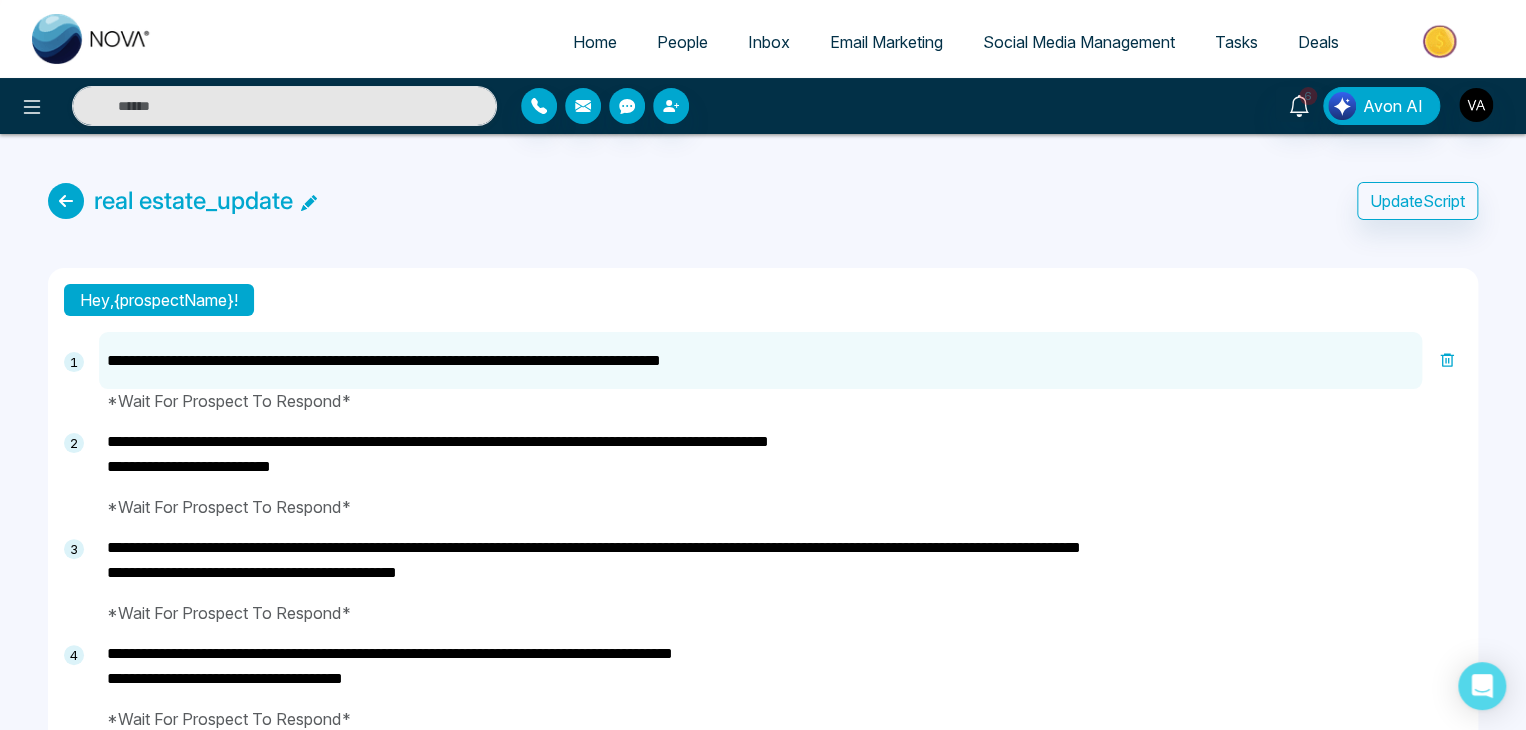 type on "**********" 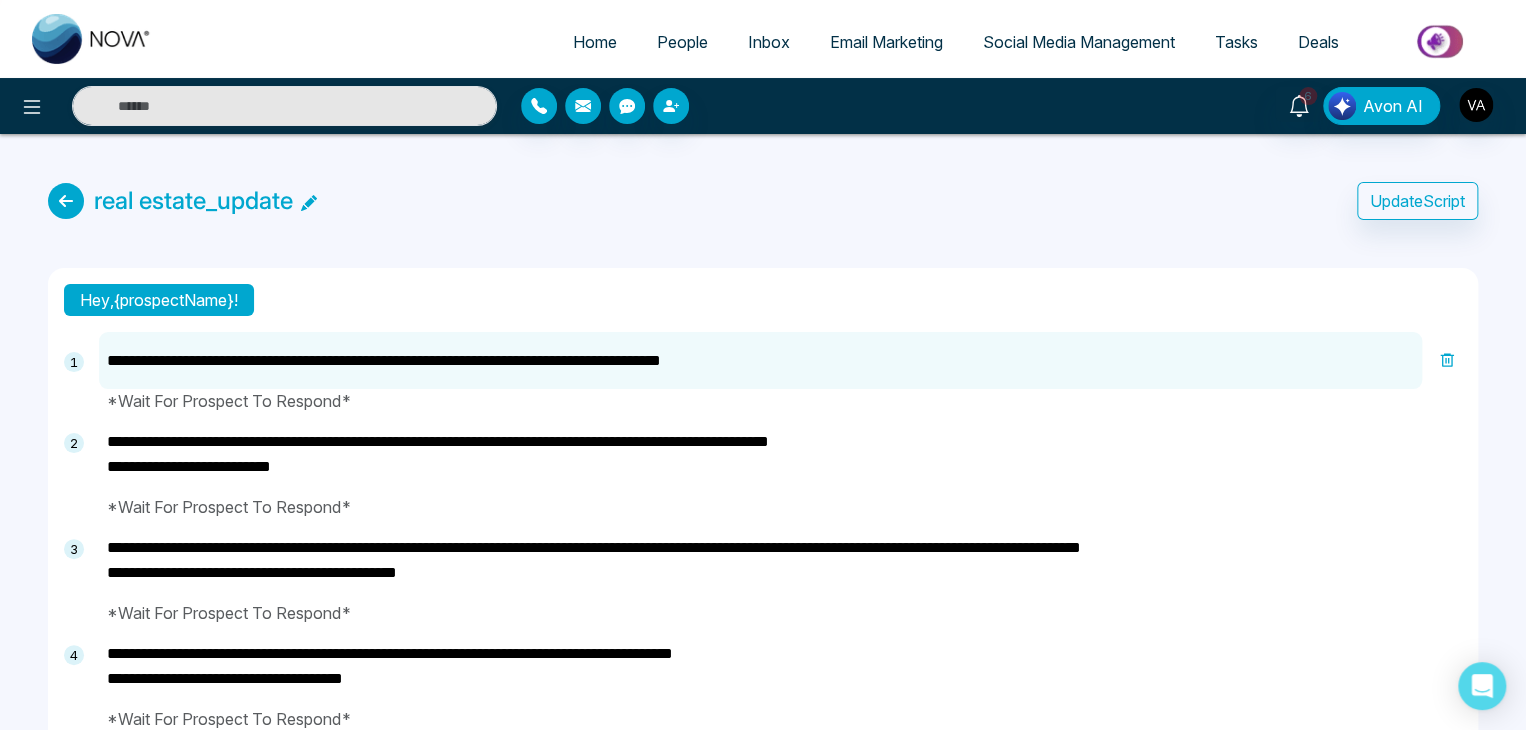 type on "**********" 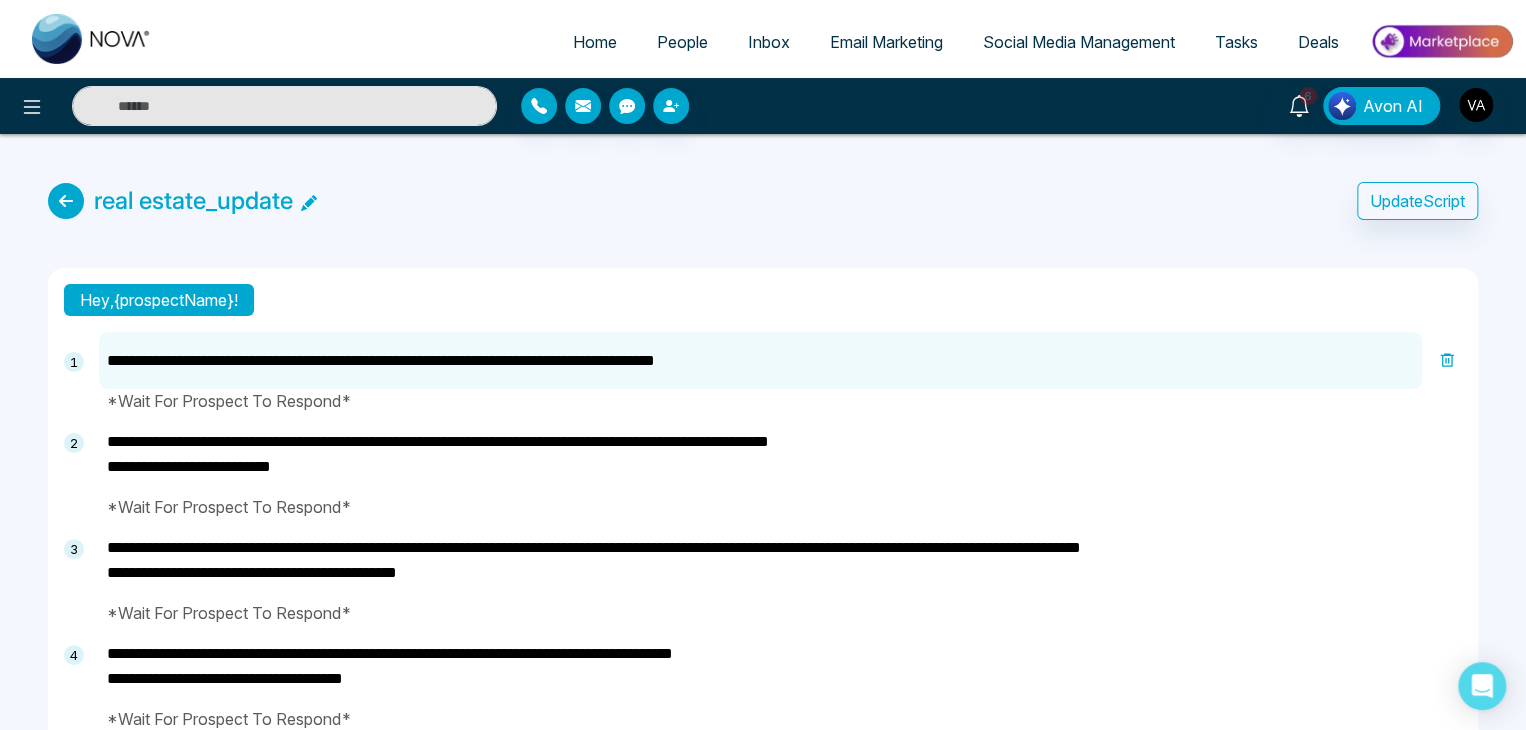 type on "**********" 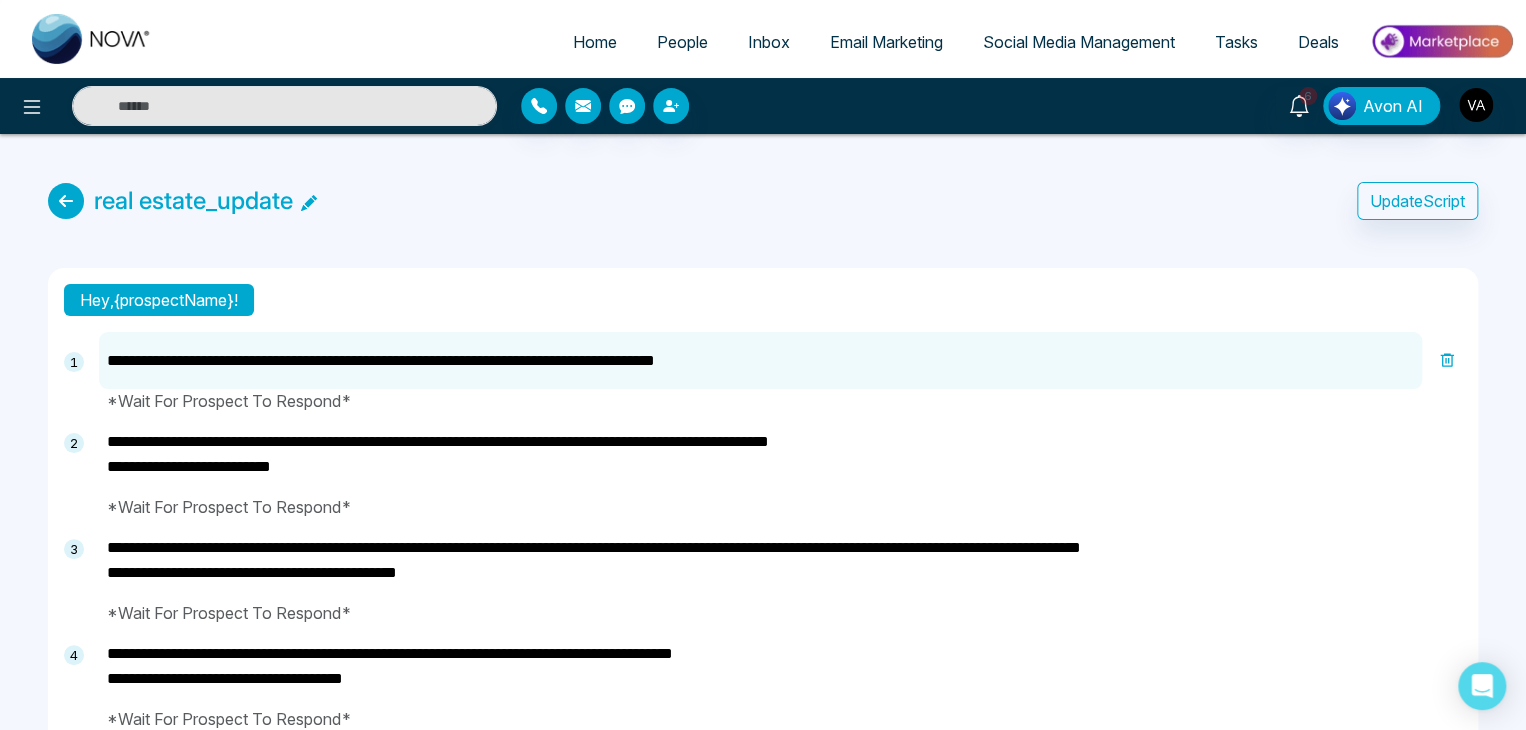 type on "**********" 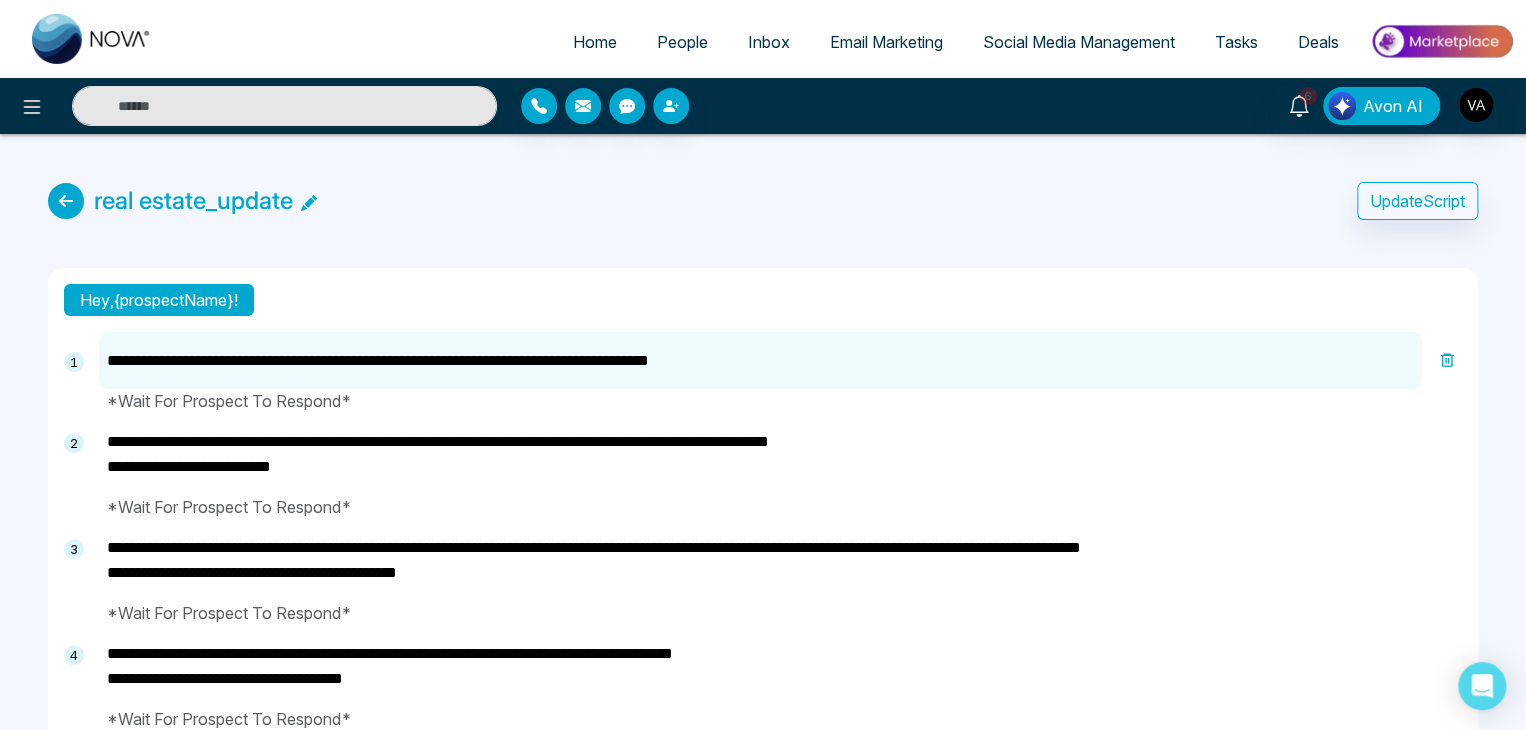 type on "**********" 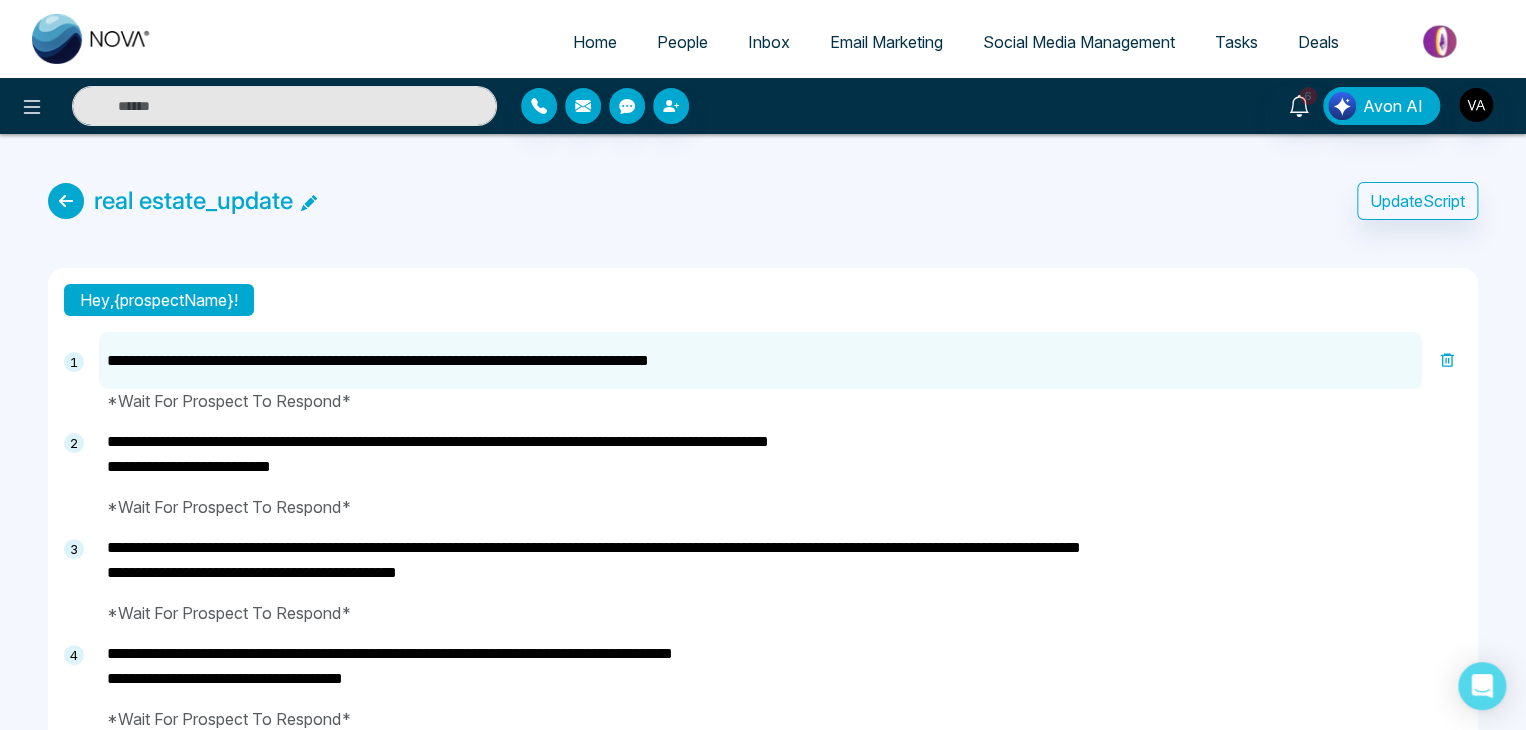 type on "**********" 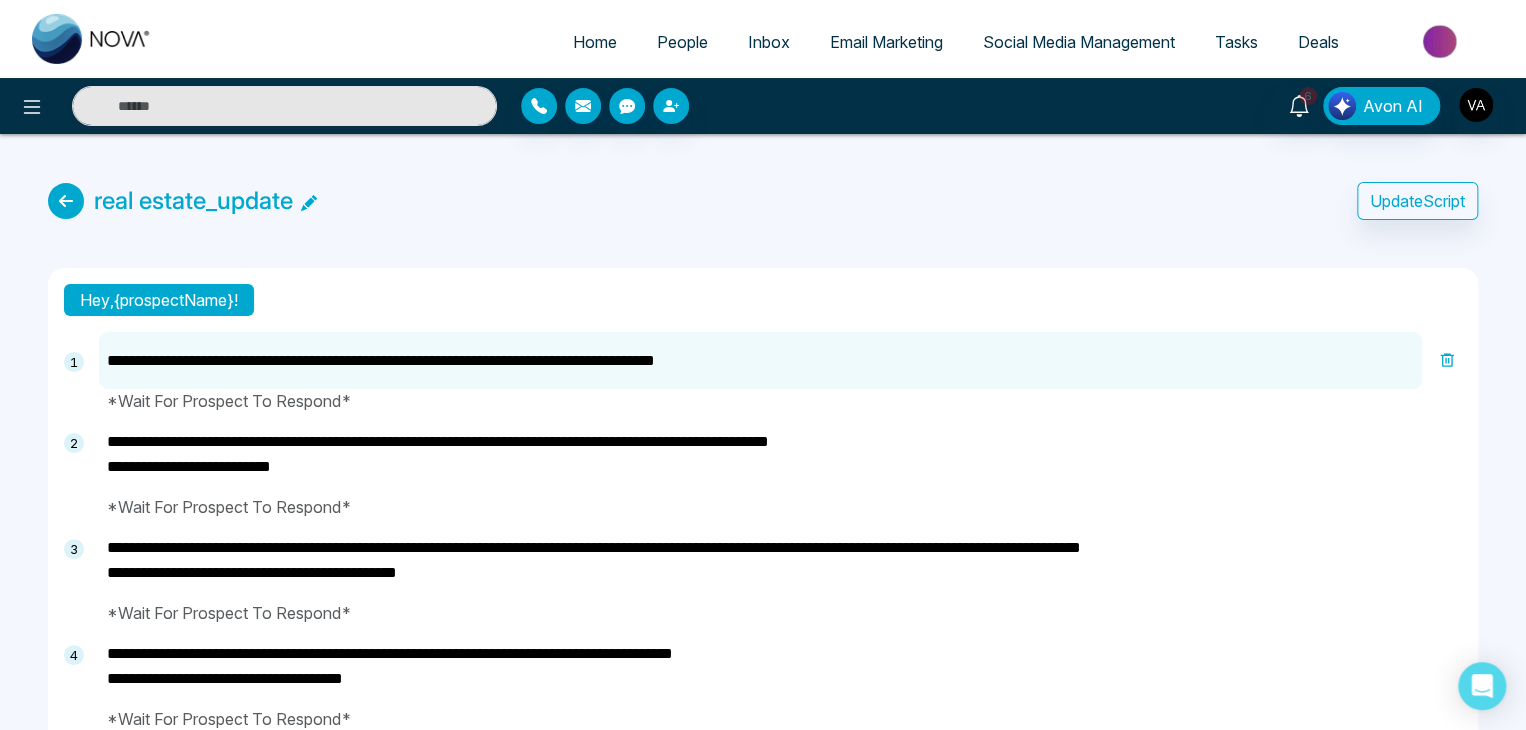 type on "**********" 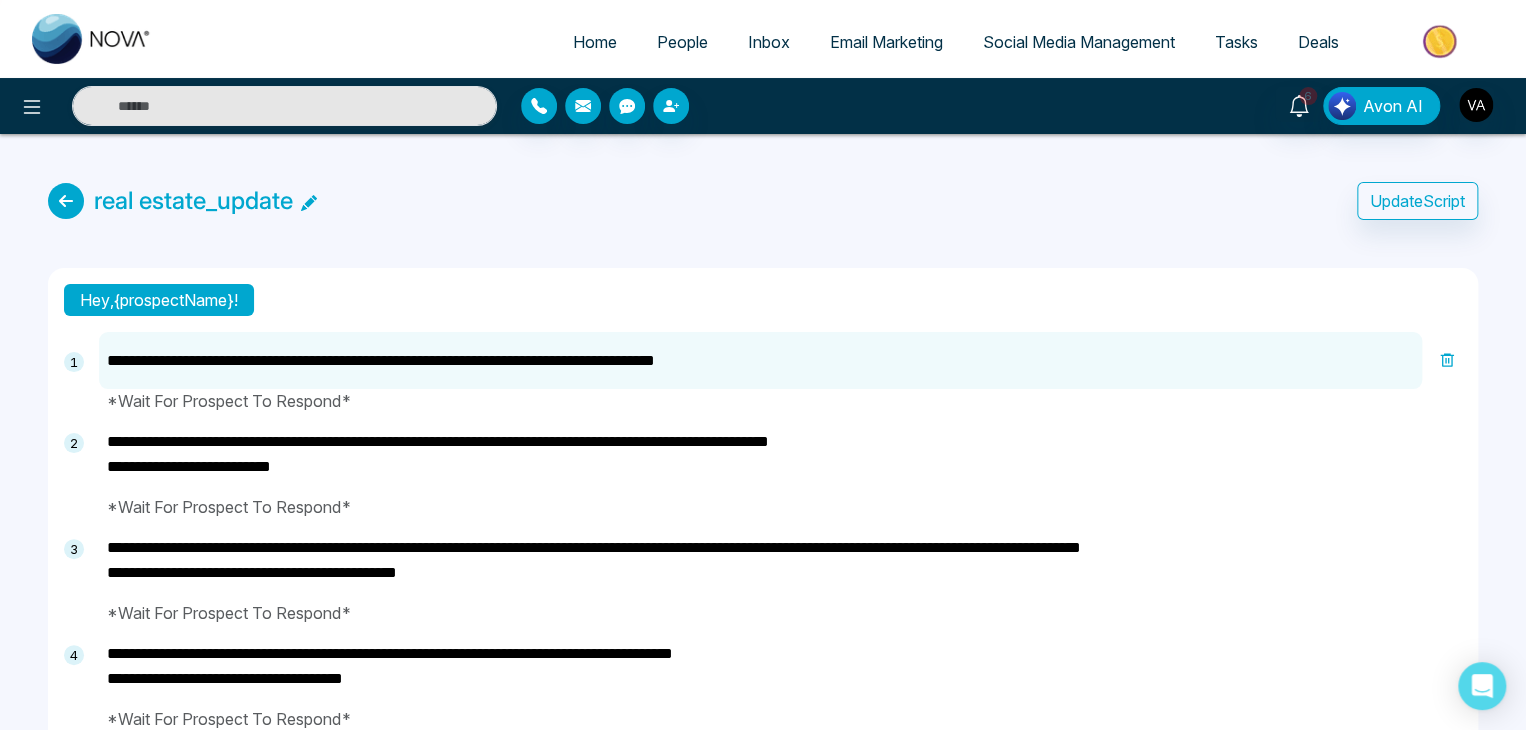 type on "**********" 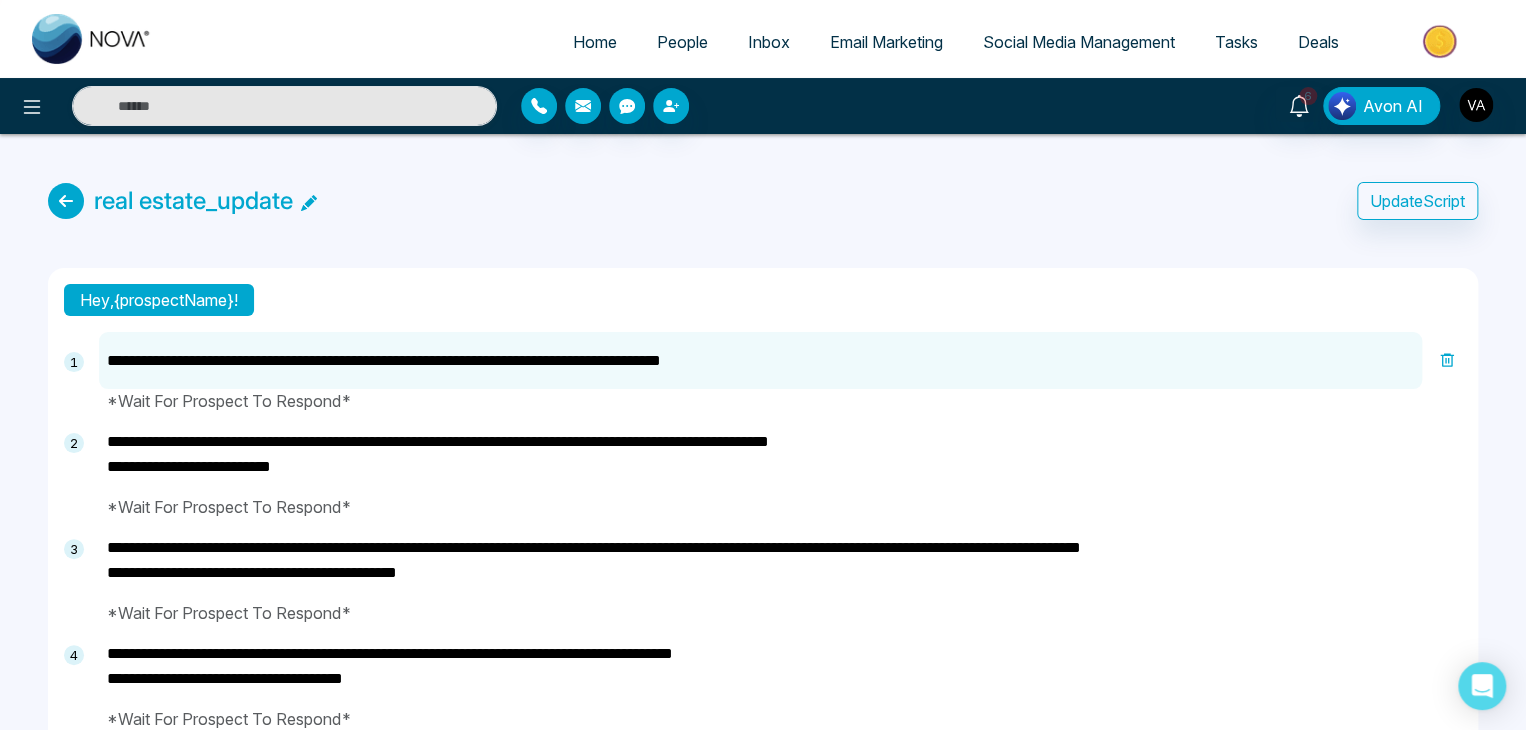 type on "**********" 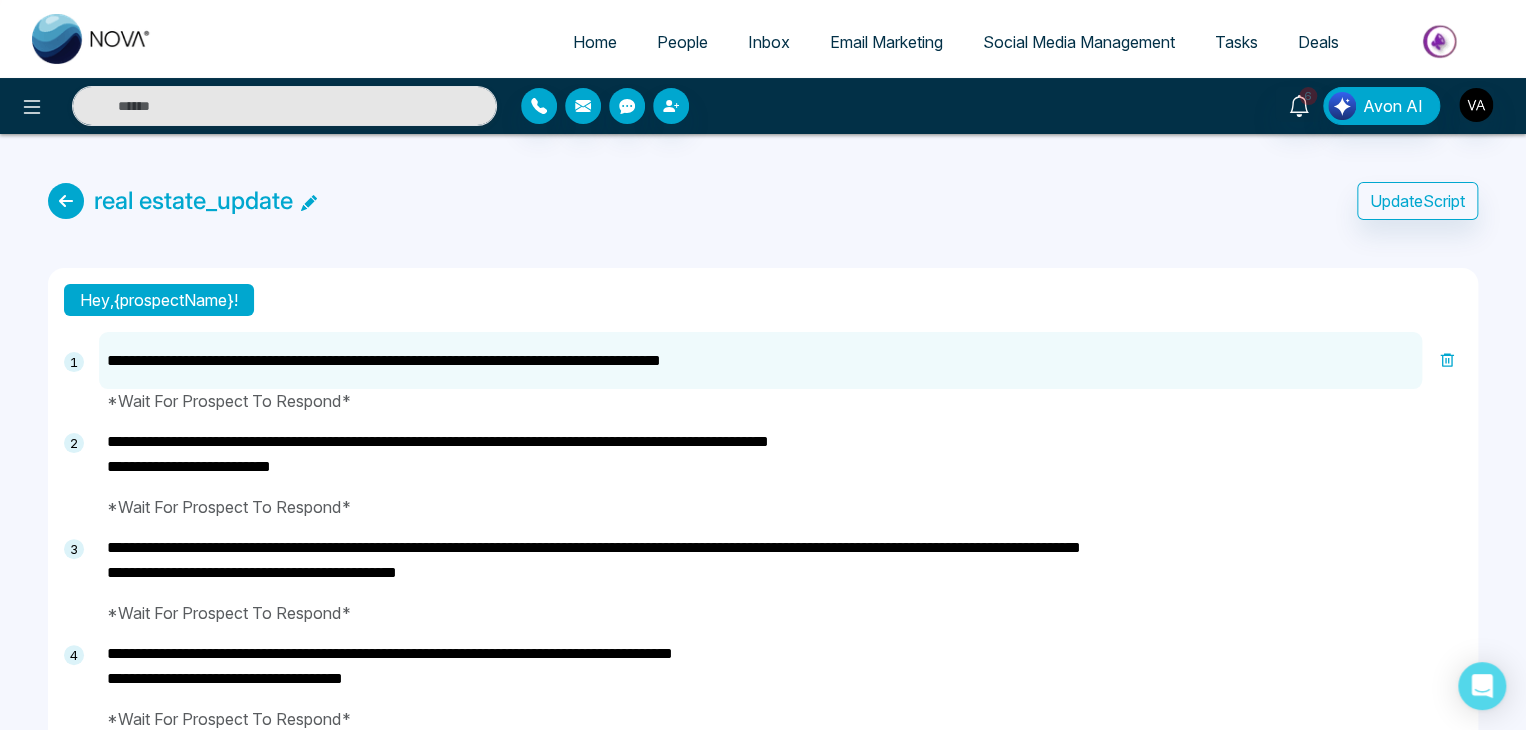 type on "**********" 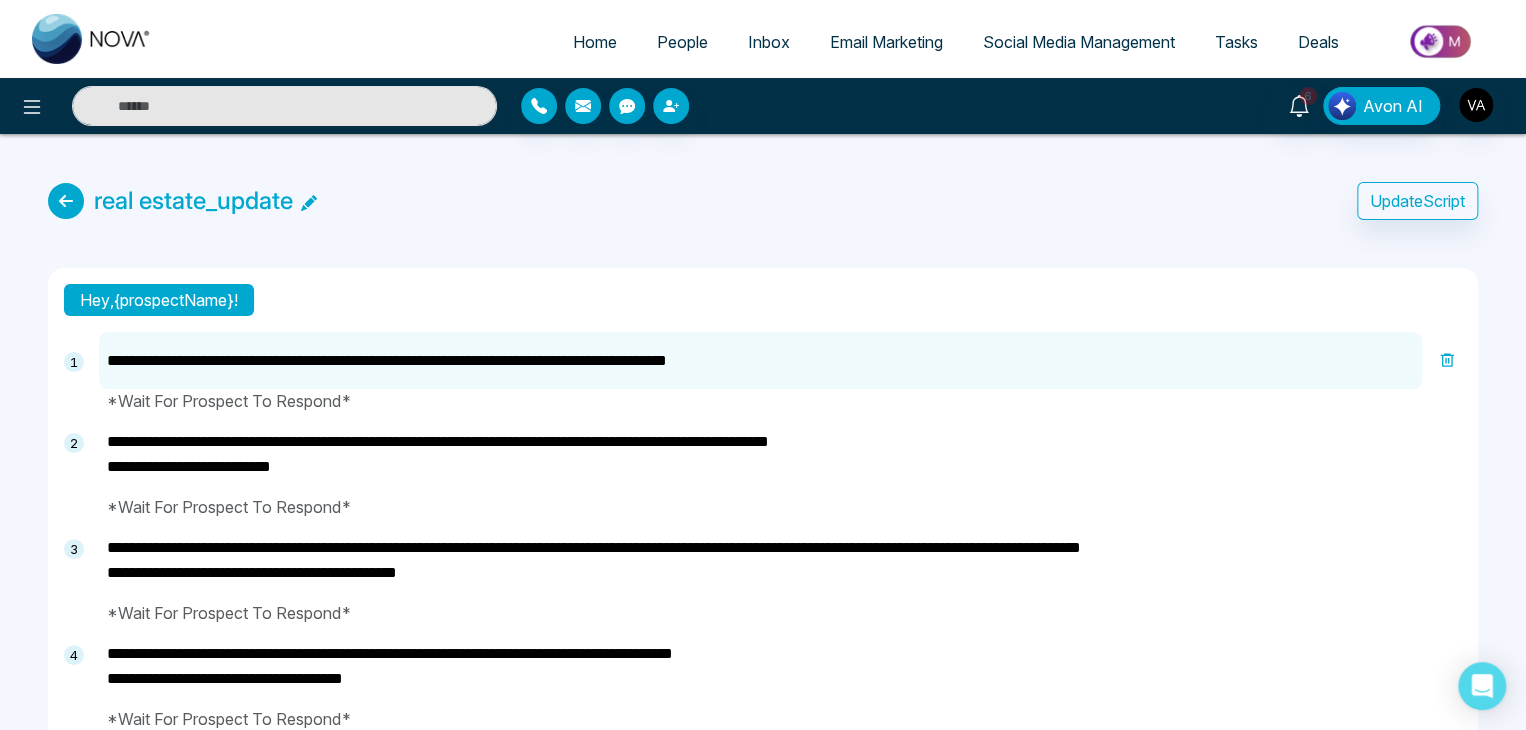 type on "**********" 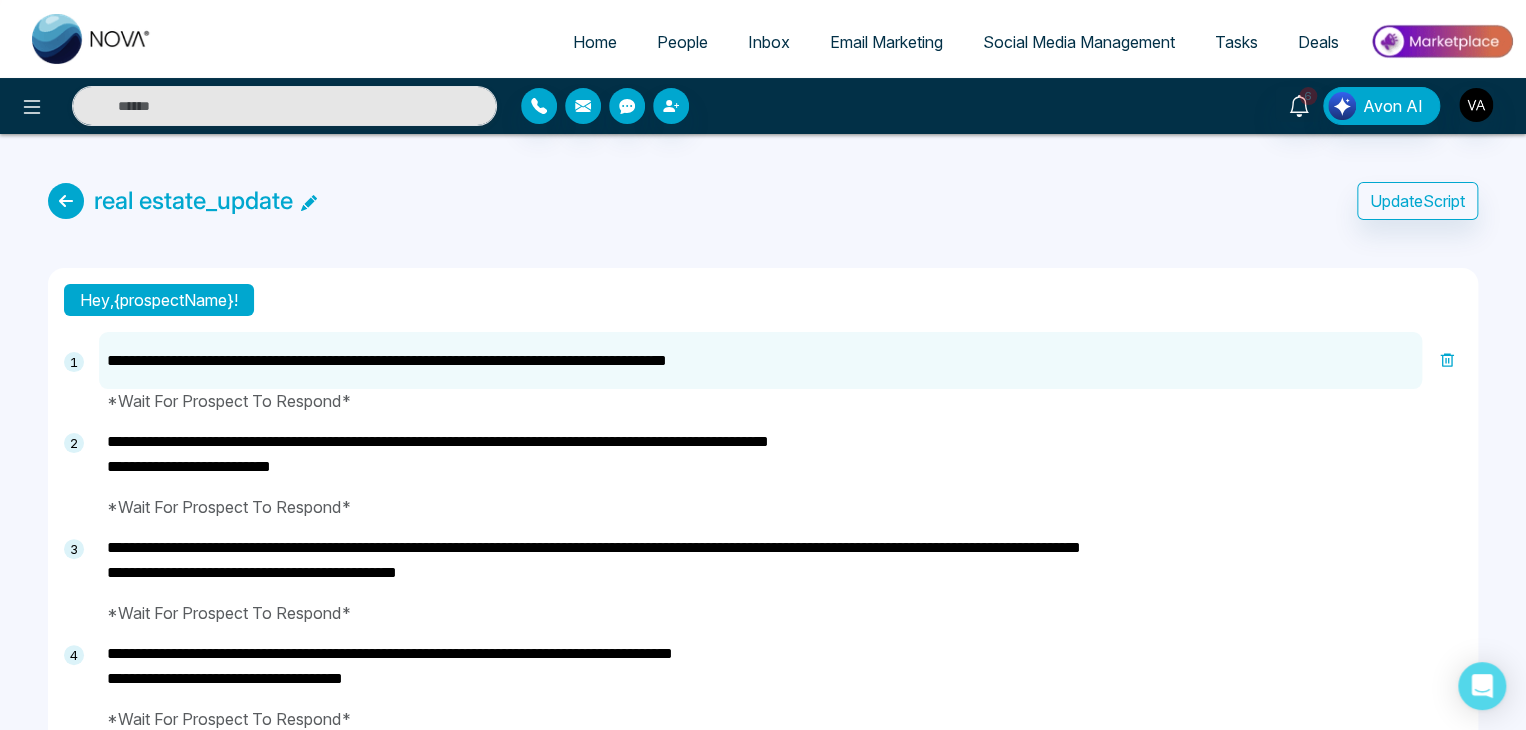 type on "**********" 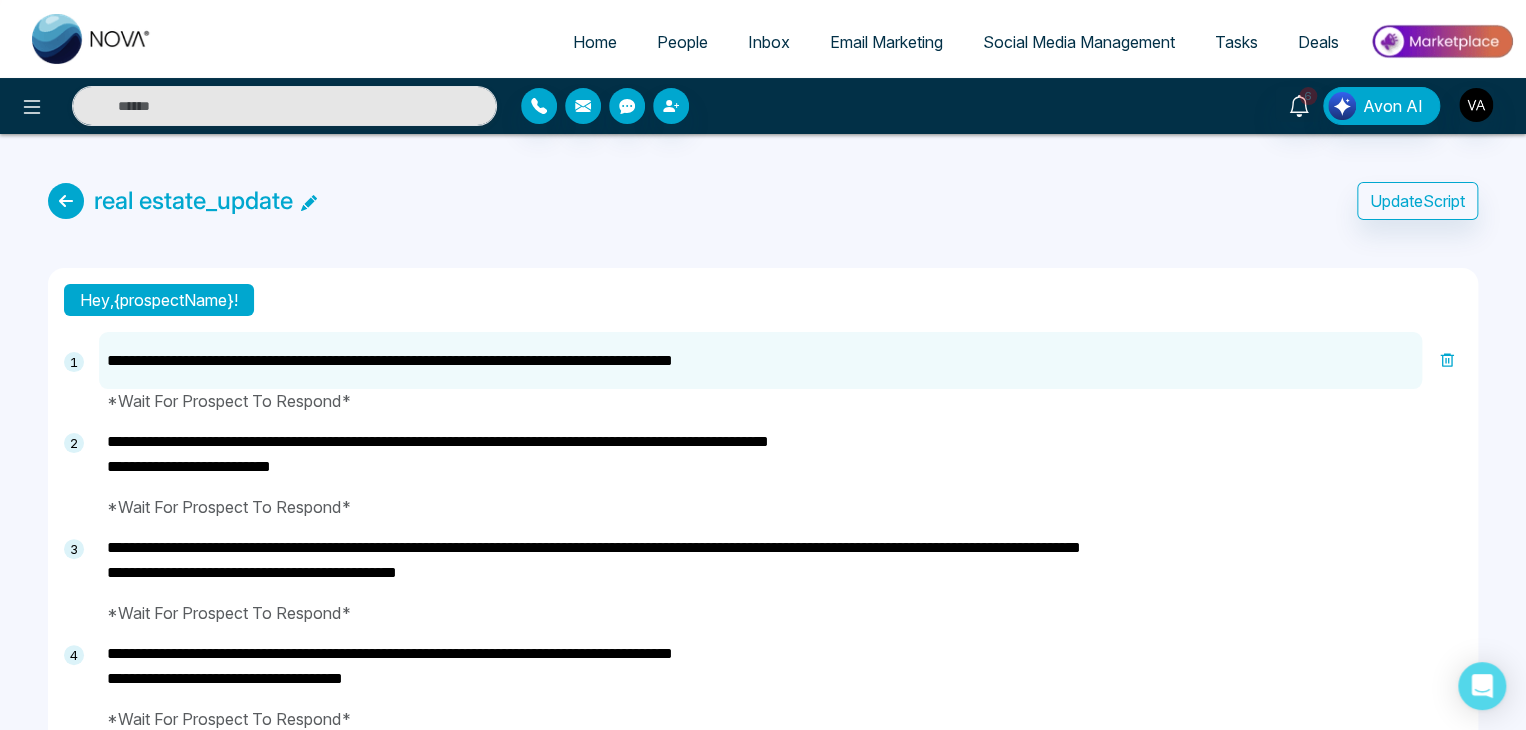type on "**********" 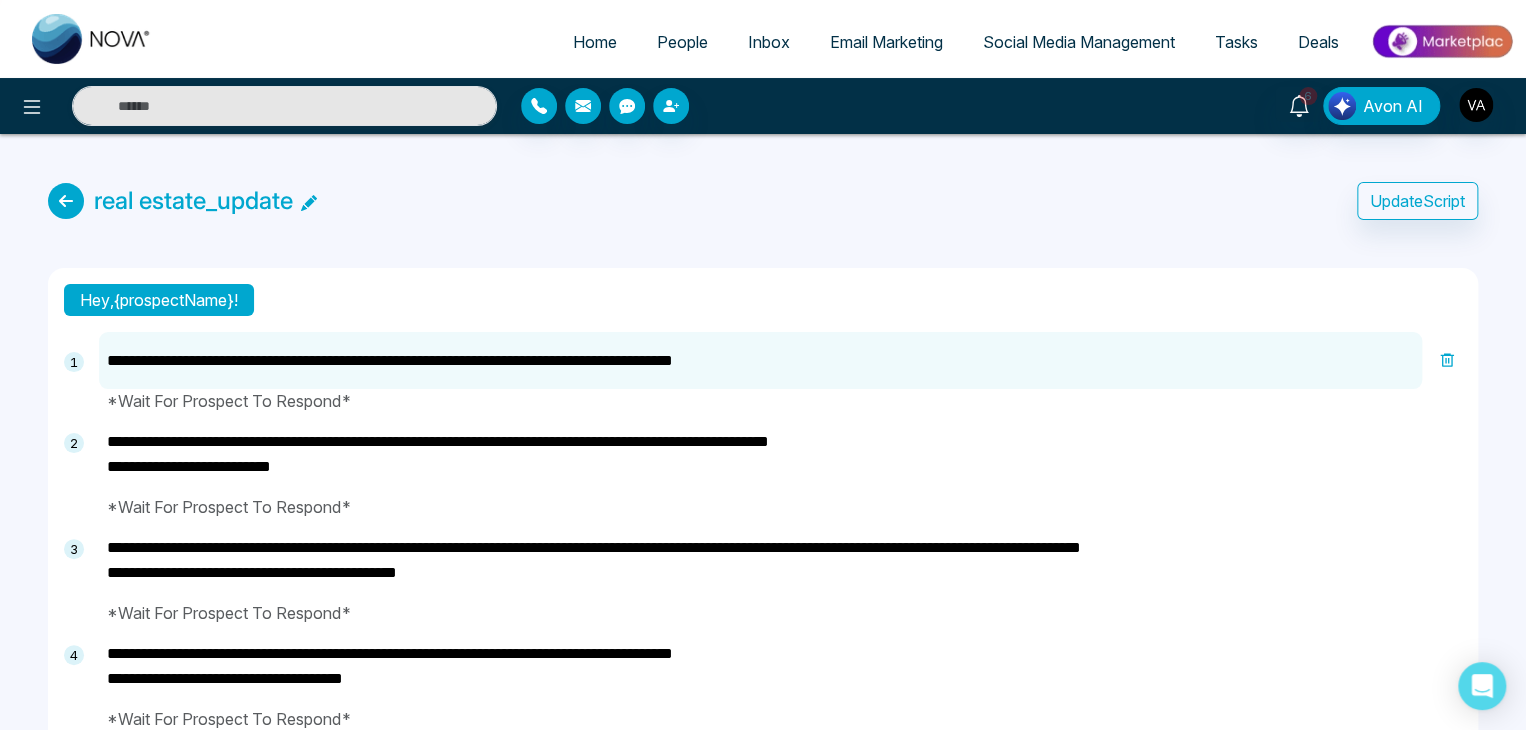 type on "**********" 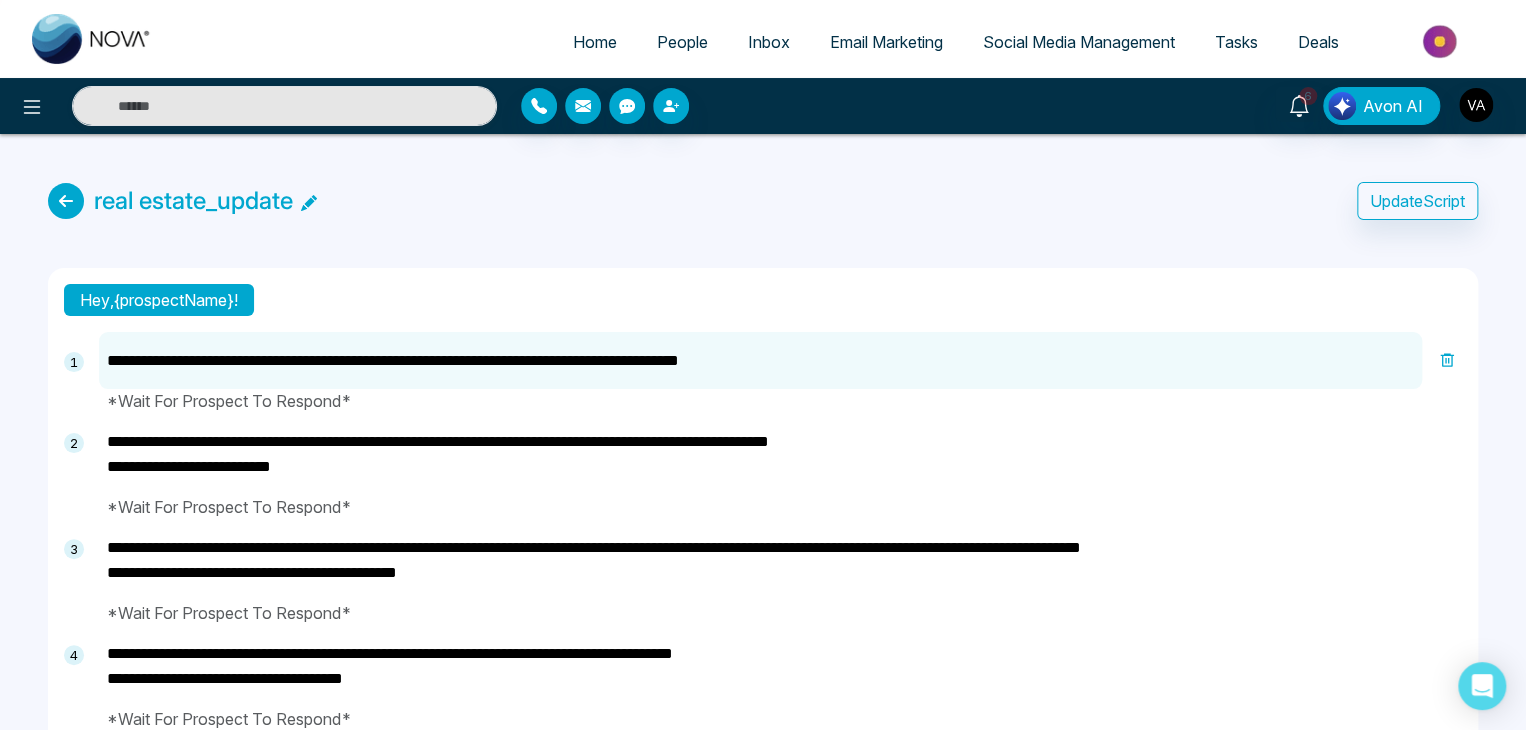 type on "**********" 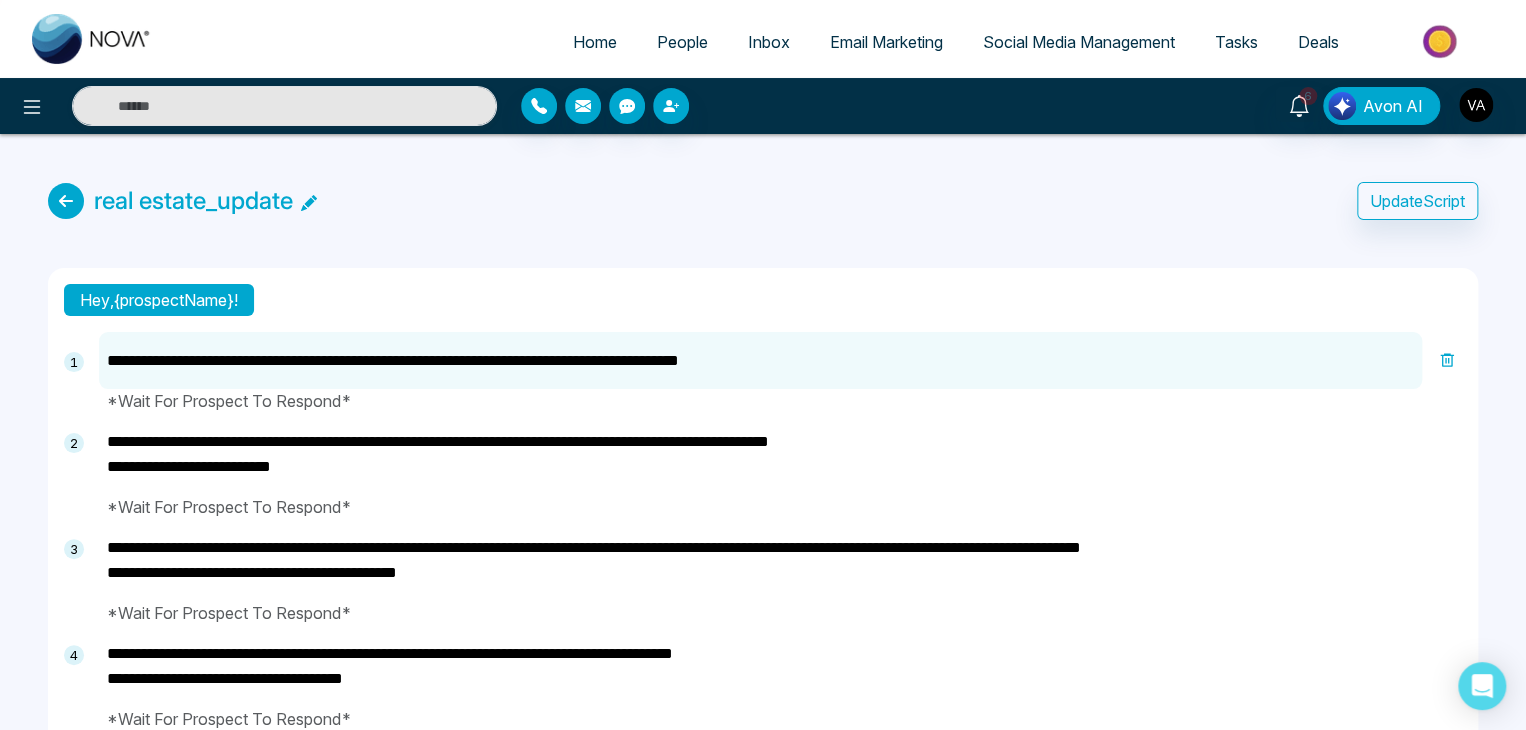 type on "**********" 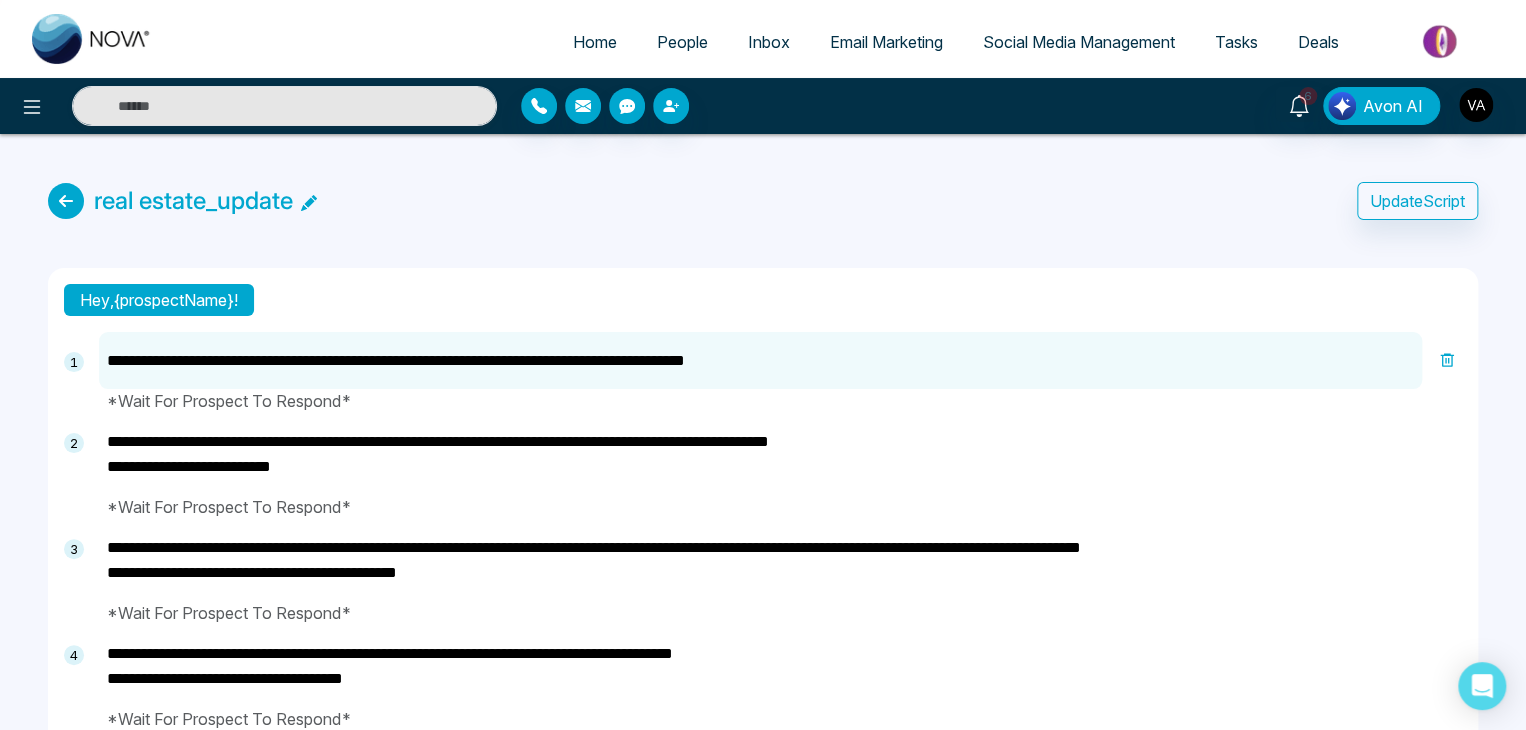 type on "**********" 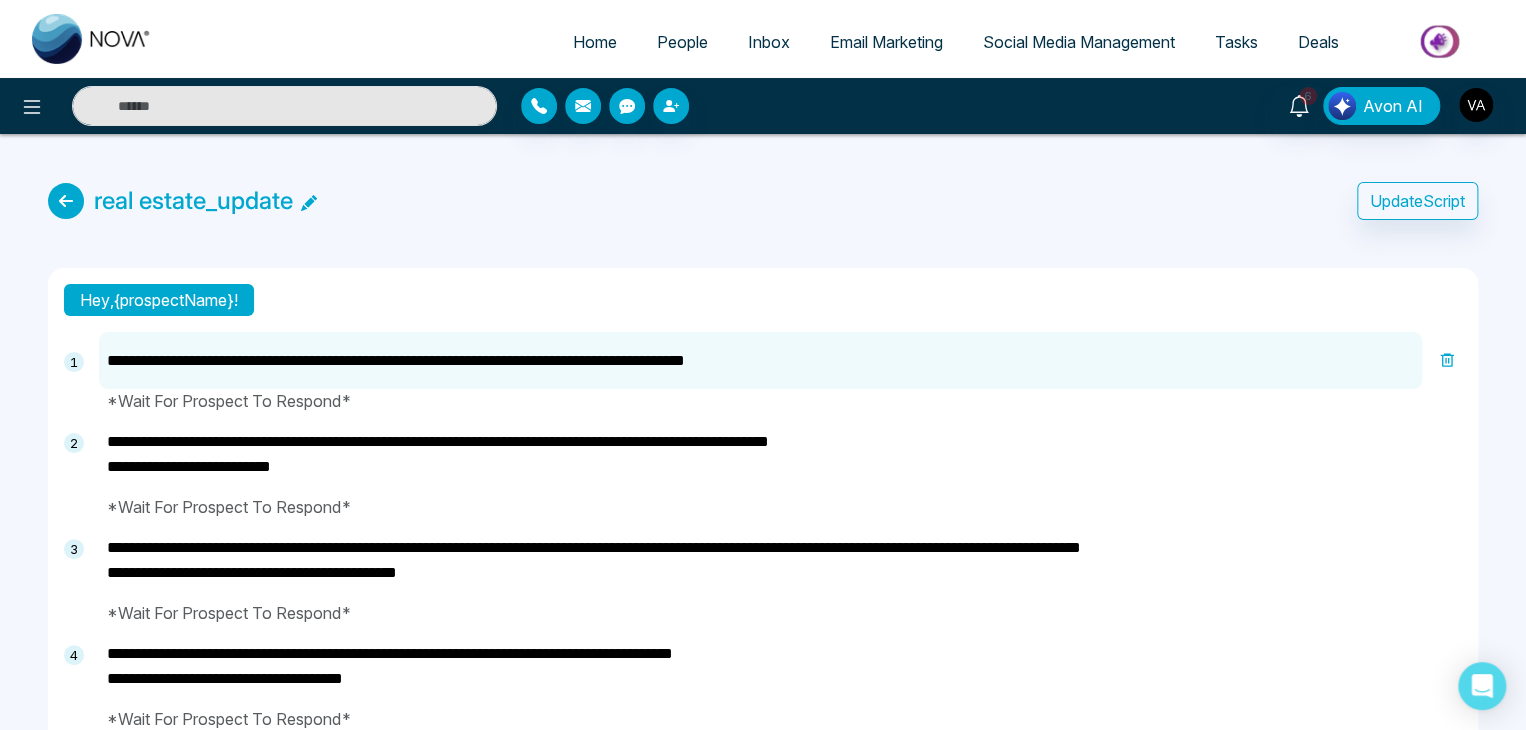 type on "**********" 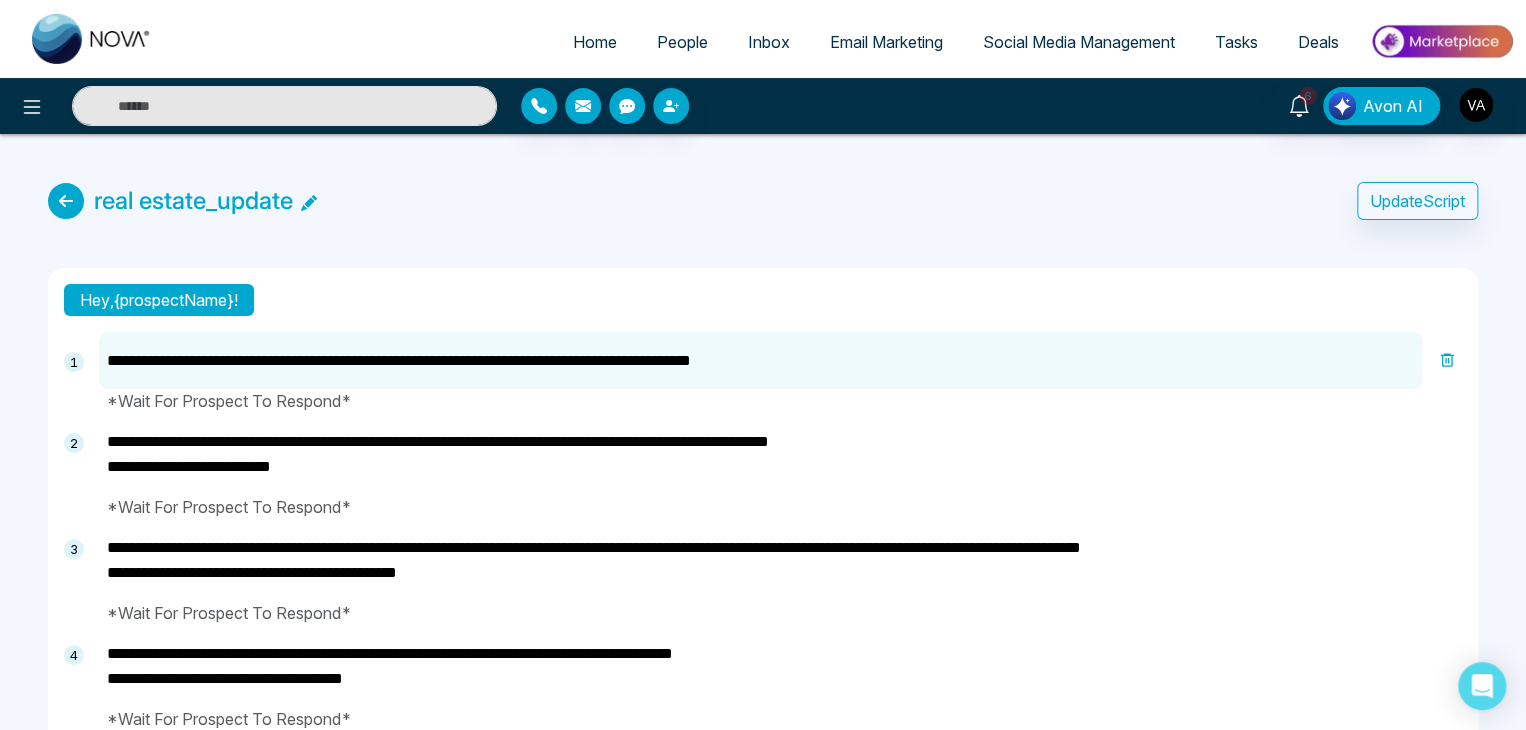 type on "**********" 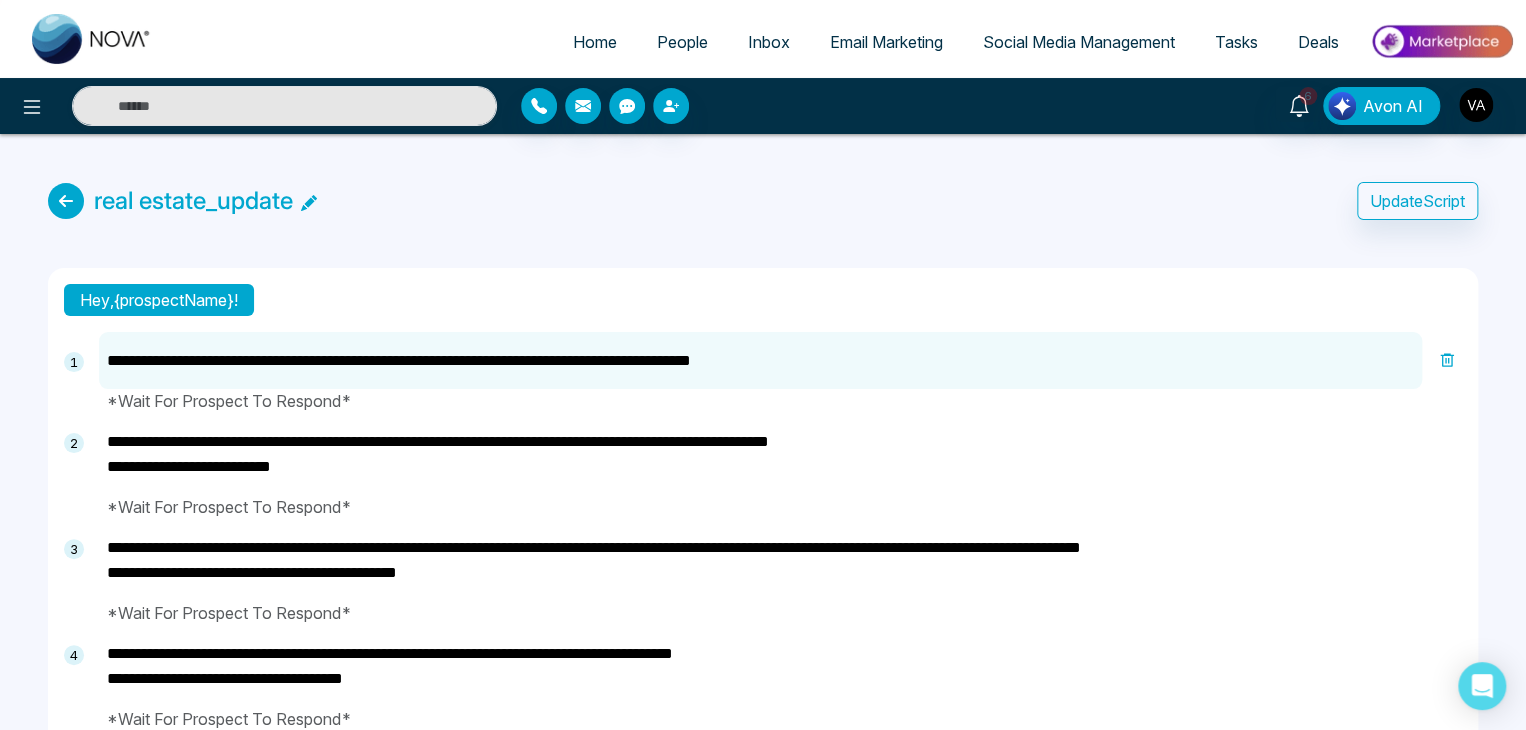 type on "**********" 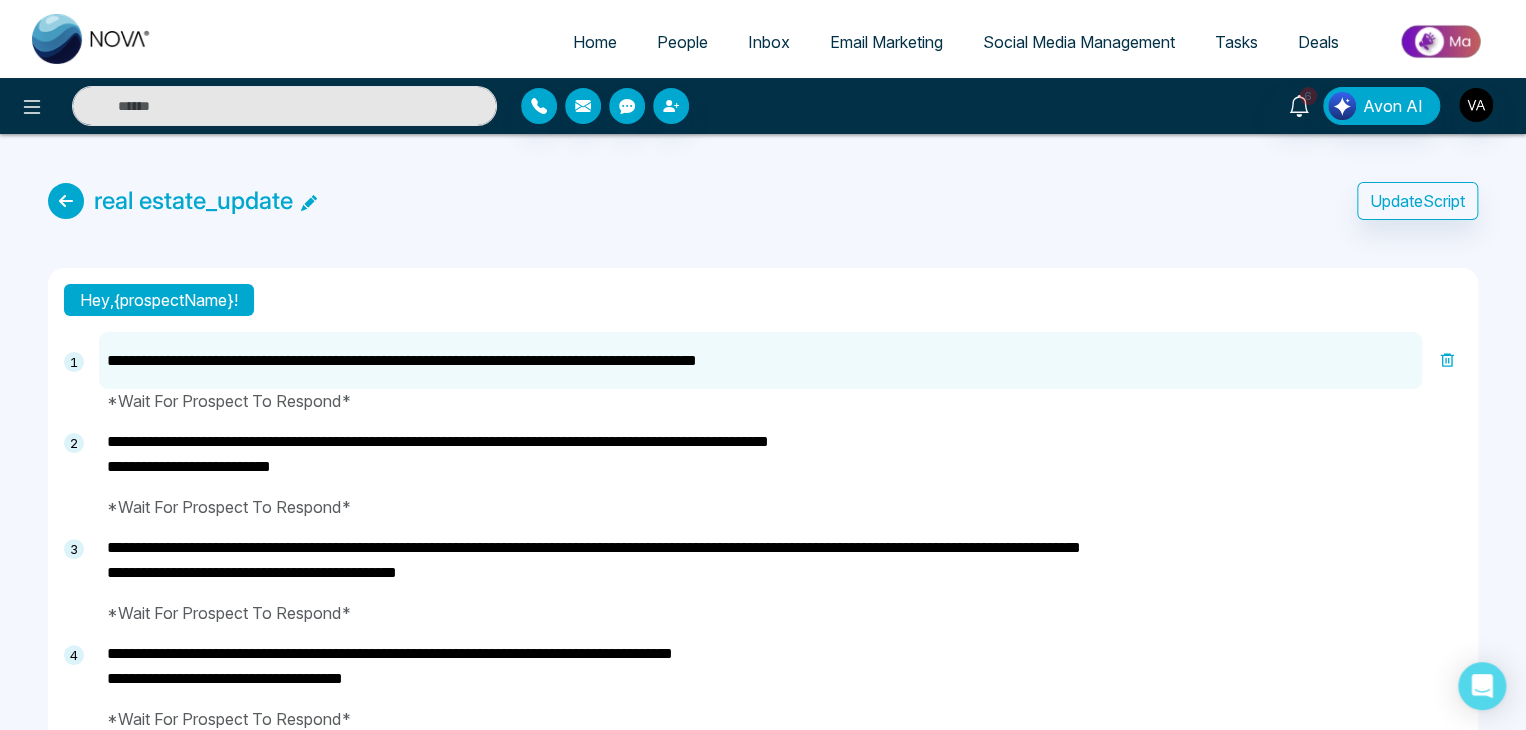 drag, startPoint x: 688, startPoint y: 357, endPoint x: 825, endPoint y: 367, distance: 137.36447 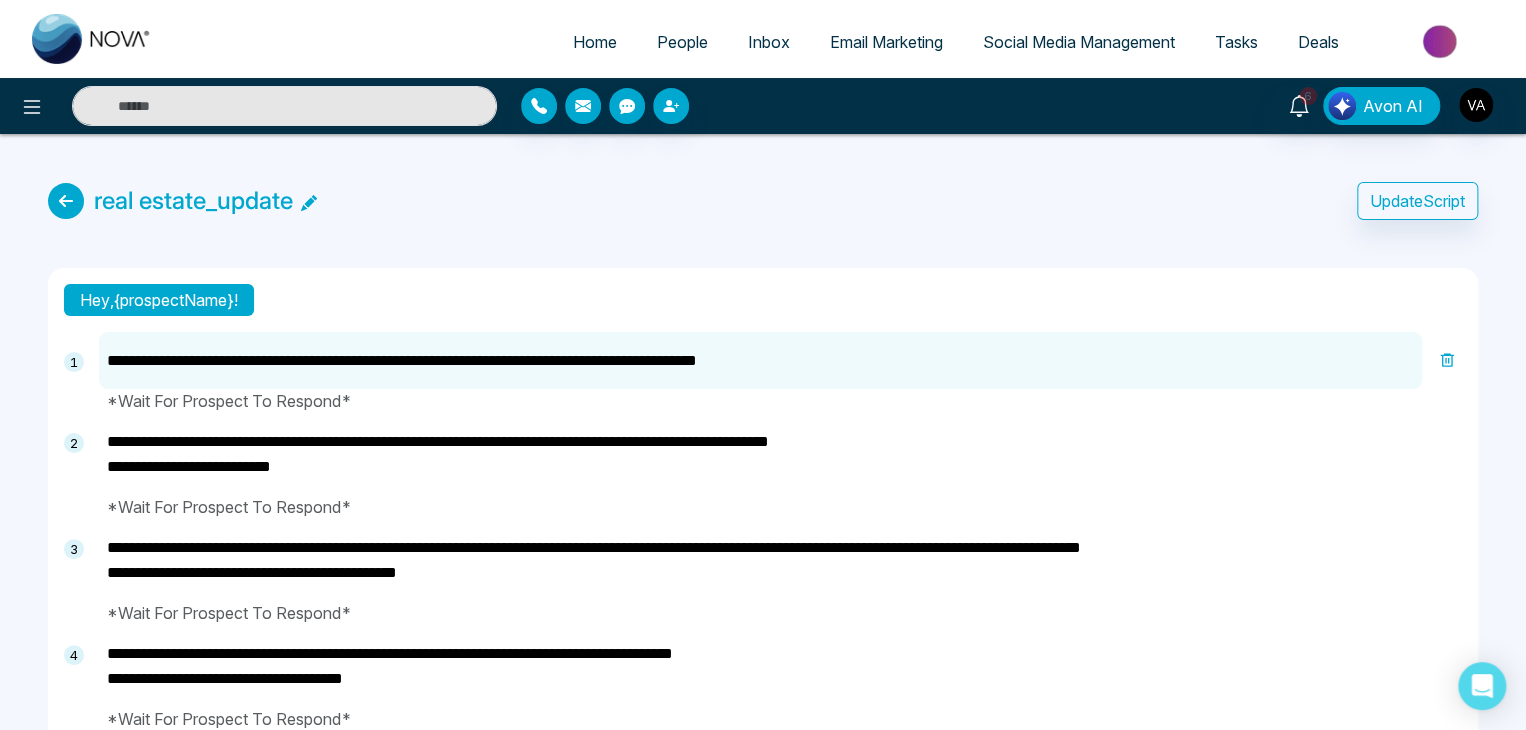 click on "**********" at bounding box center (760, 360) 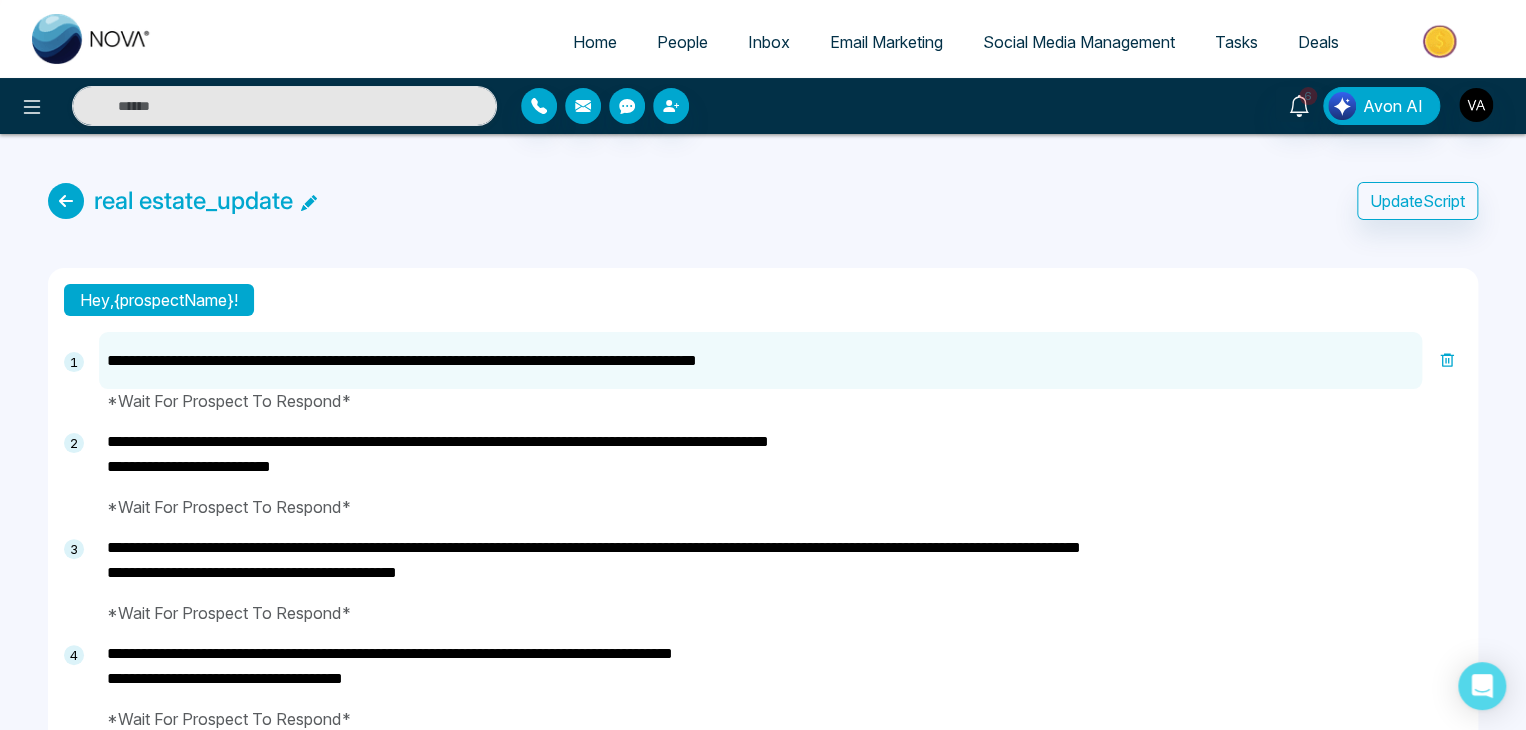 type on "**********" 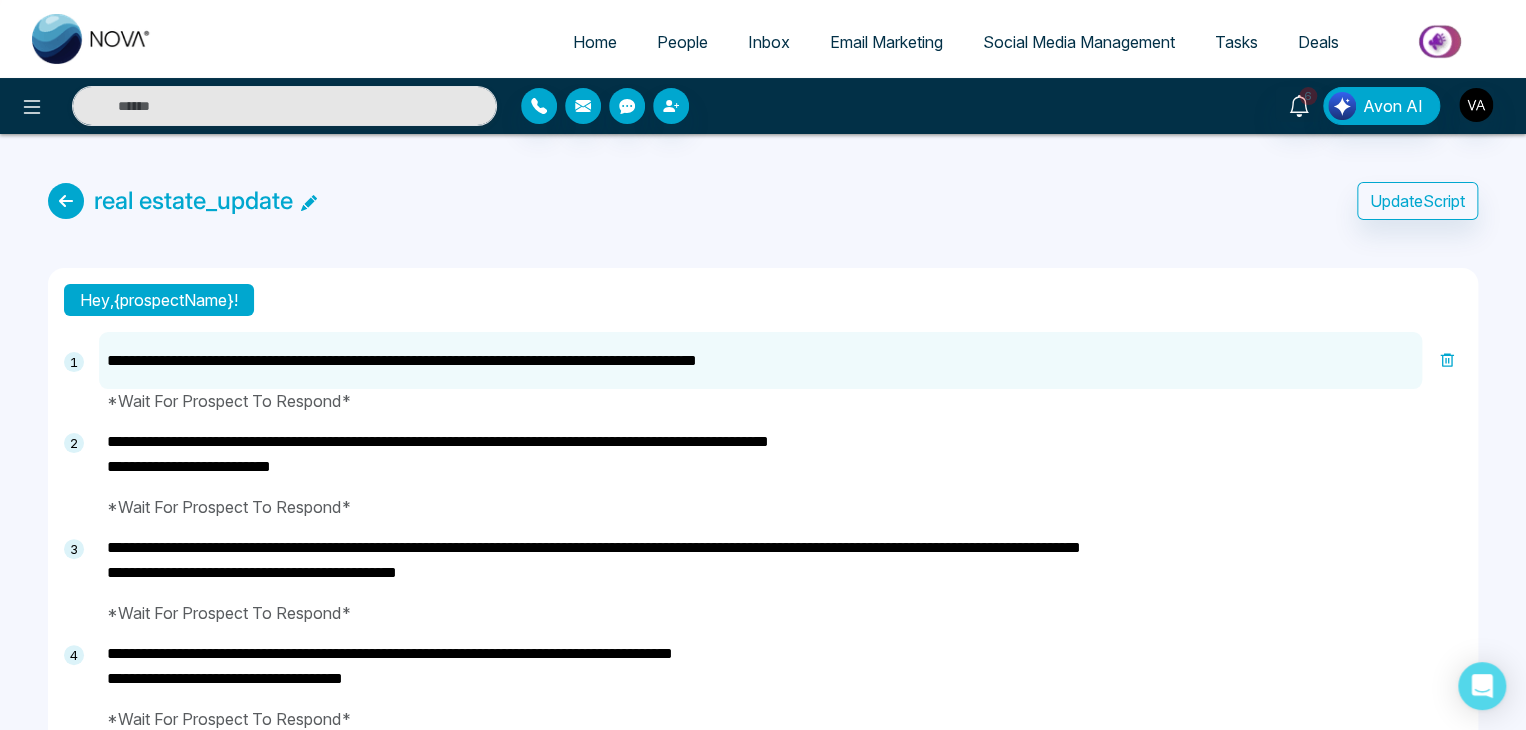type on "**********" 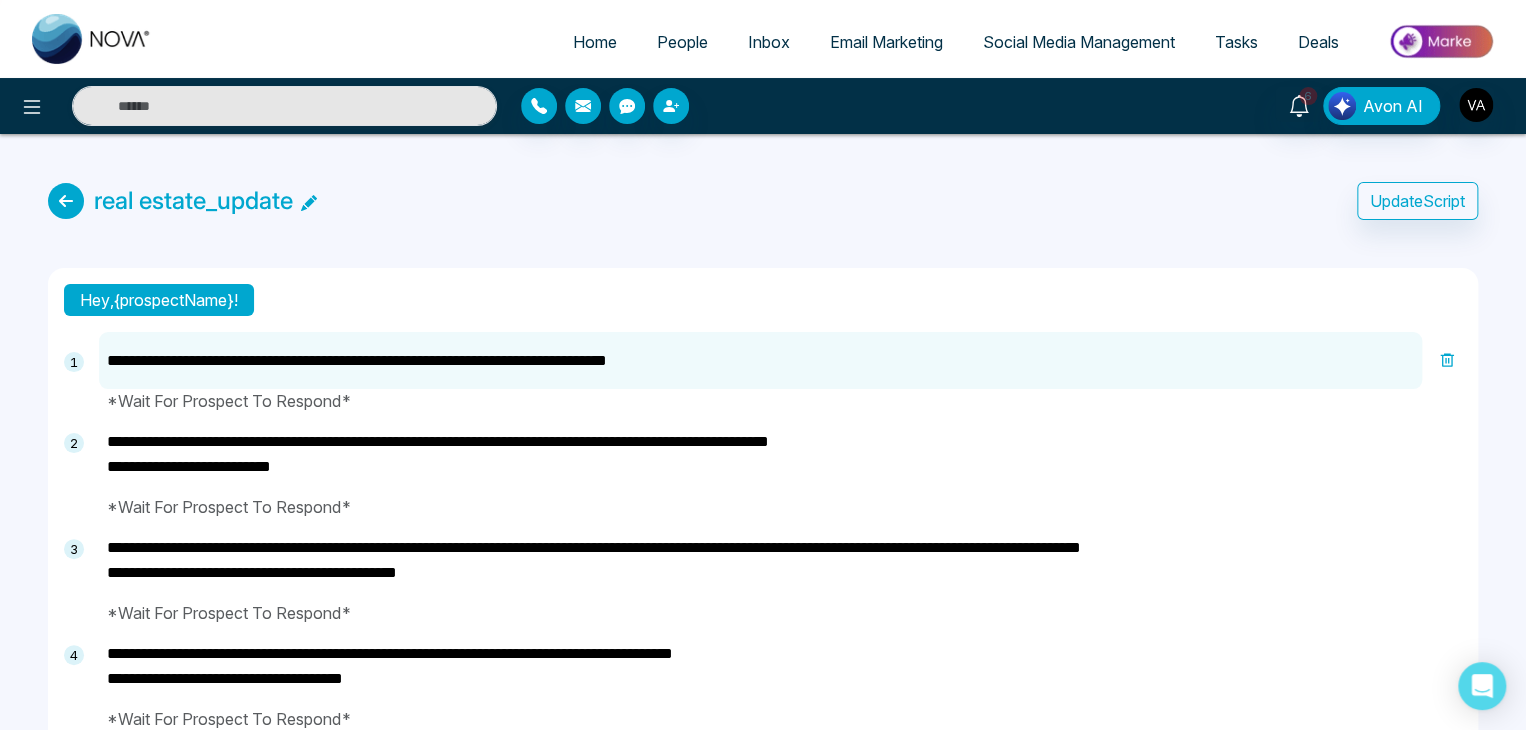 type on "**********" 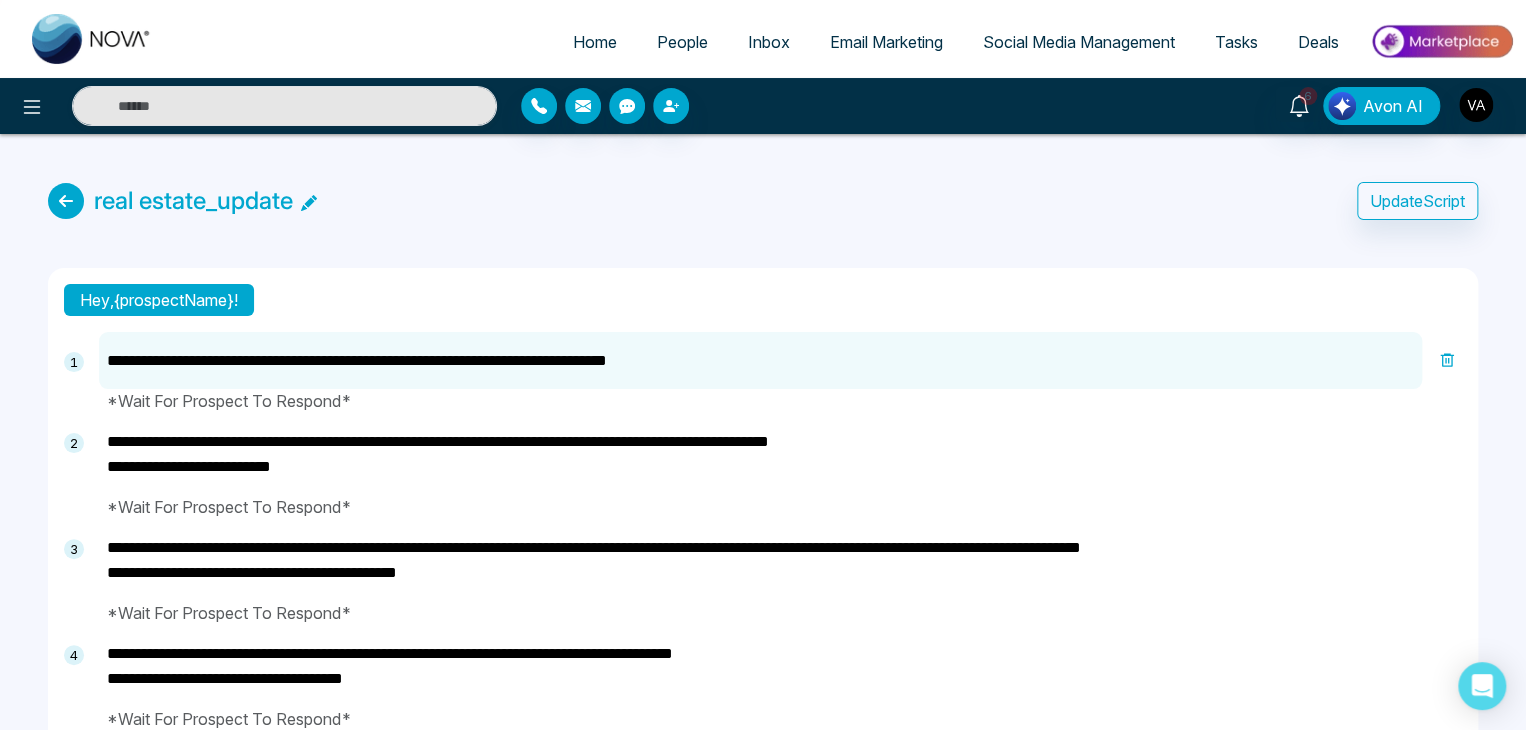 type on "**********" 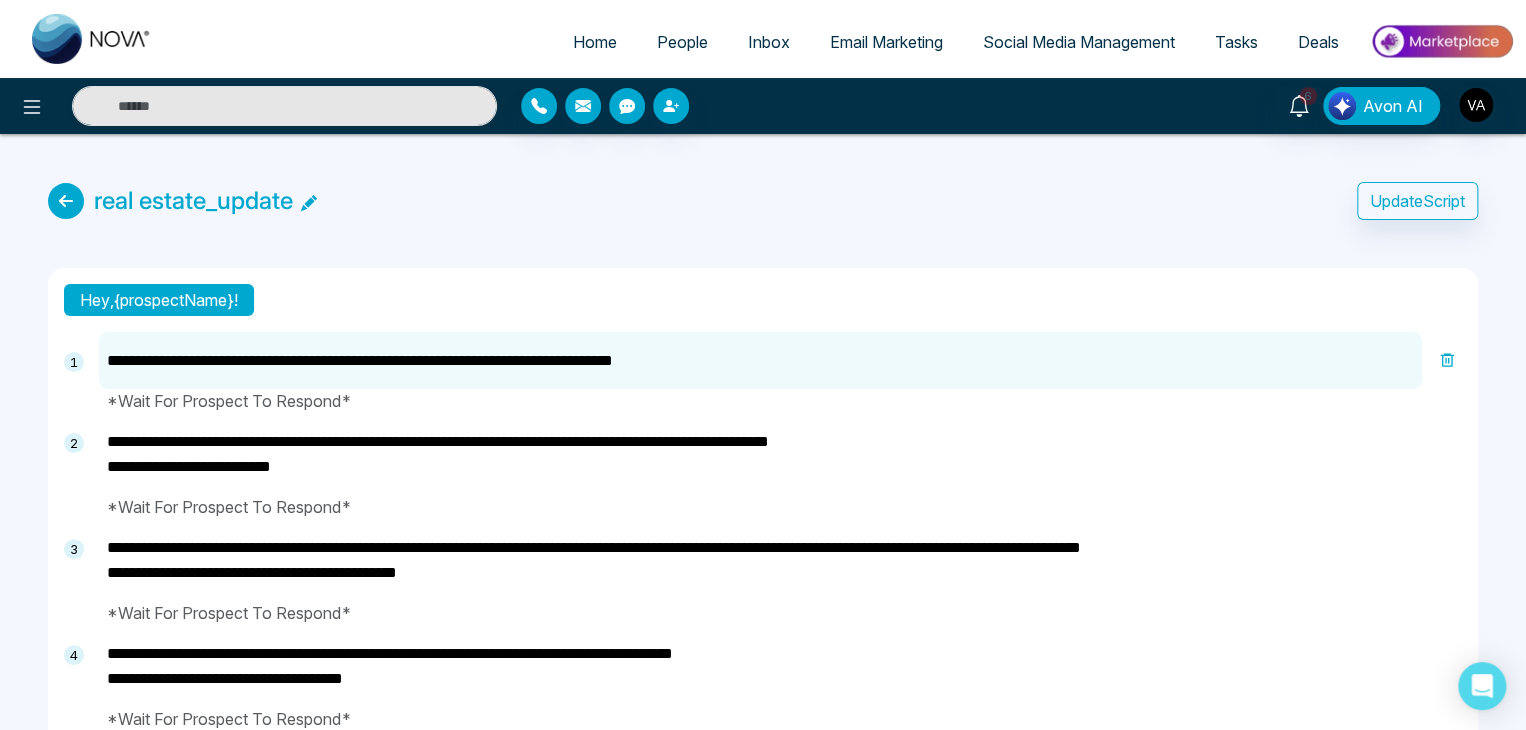 type on "**********" 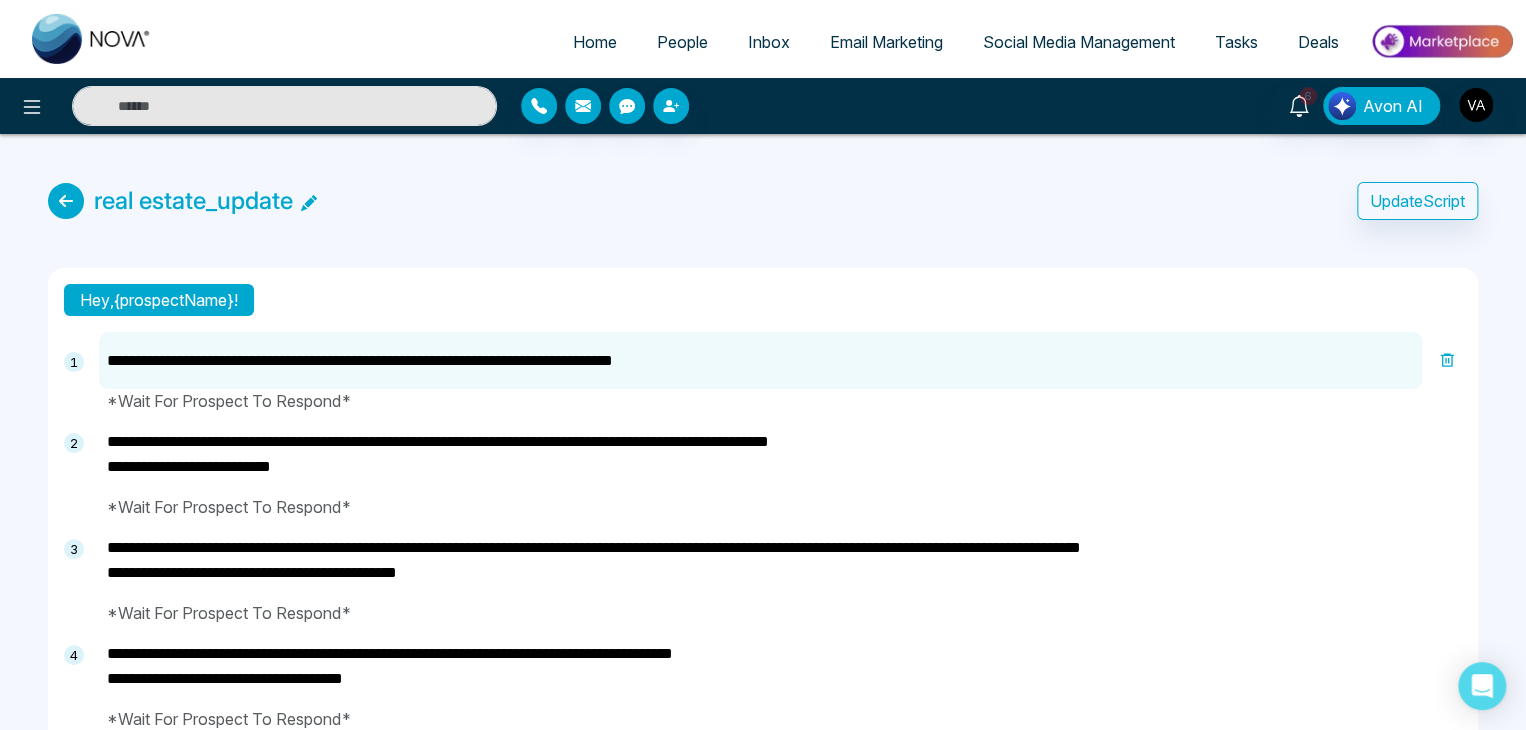 type on "**********" 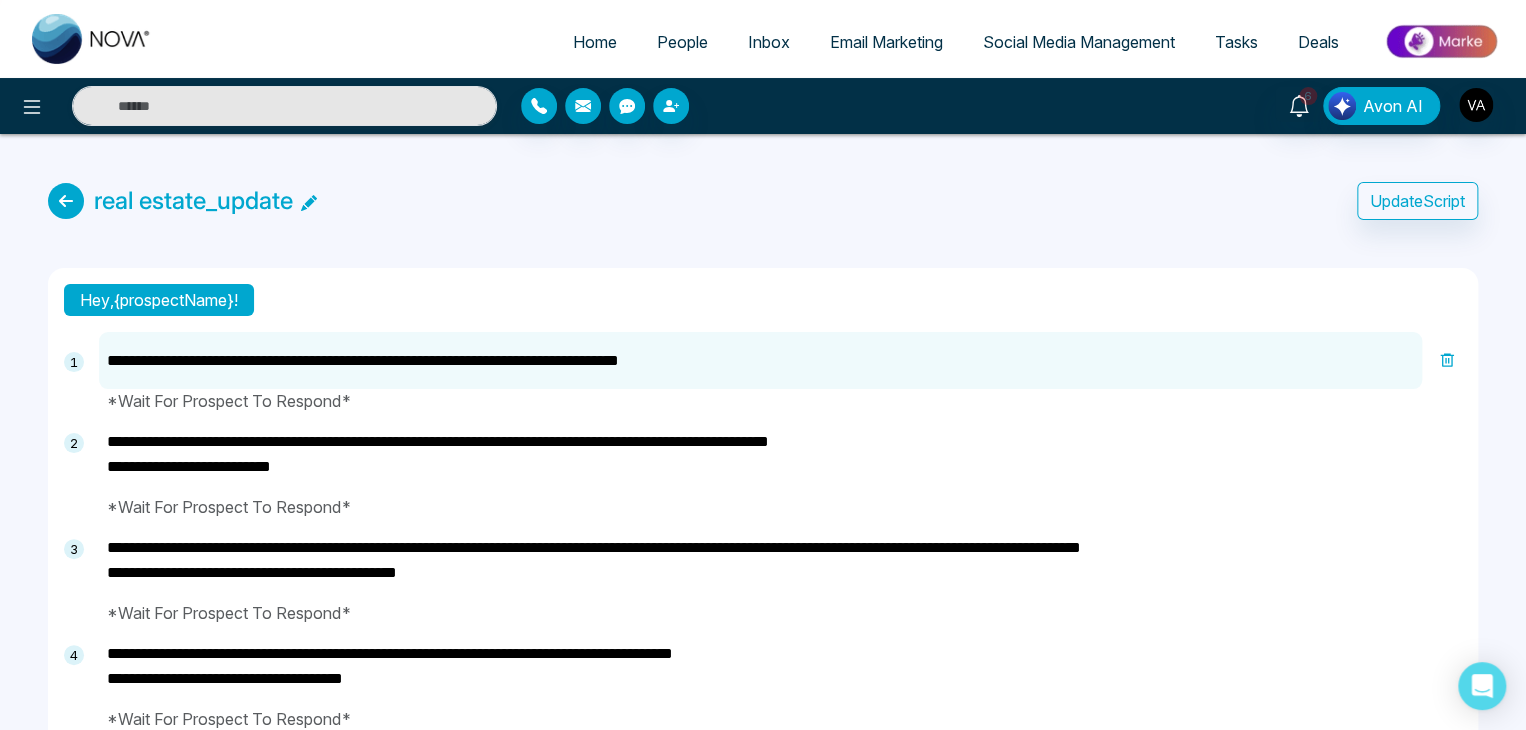type on "**********" 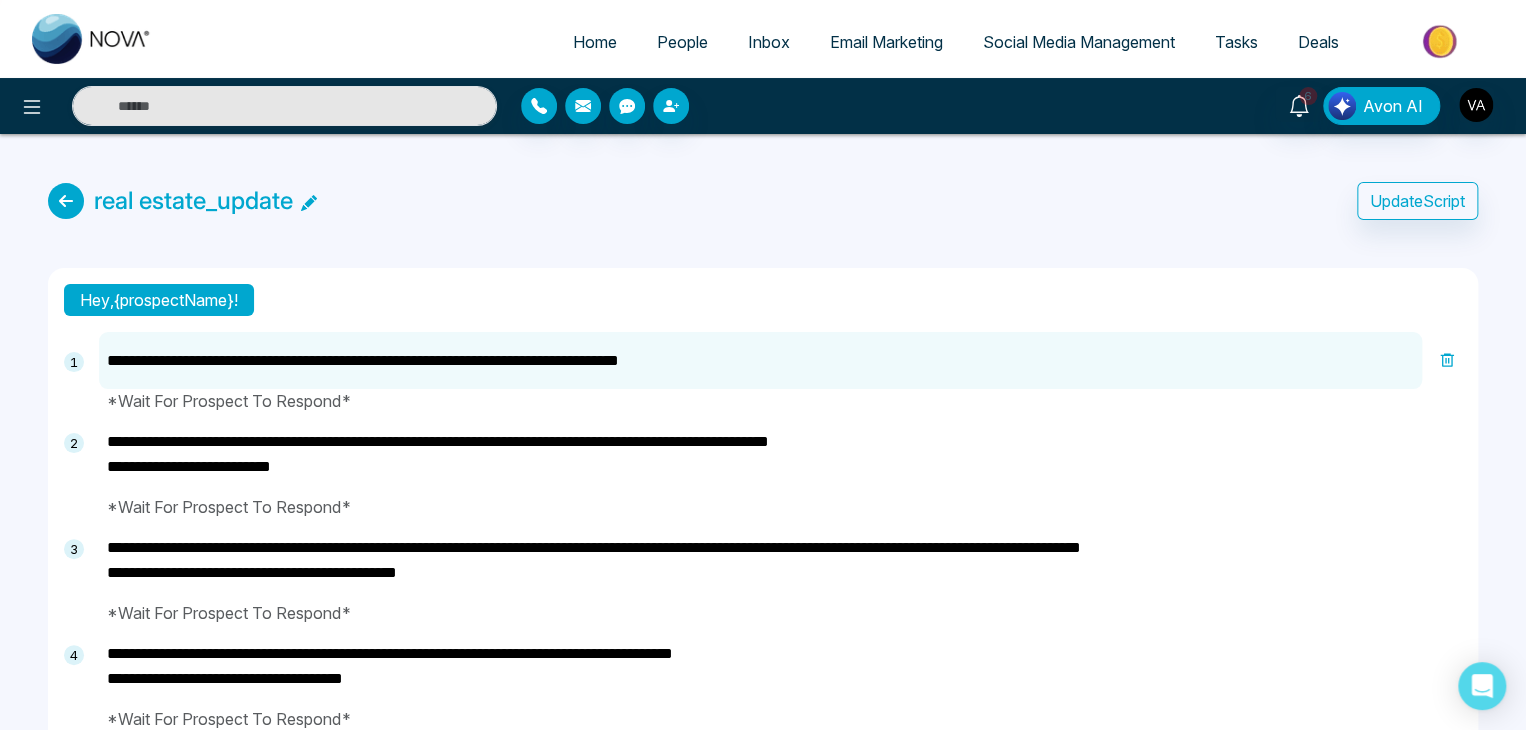 type on "**********" 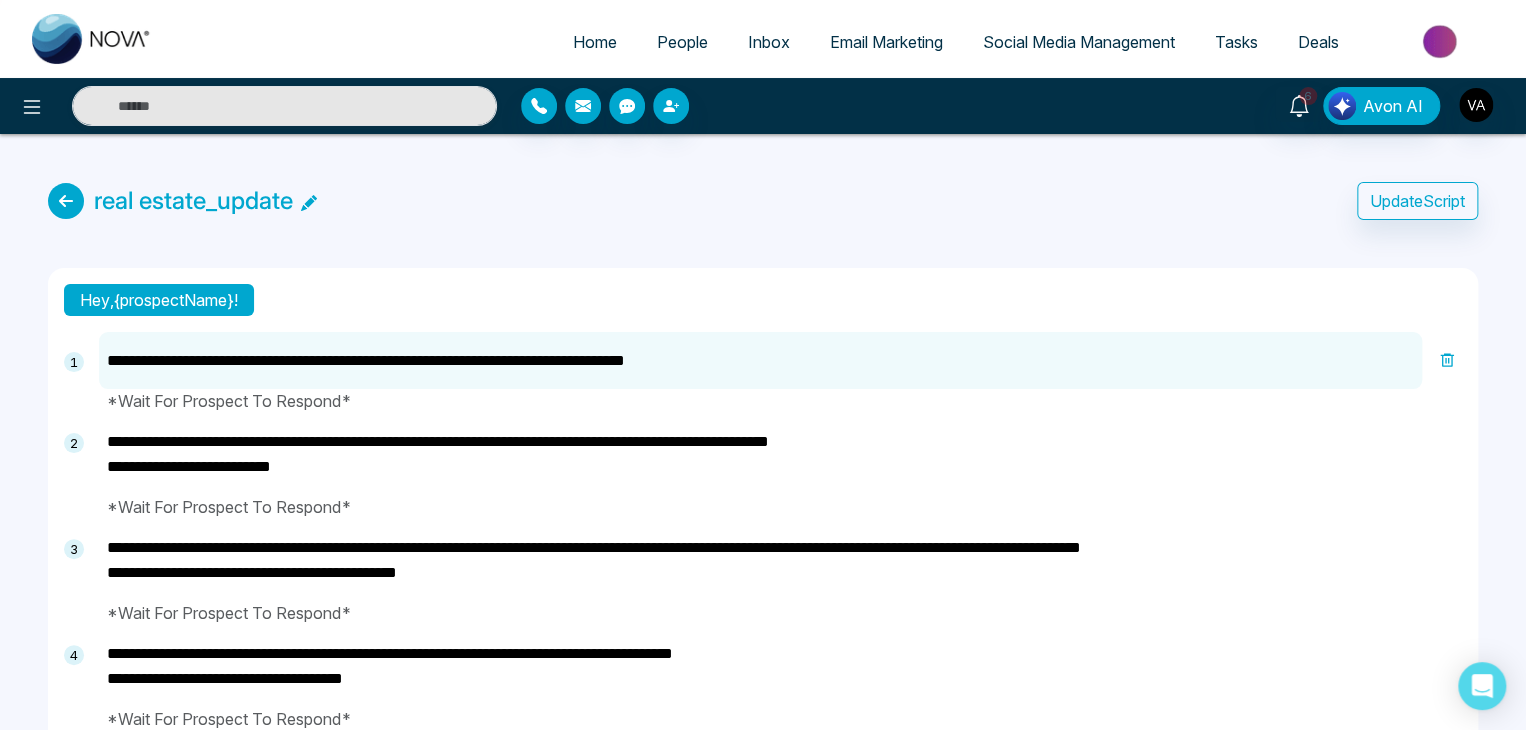type on "**********" 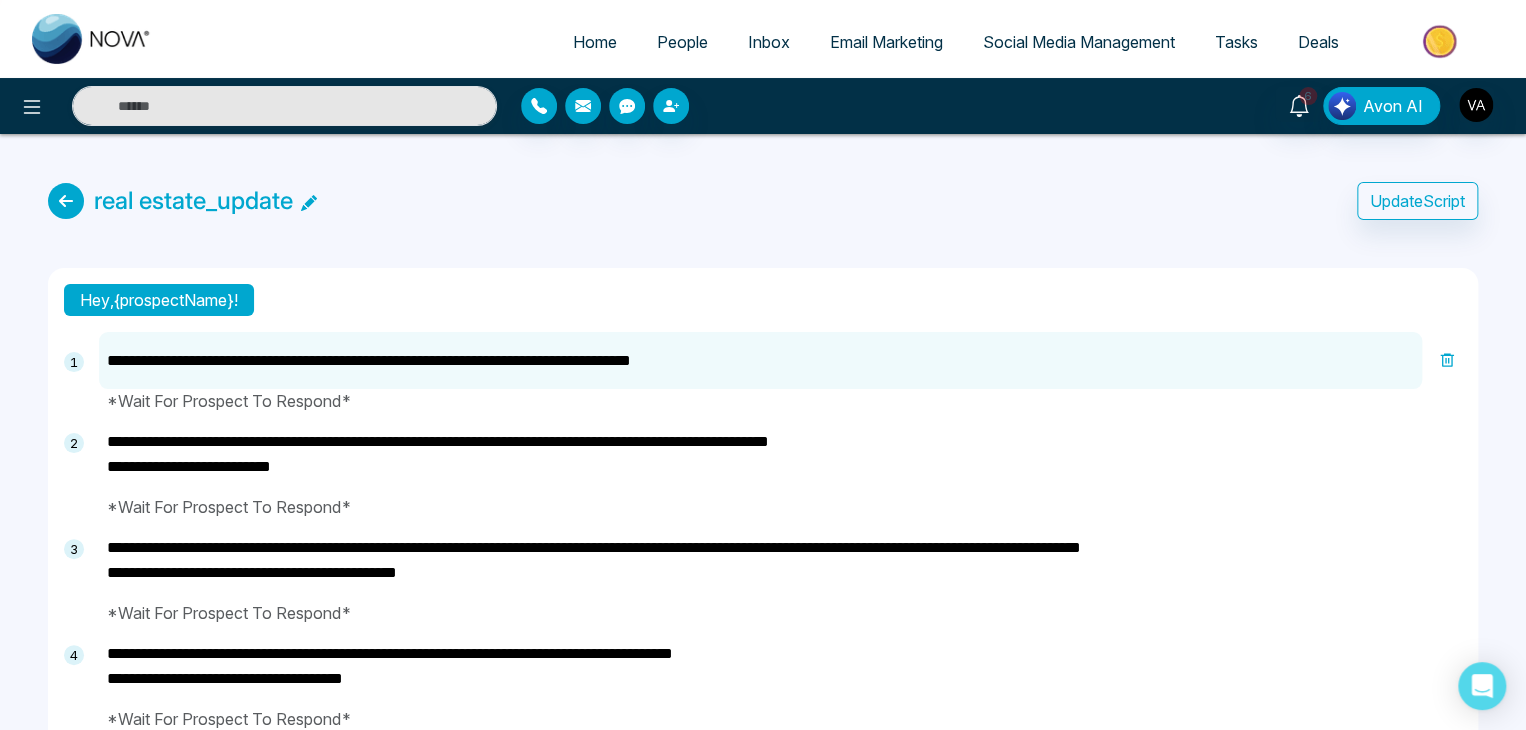 type on "**********" 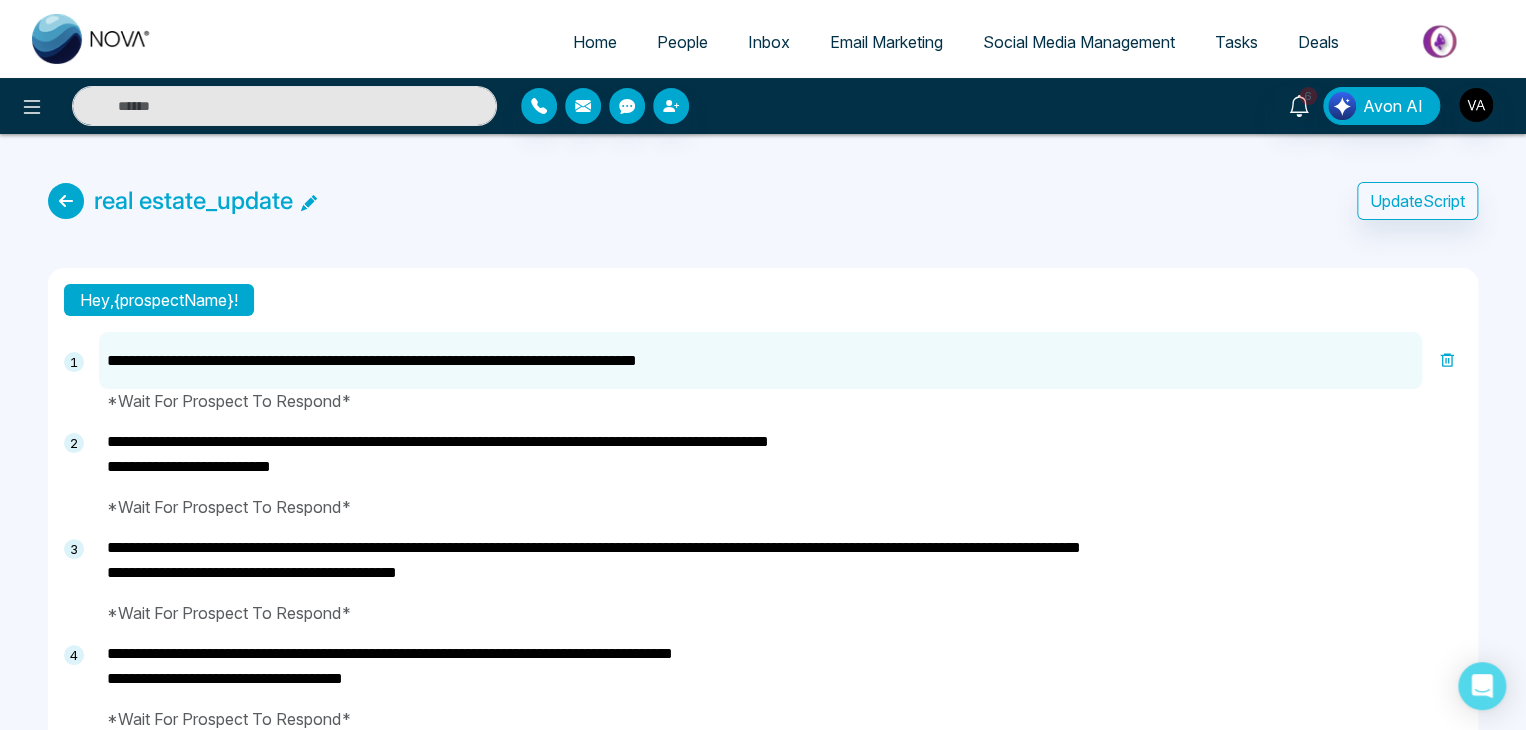 type on "**********" 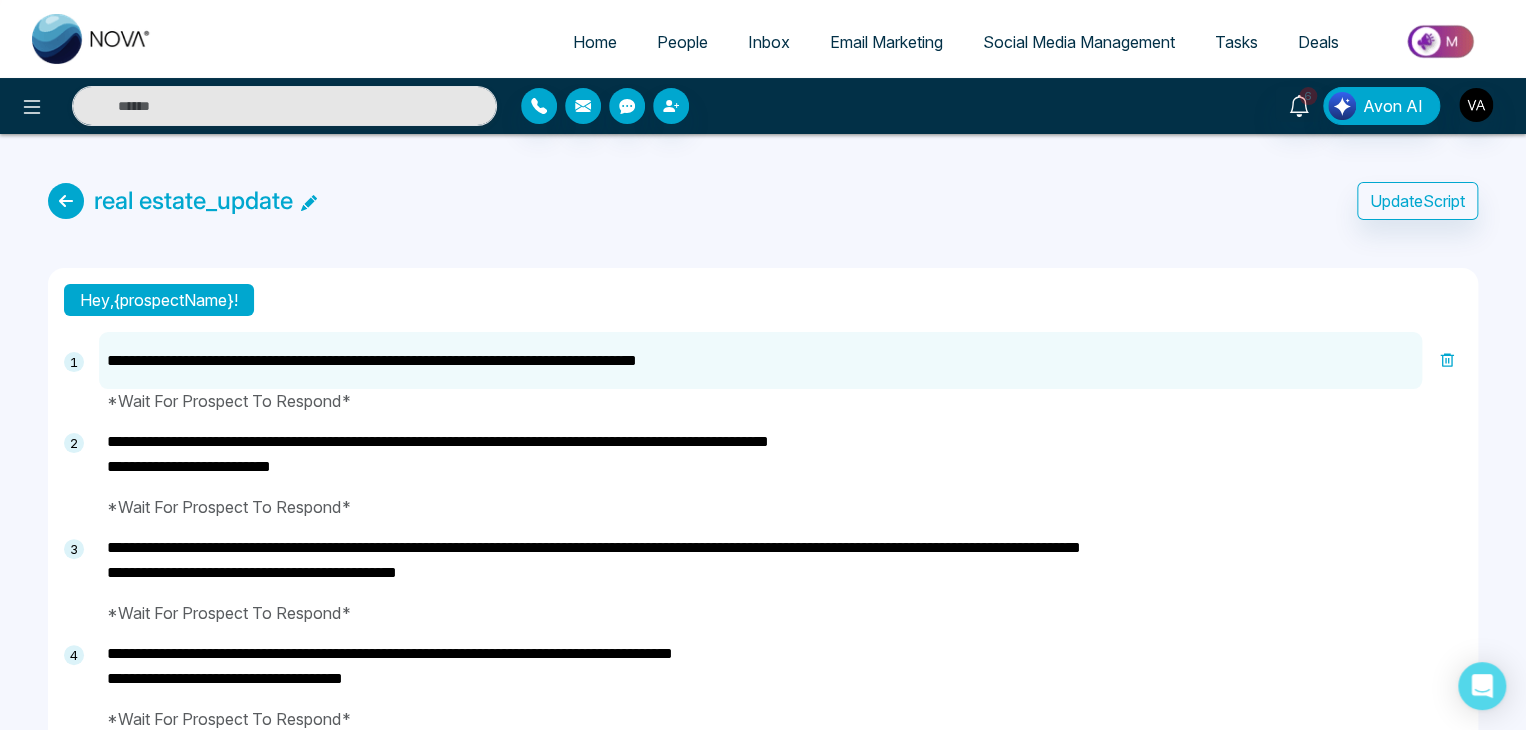 type on "**********" 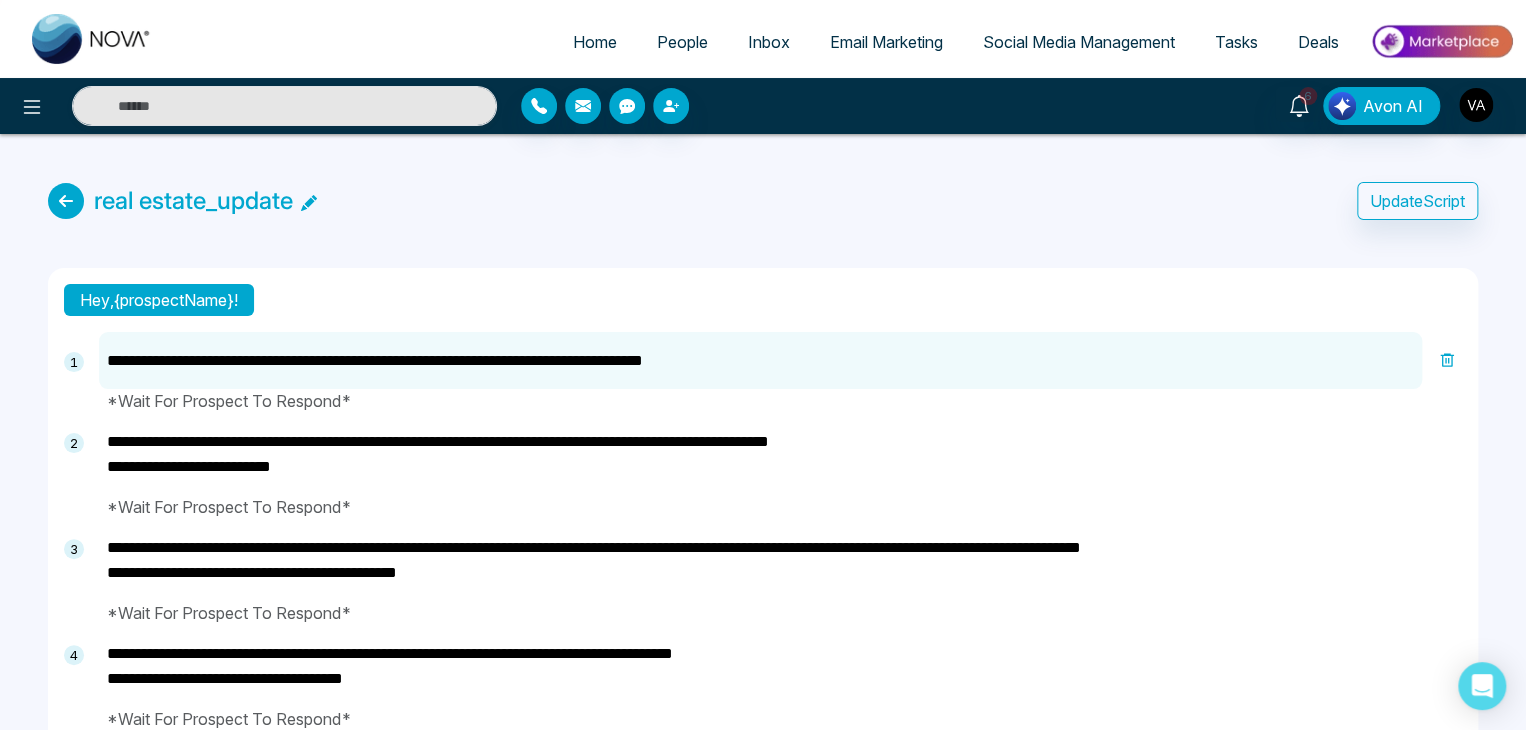type on "**********" 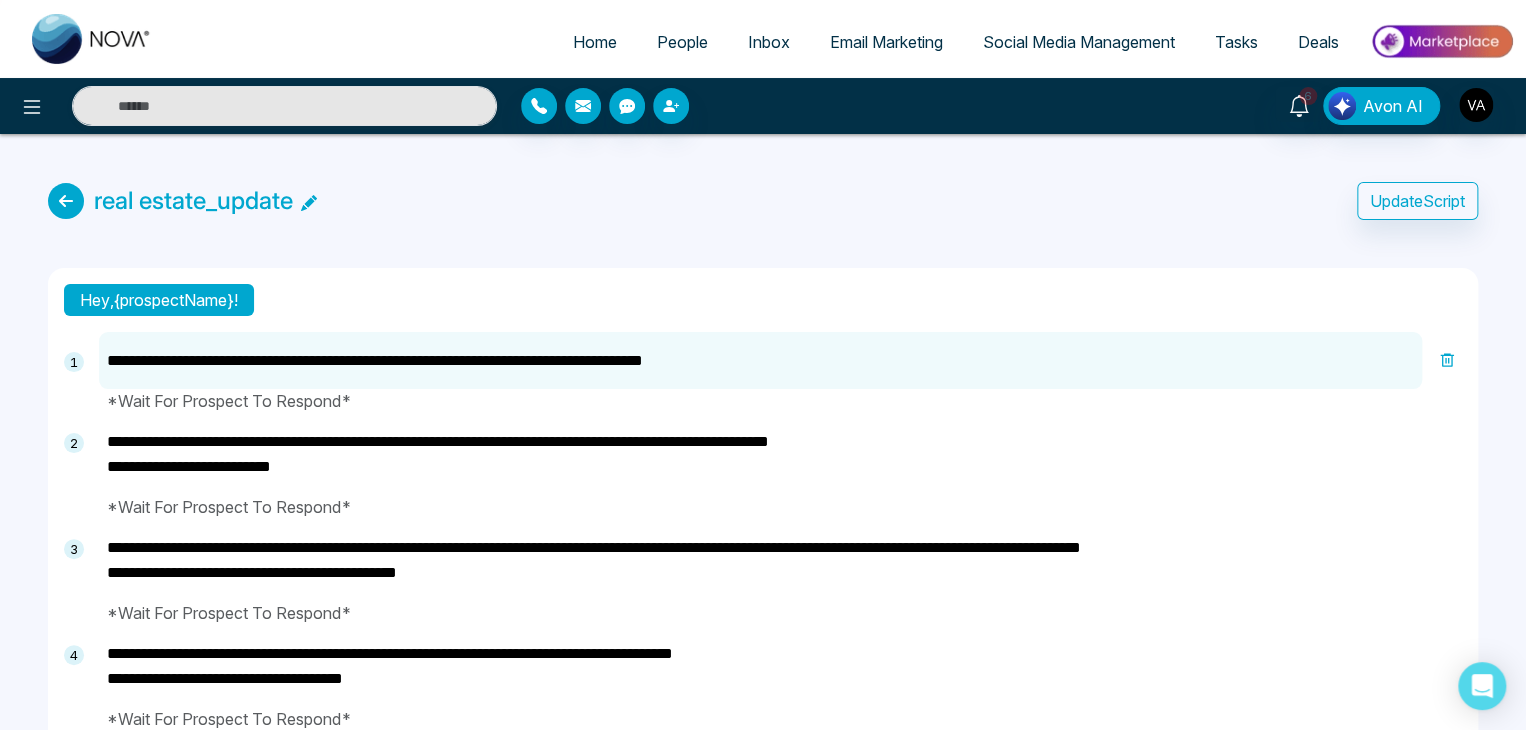 type on "**********" 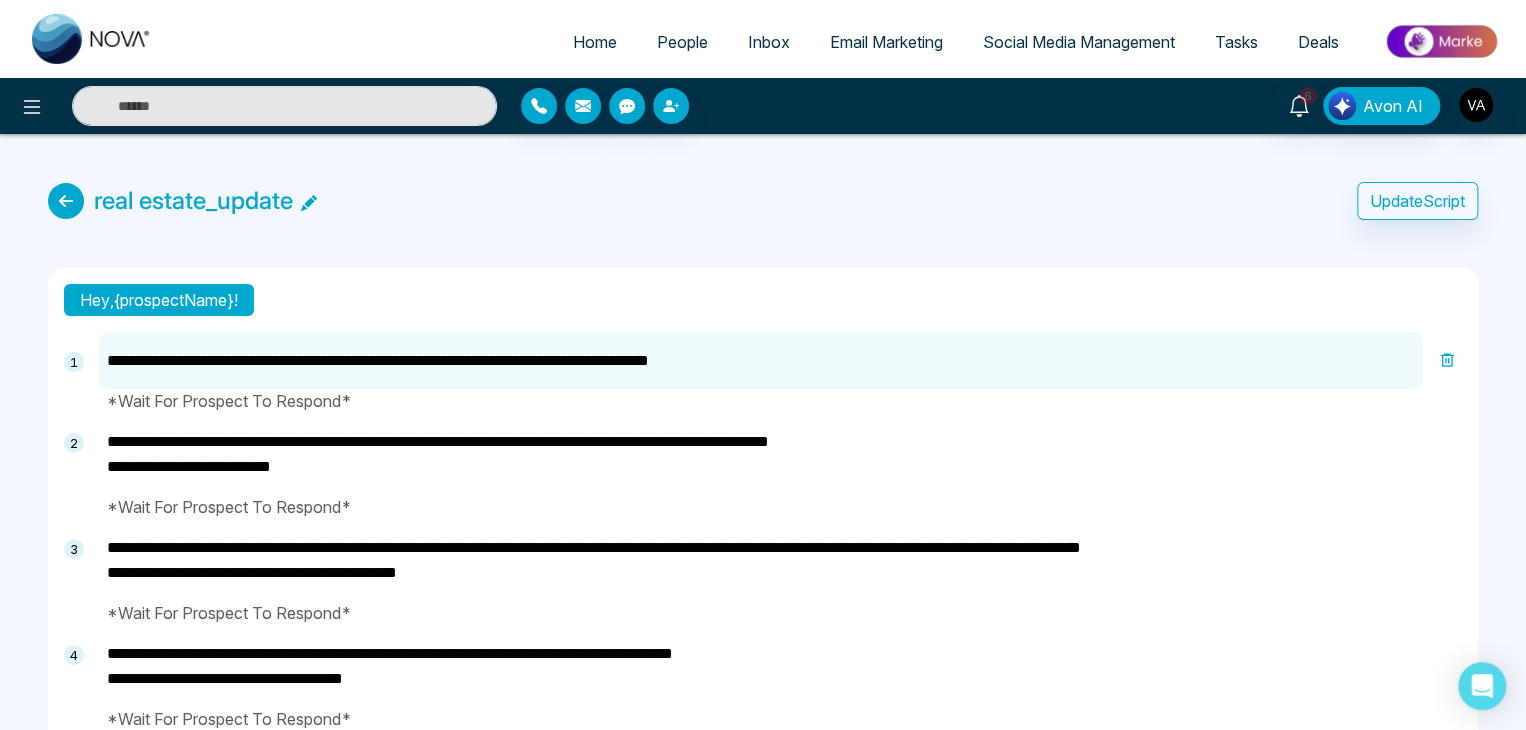 type on "**********" 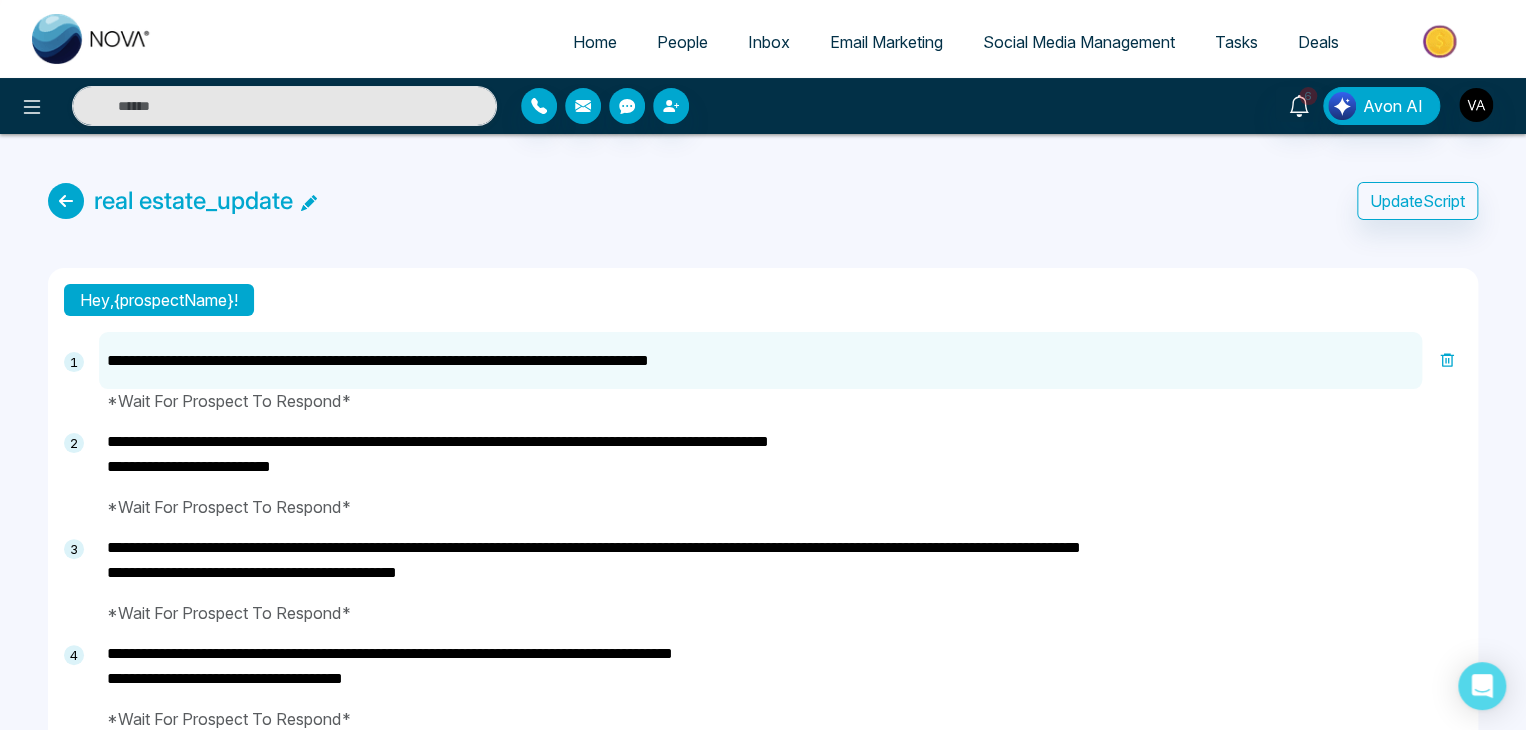 type on "**********" 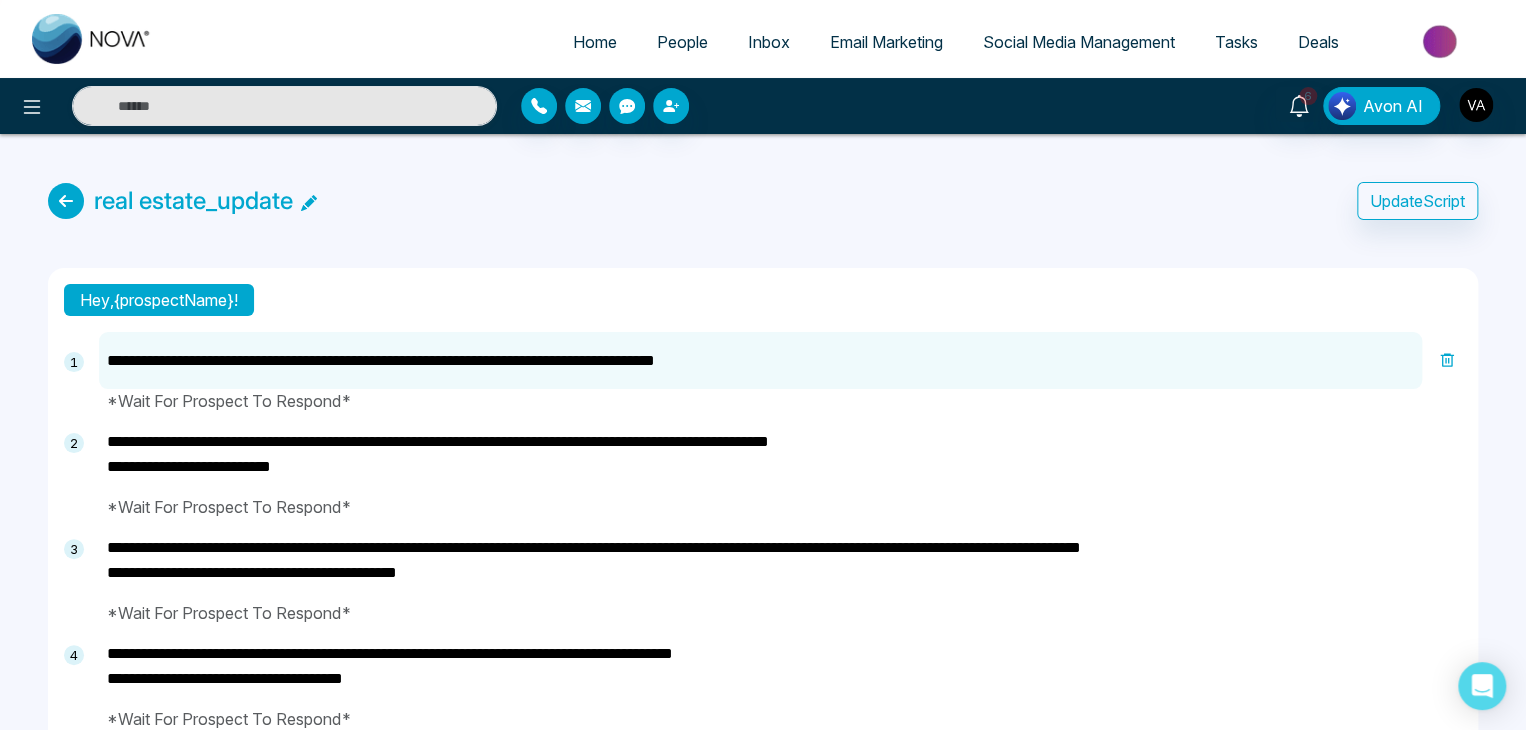 type on "**********" 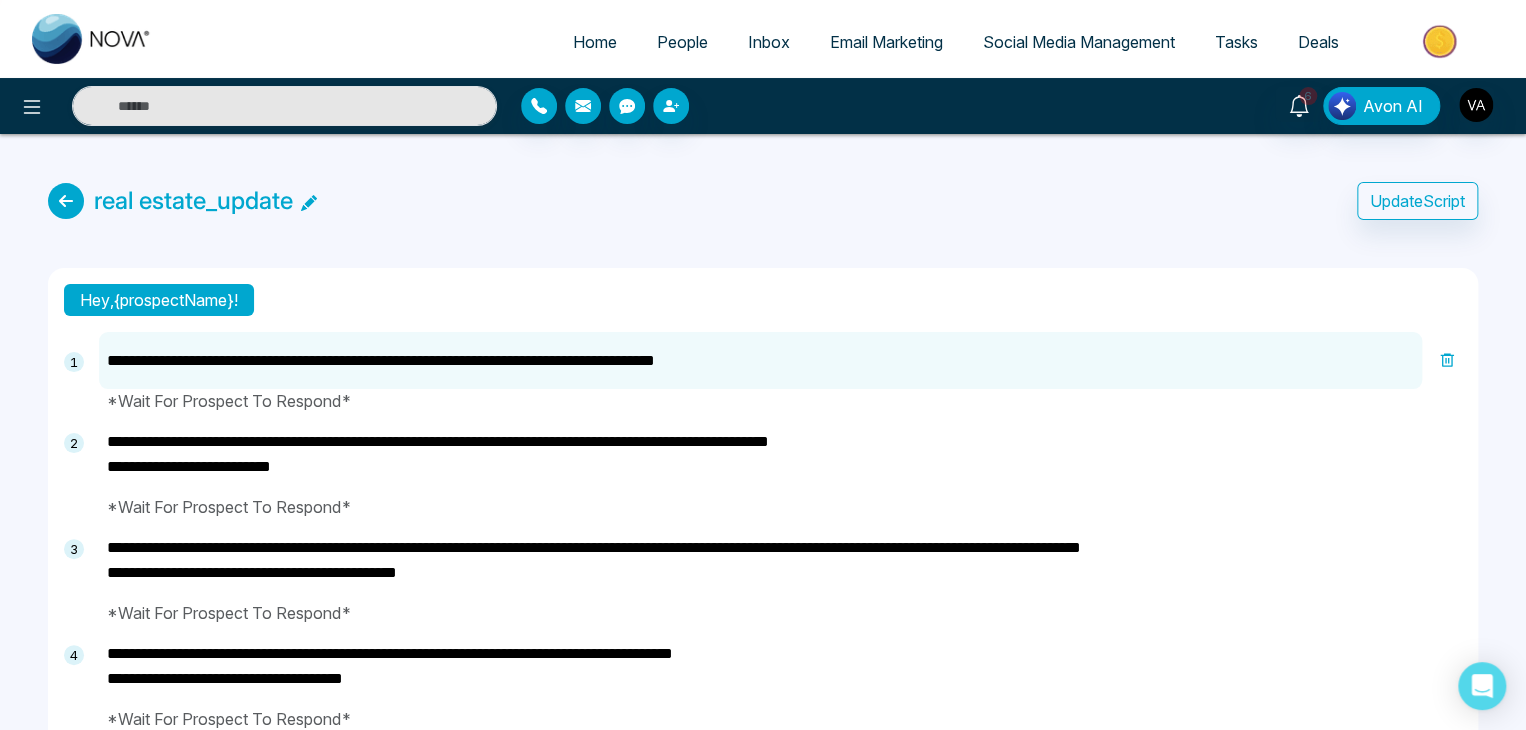 type on "**********" 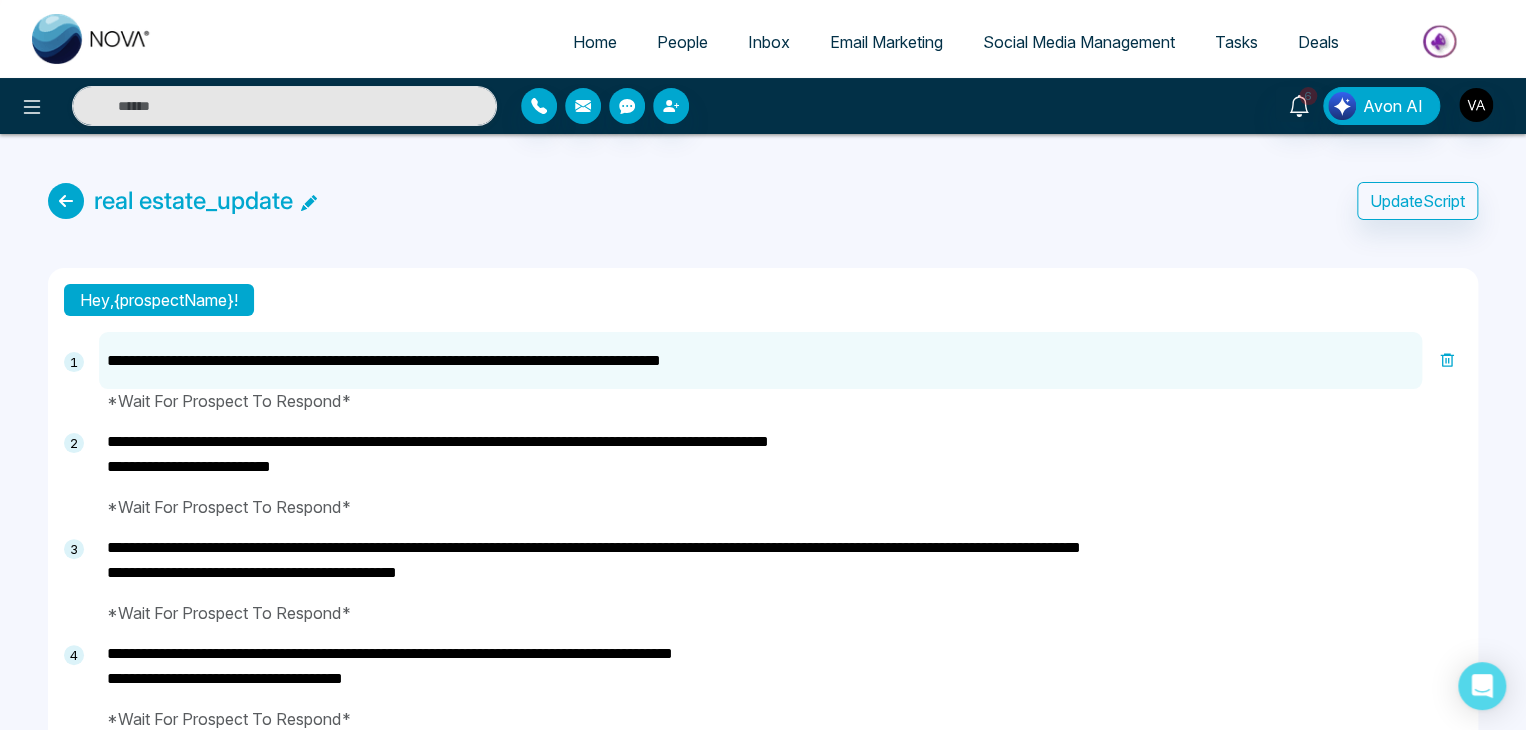 type on "**********" 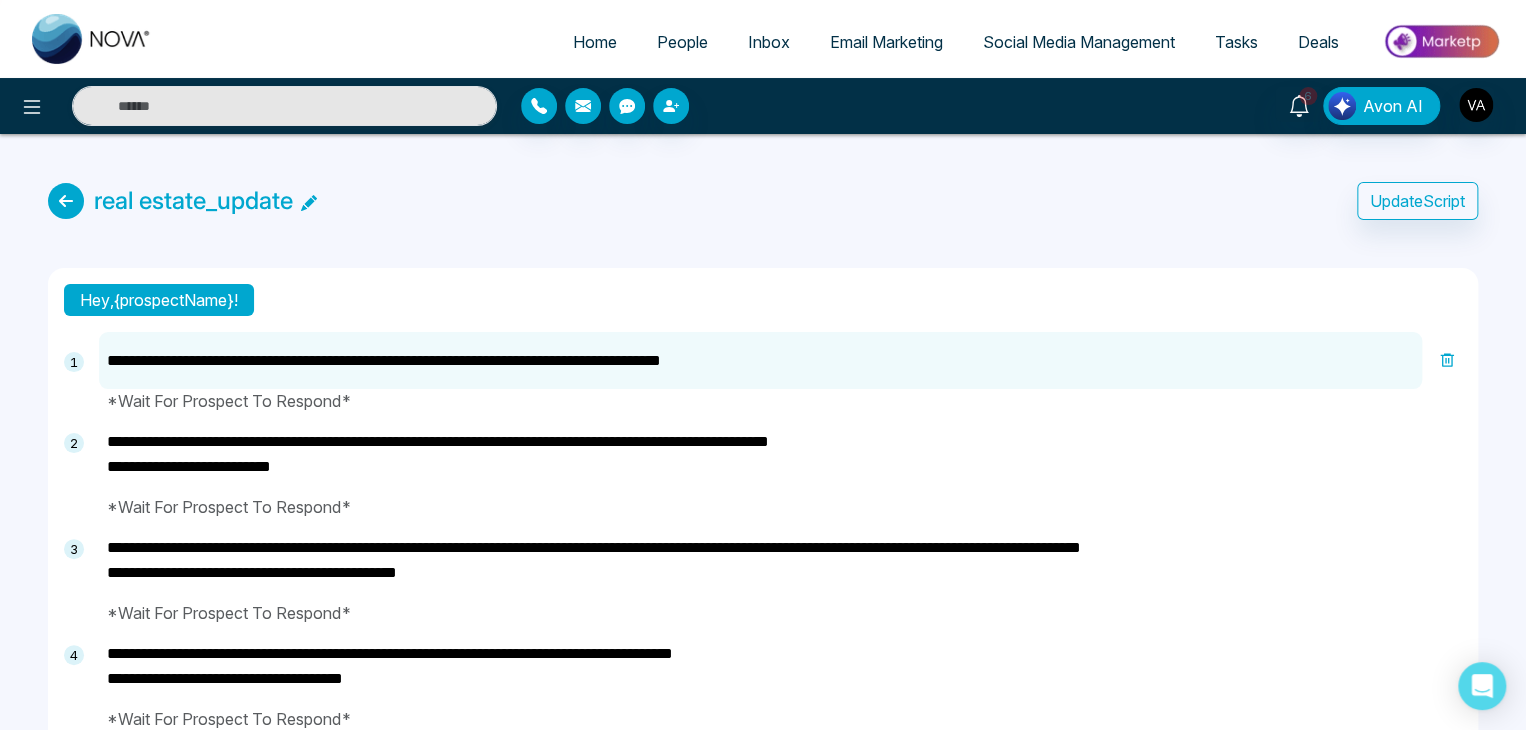 type on "**********" 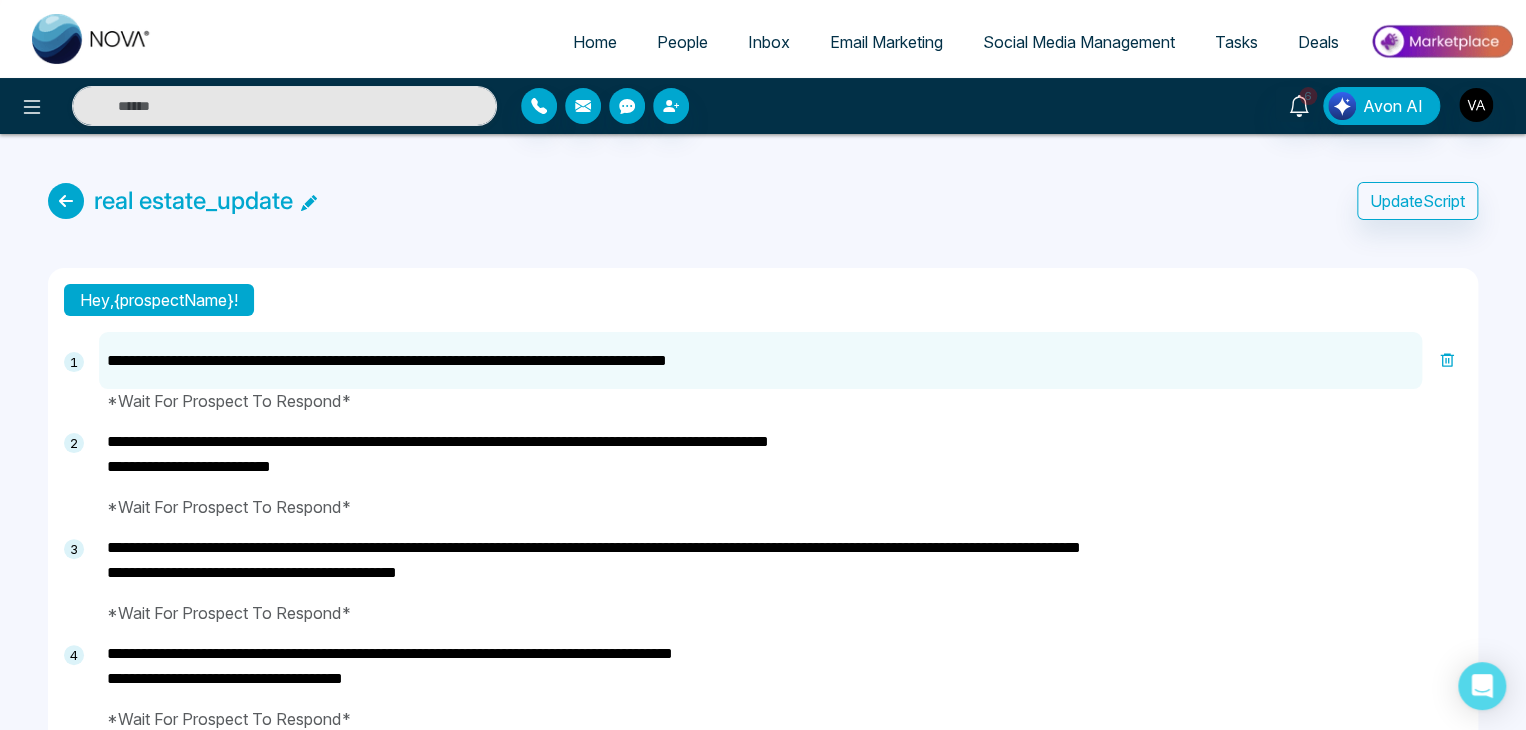 type on "**********" 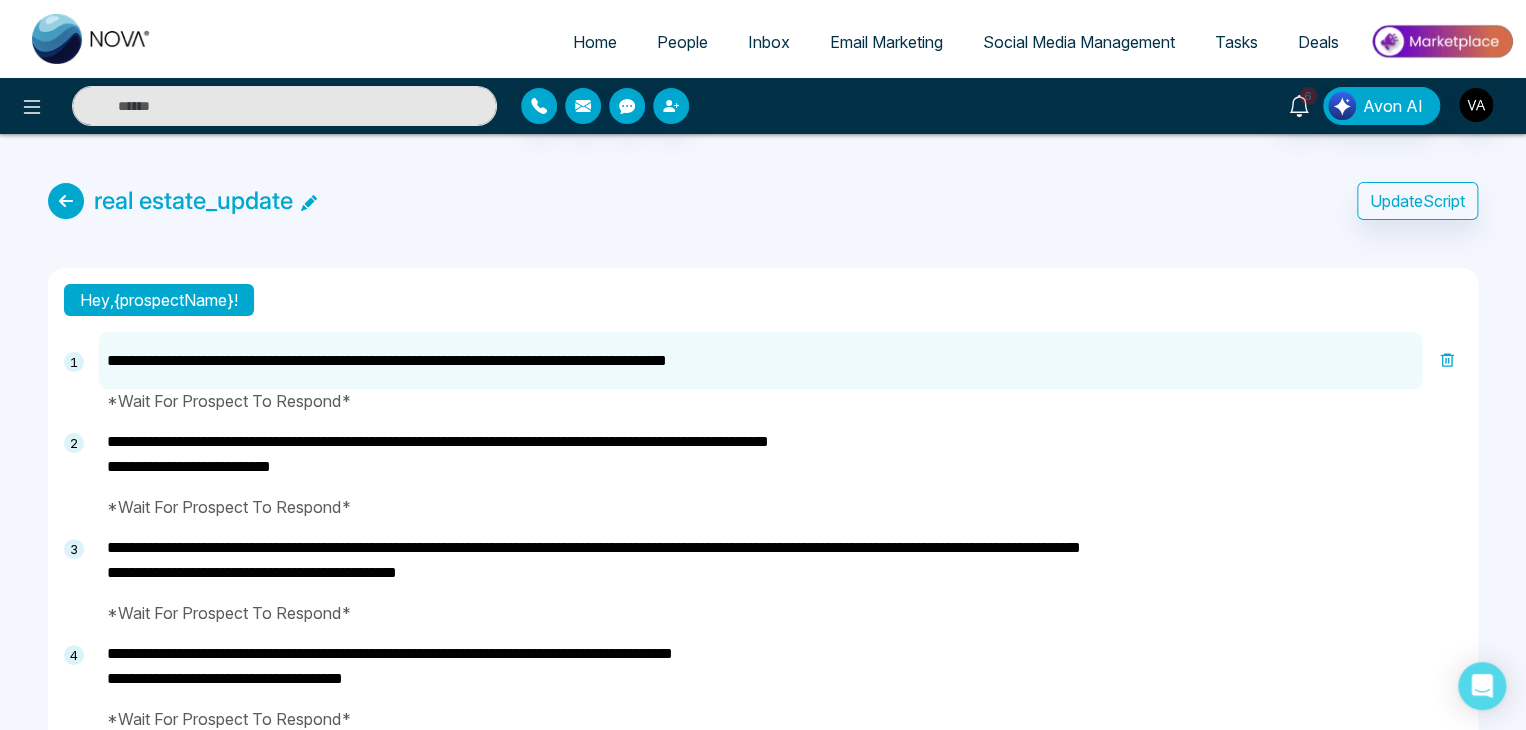 type on "**********" 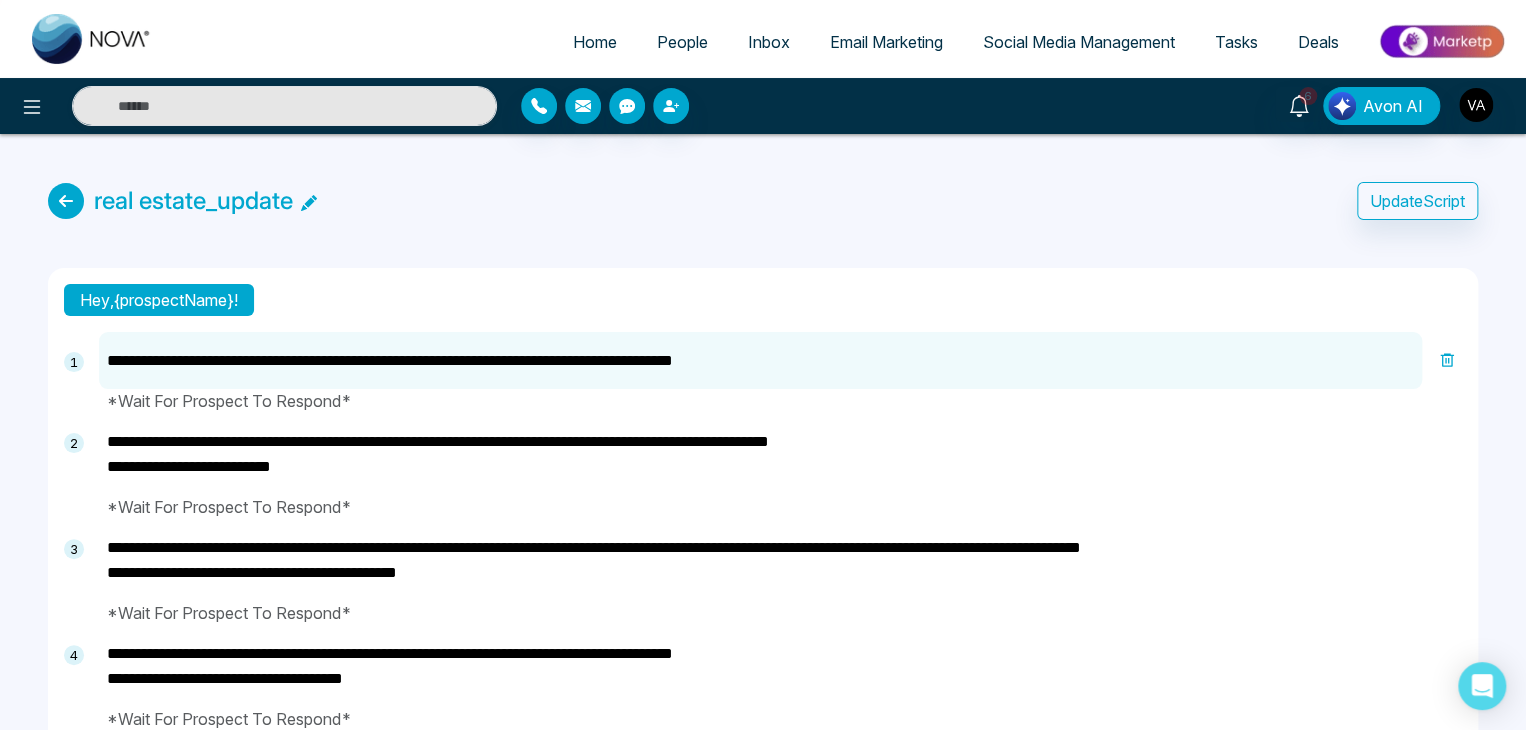 type on "**********" 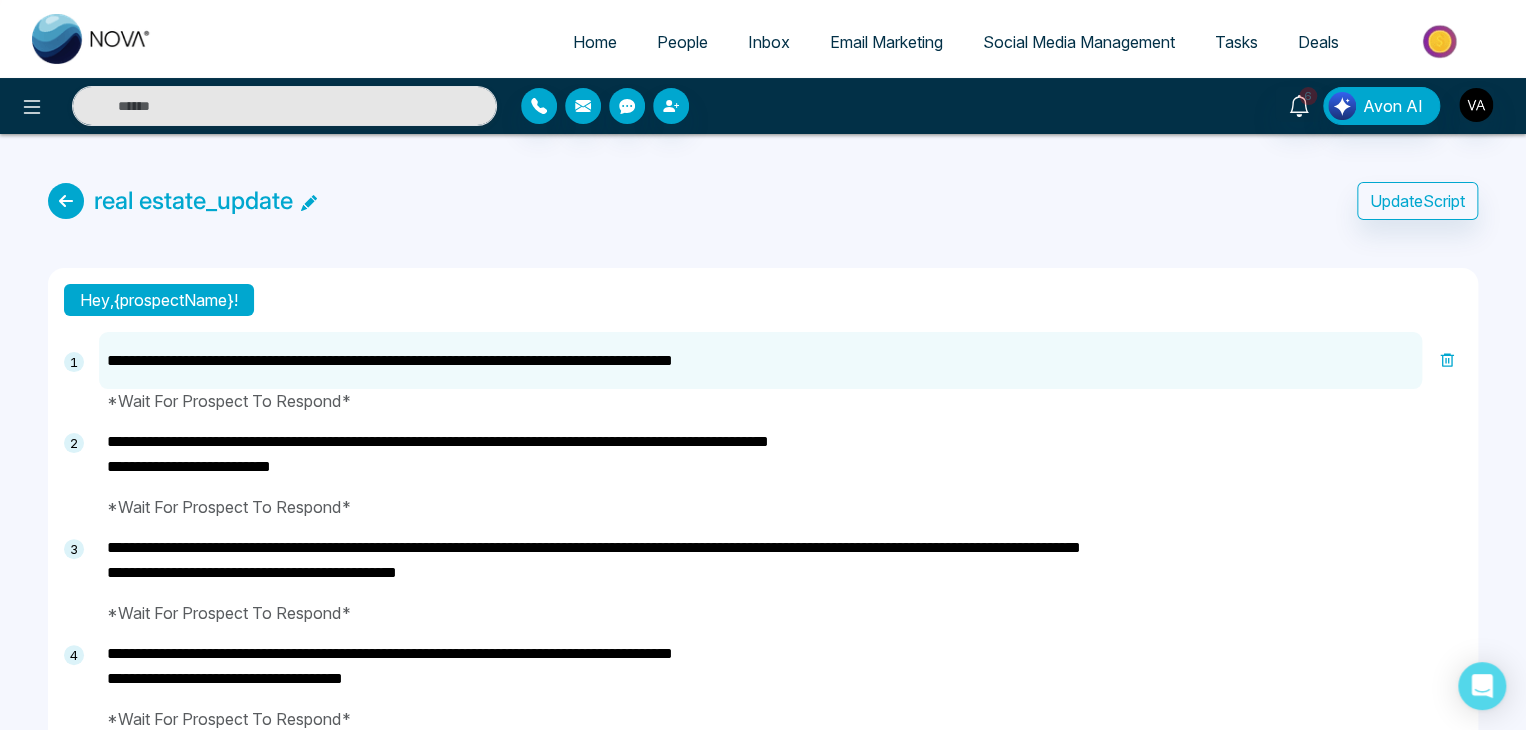 type on "**********" 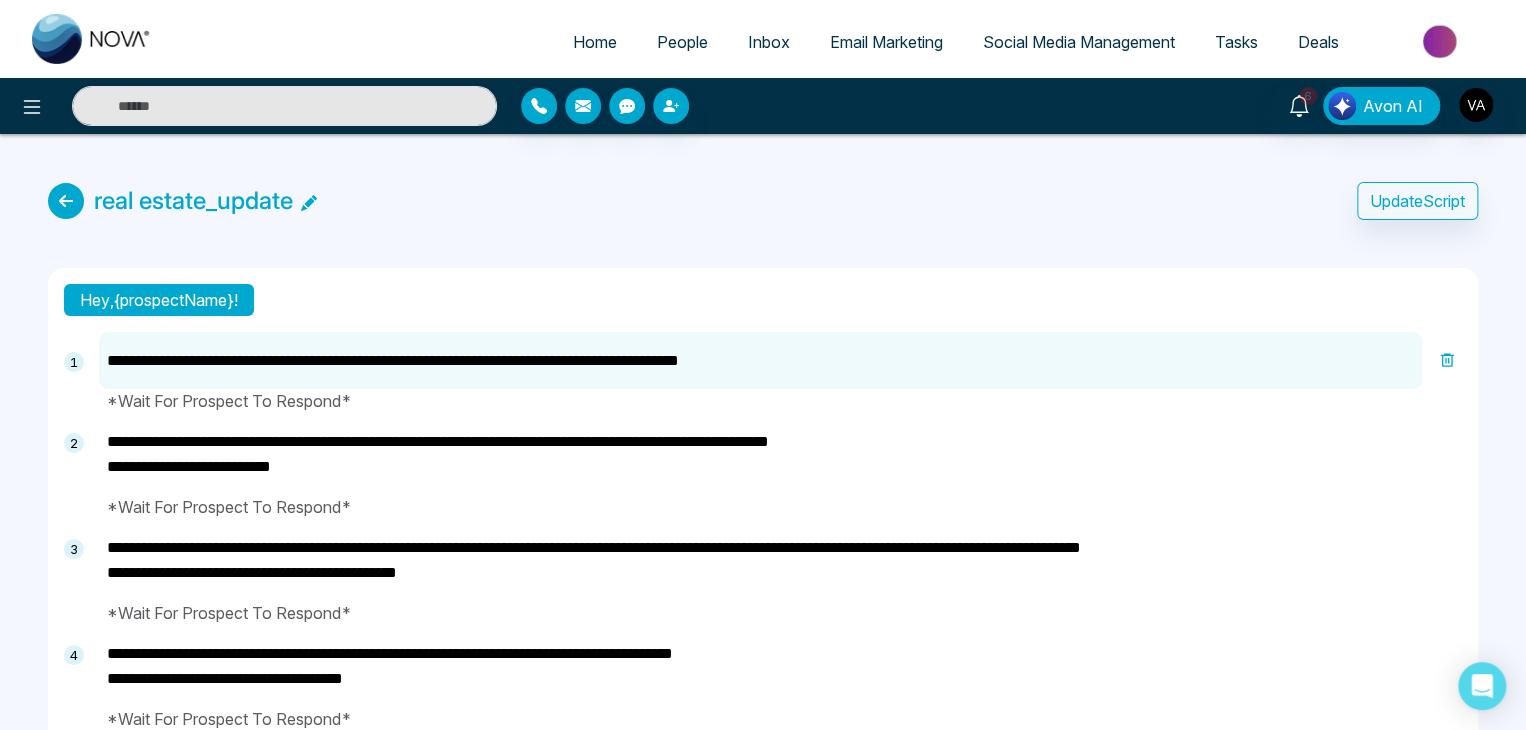 type on "**********" 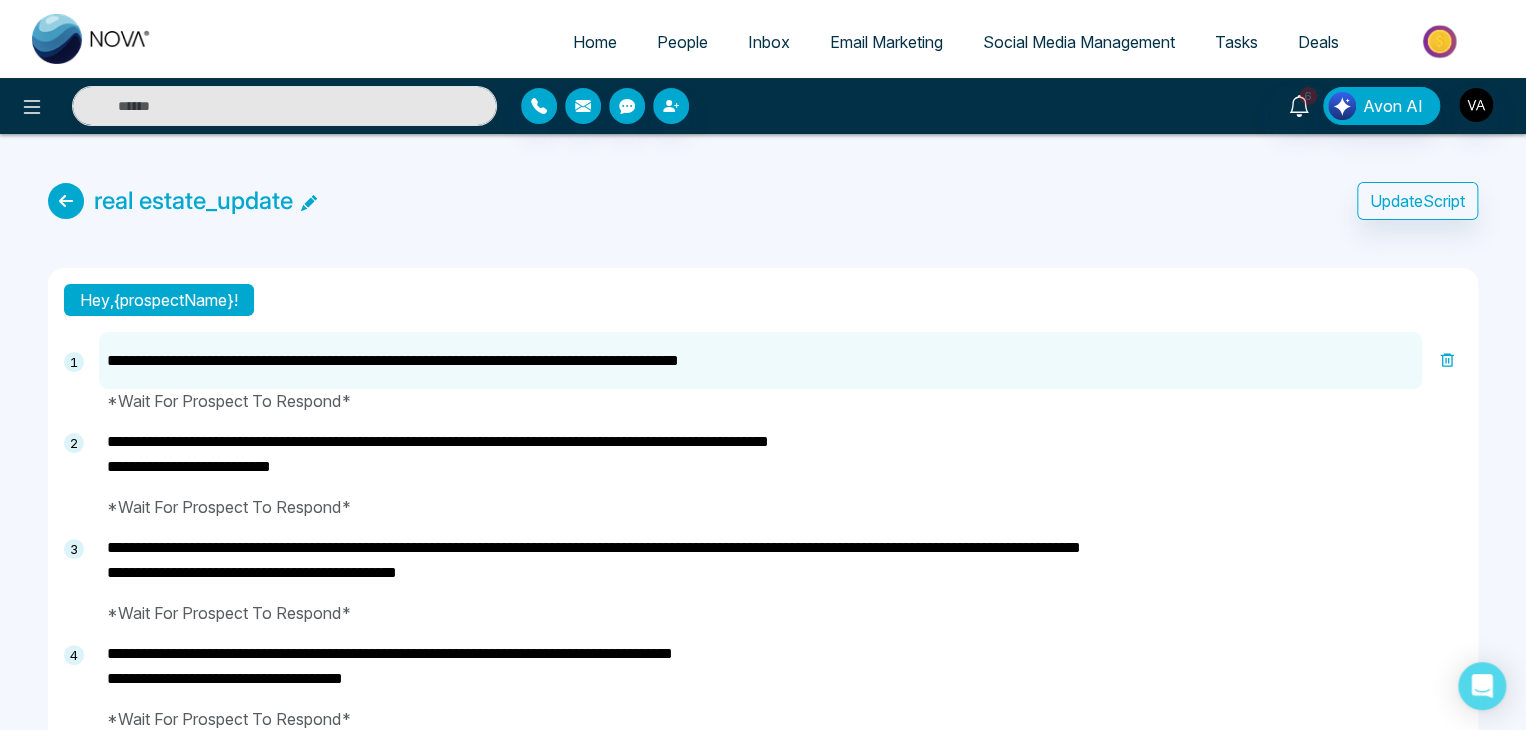 type on "**********" 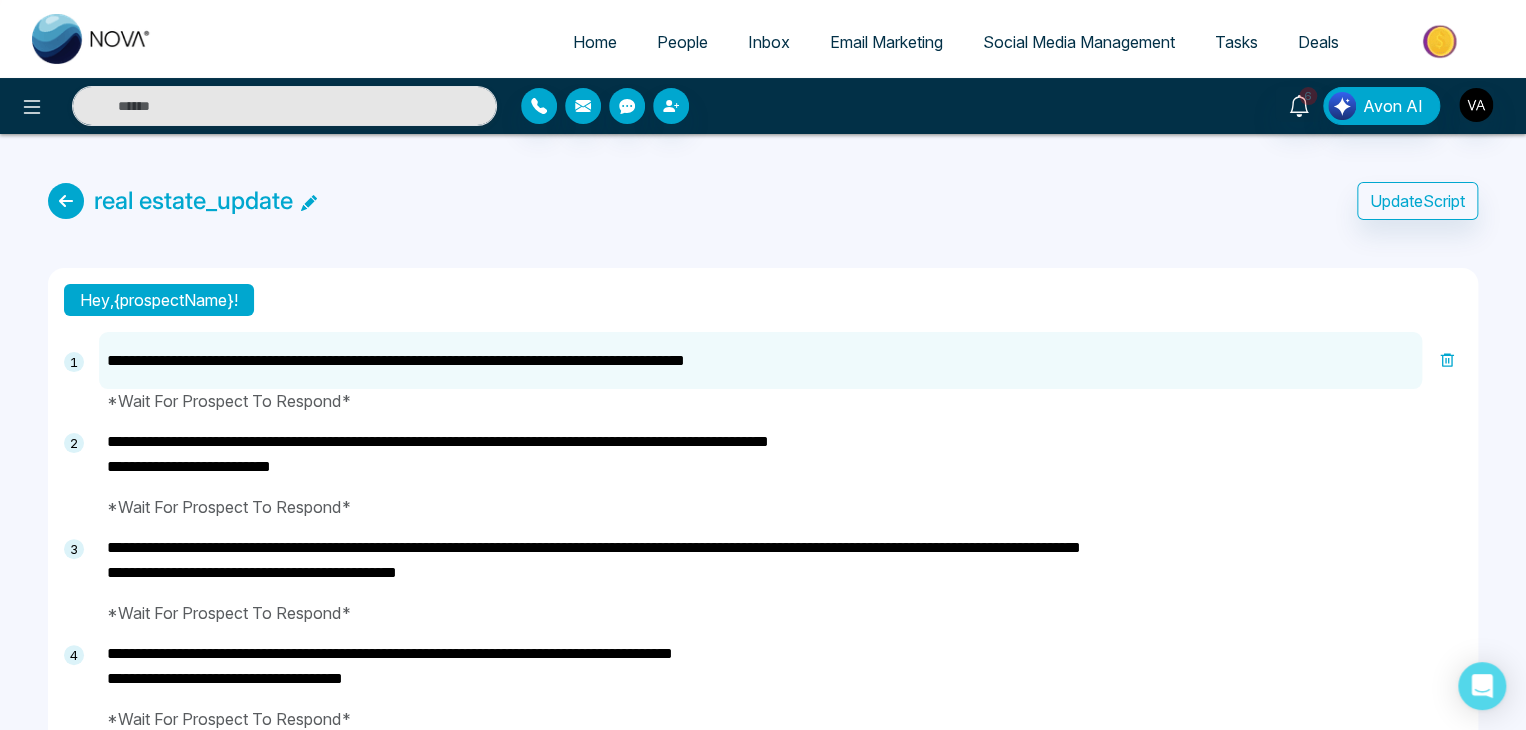 type on "**********" 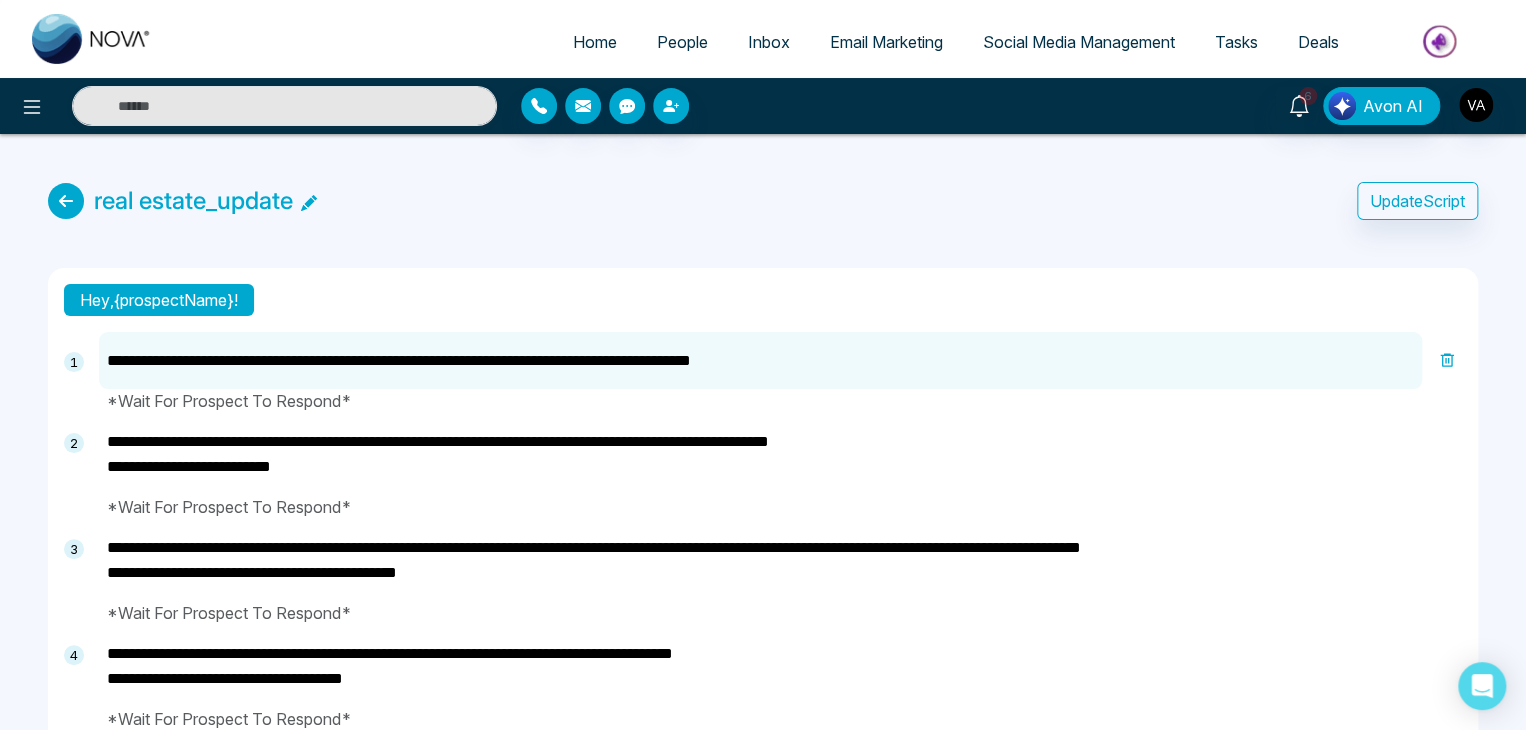 type on "**********" 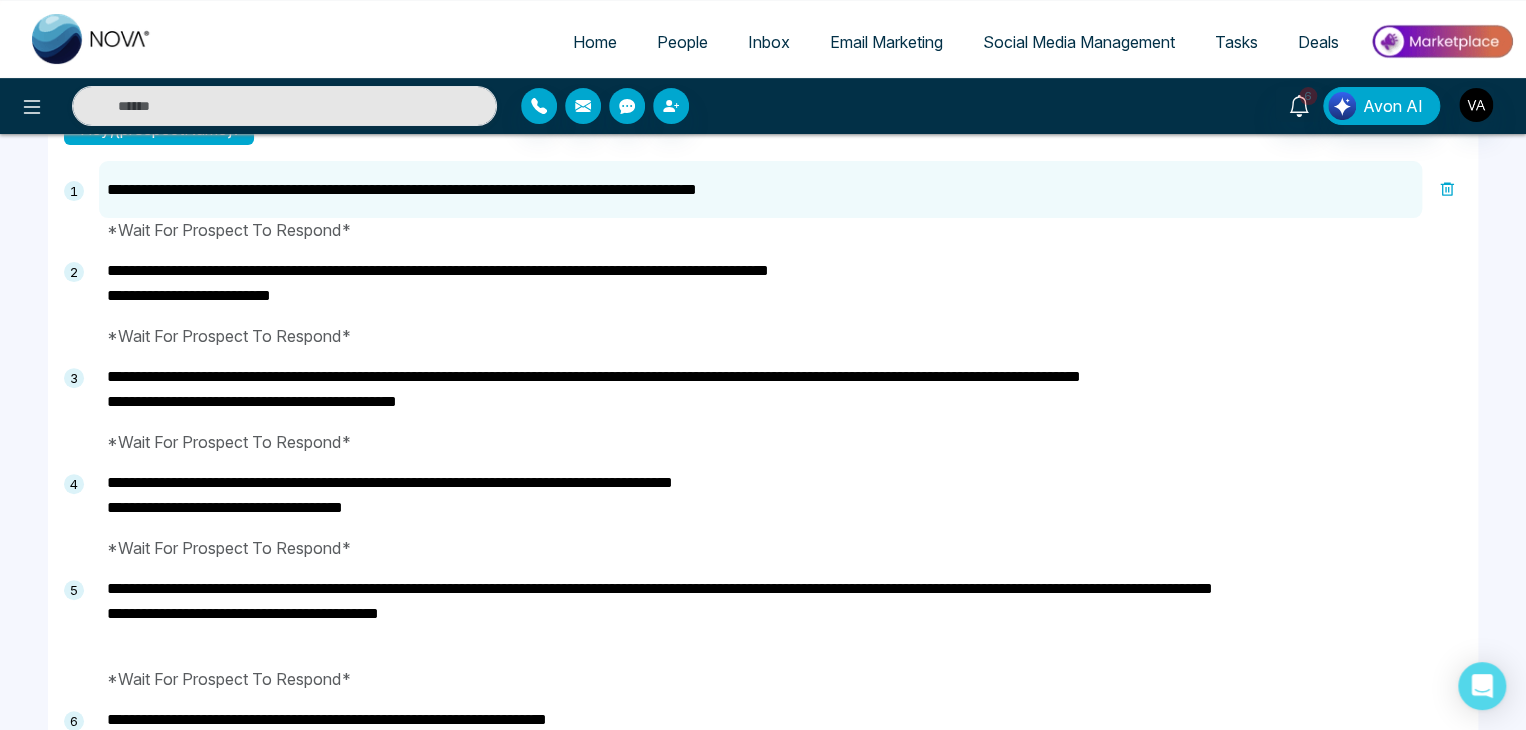 scroll, scrollTop: 172, scrollLeft: 0, axis: vertical 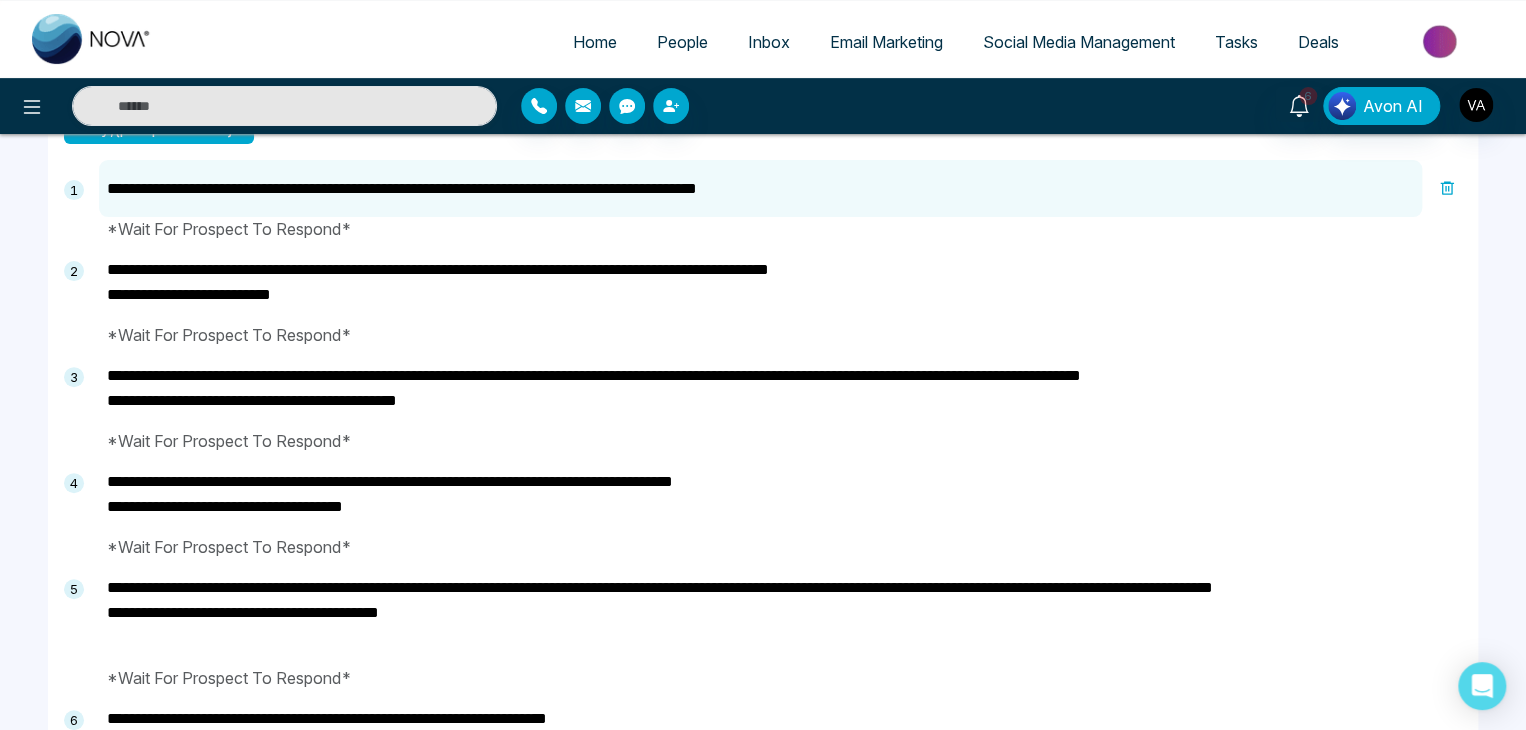 drag, startPoint x: 576, startPoint y: 189, endPoint x: 641, endPoint y: 187, distance: 65.03076 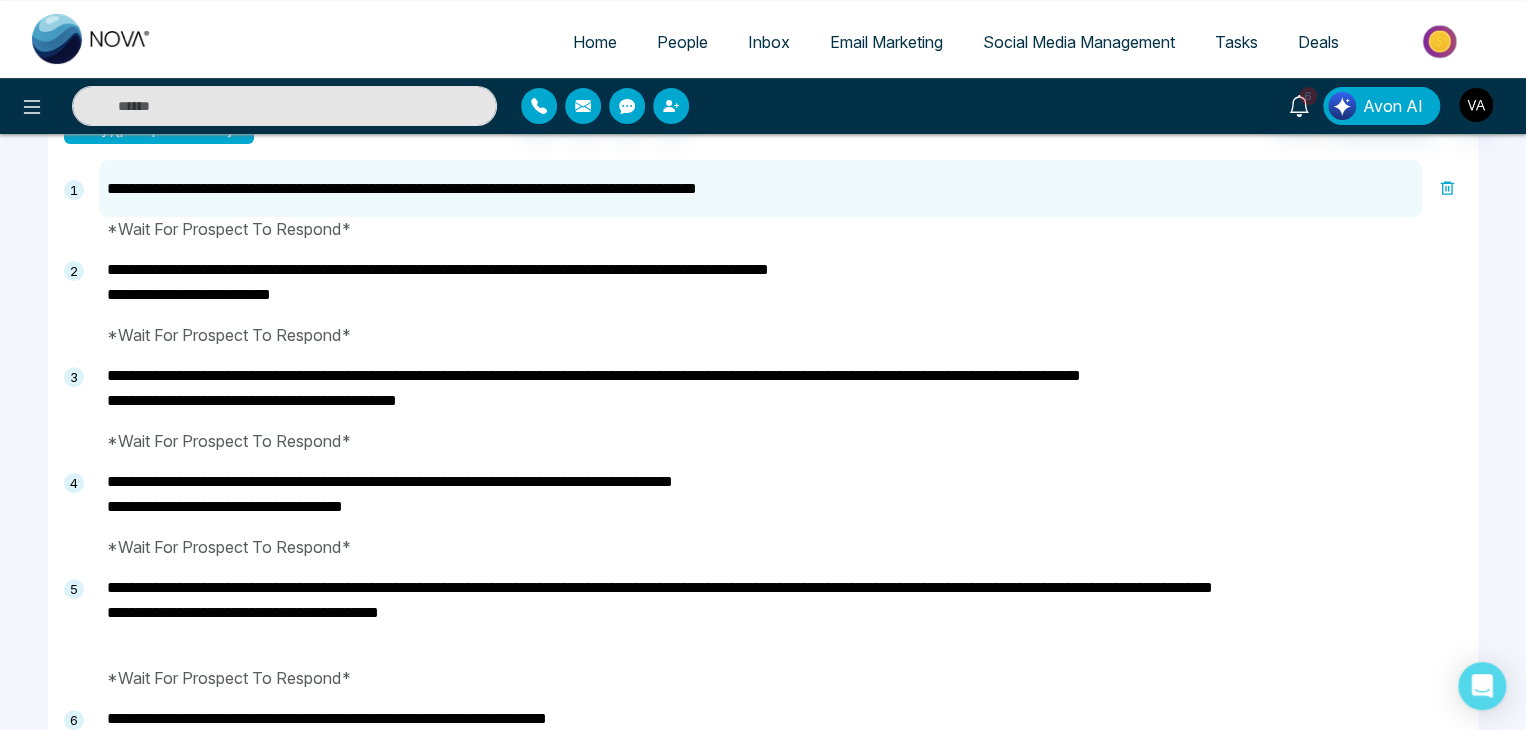 click on "**********" at bounding box center (760, 188) 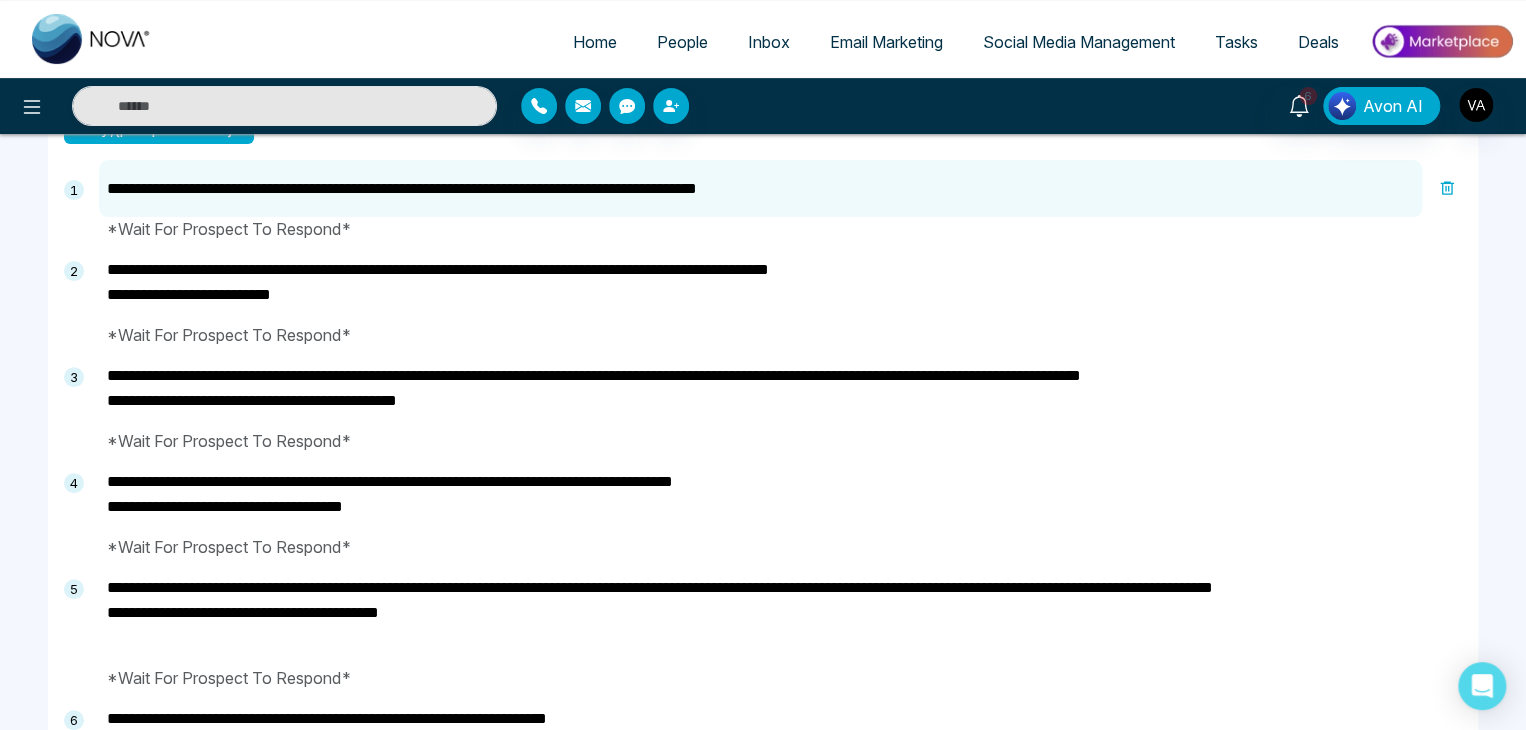 click on "**********" at bounding box center [760, 188] 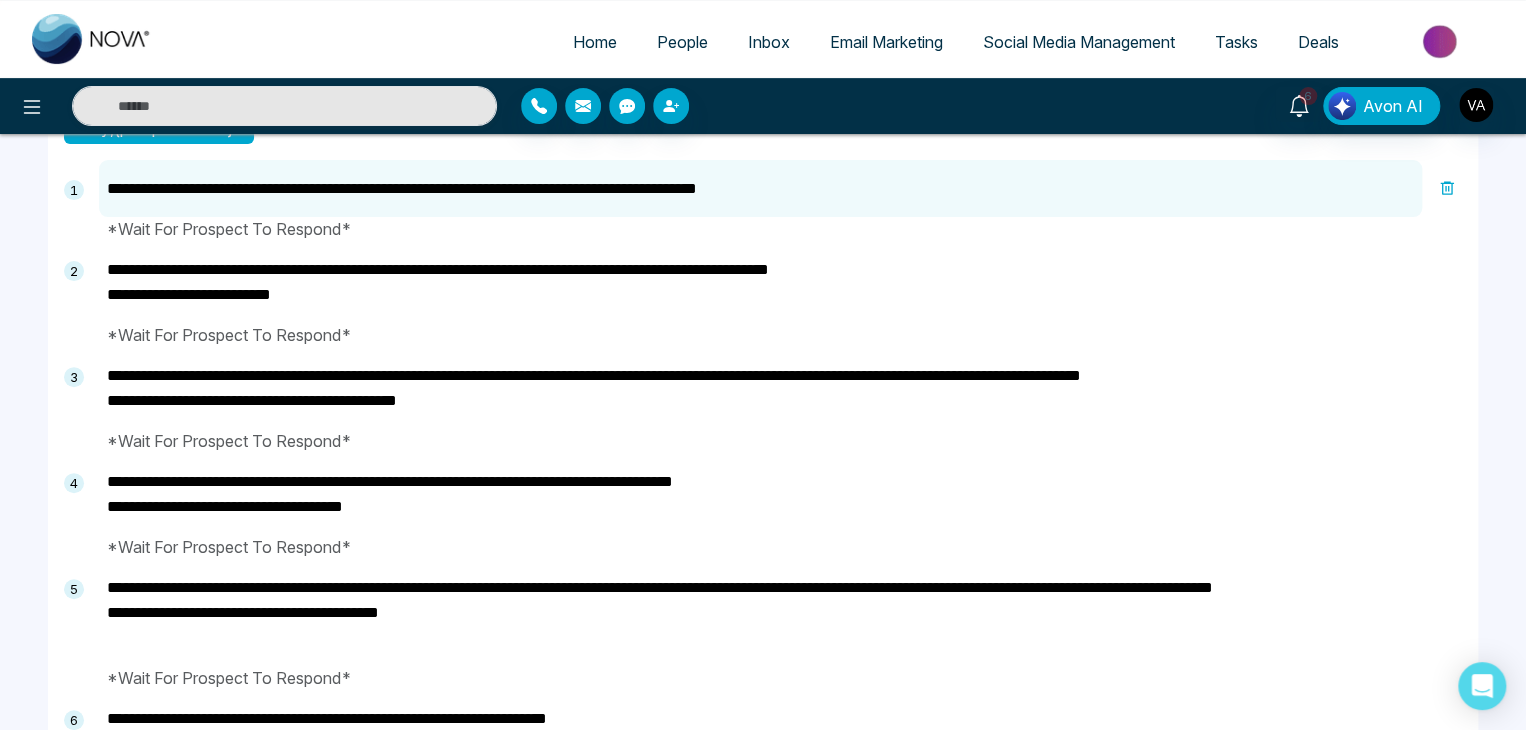 click on "**********" at bounding box center (760, 188) 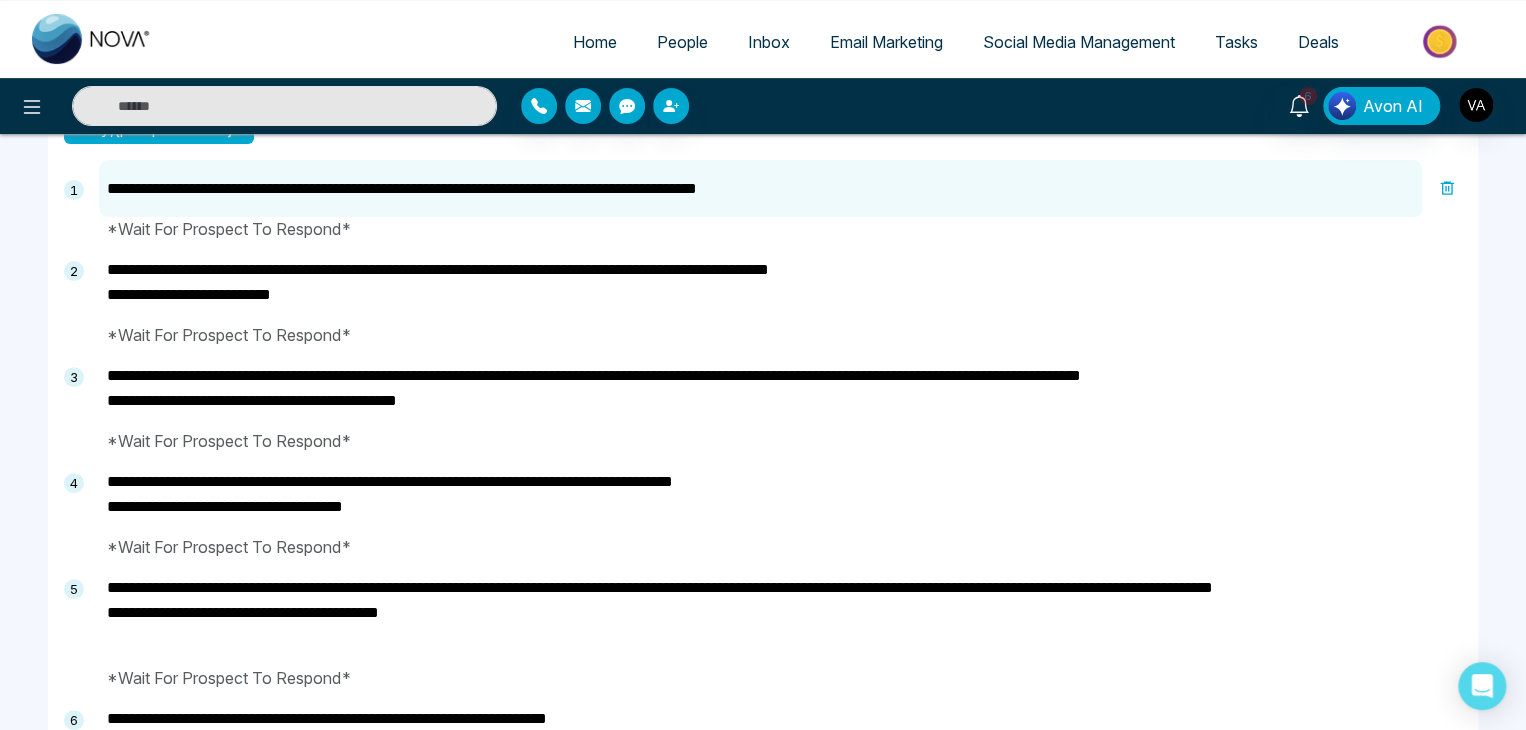 type on "**********" 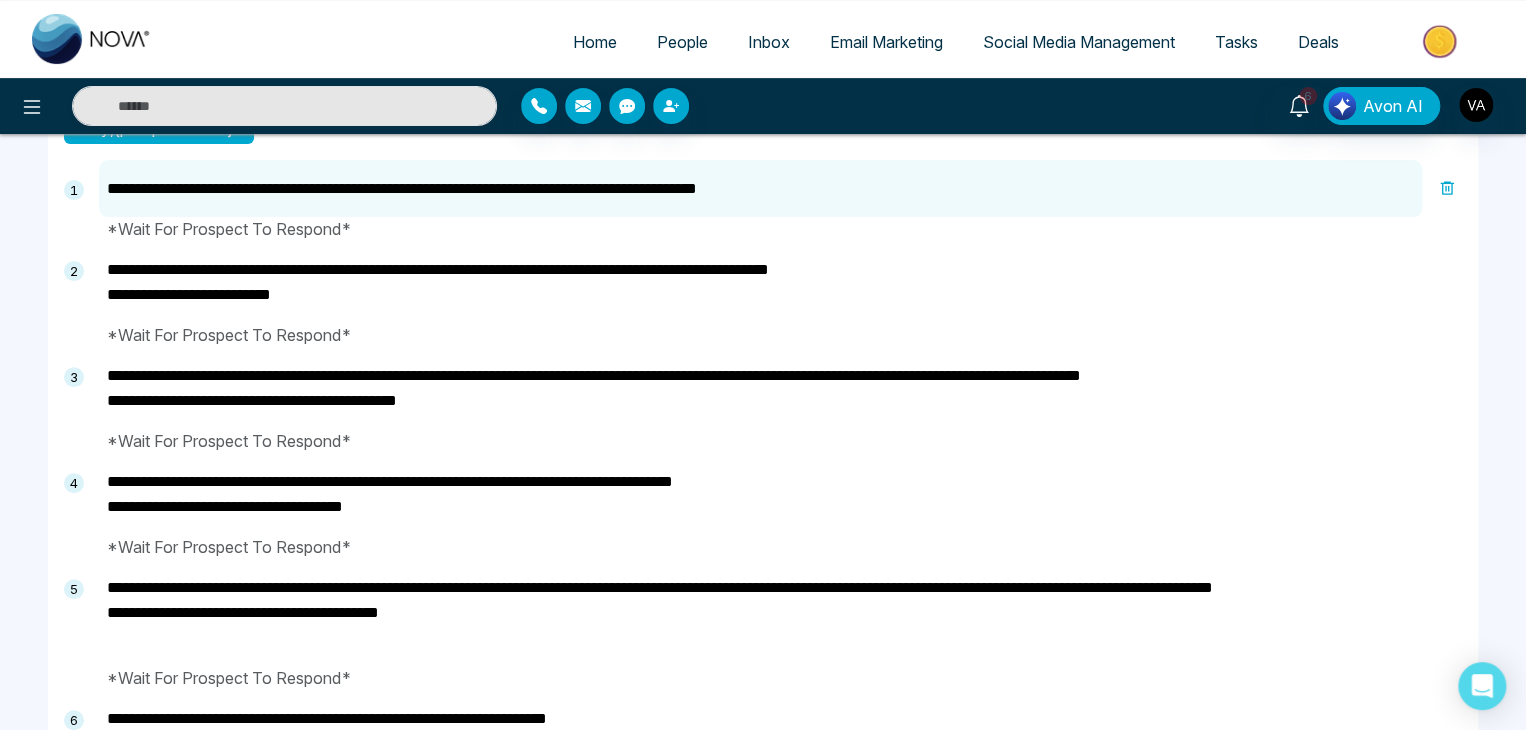 type on "**********" 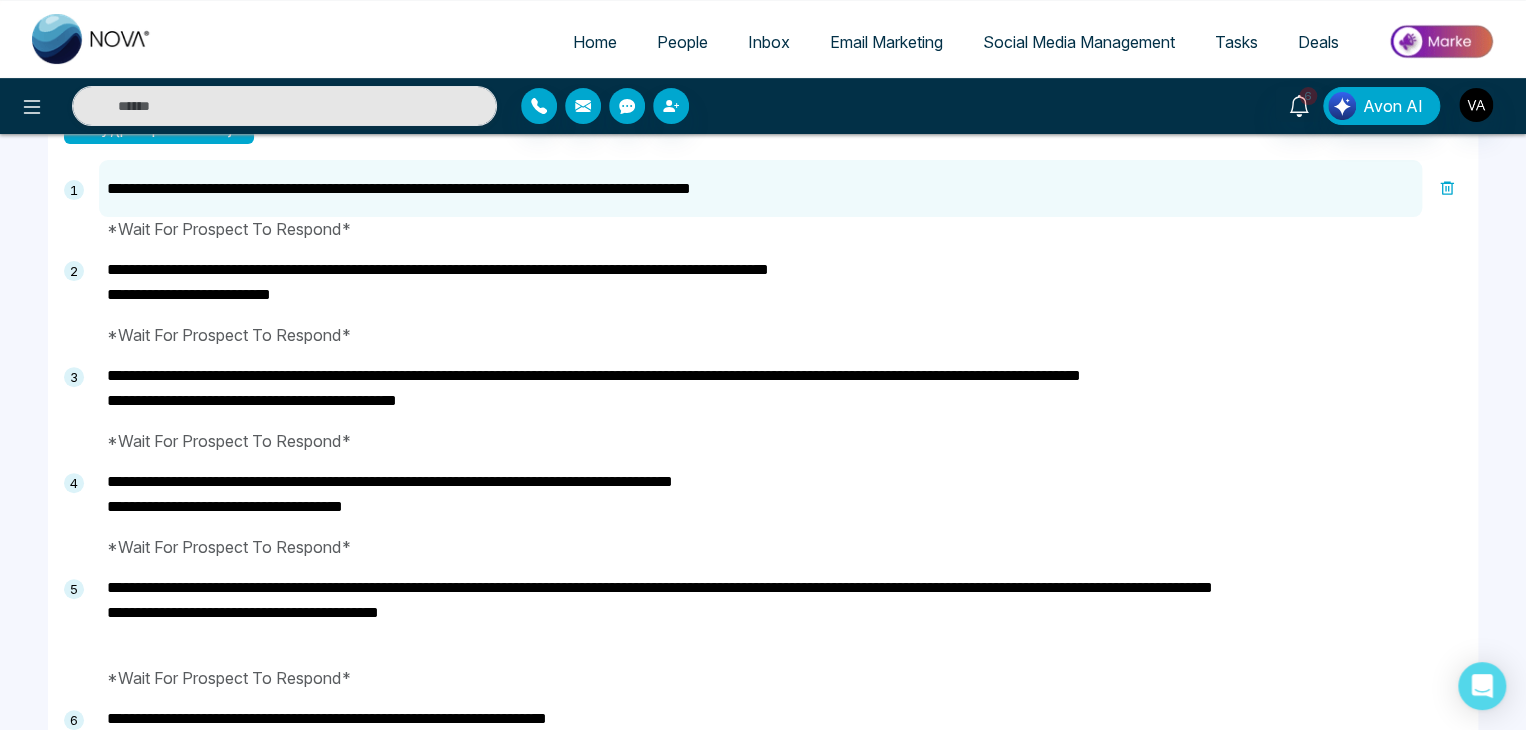 type on "**********" 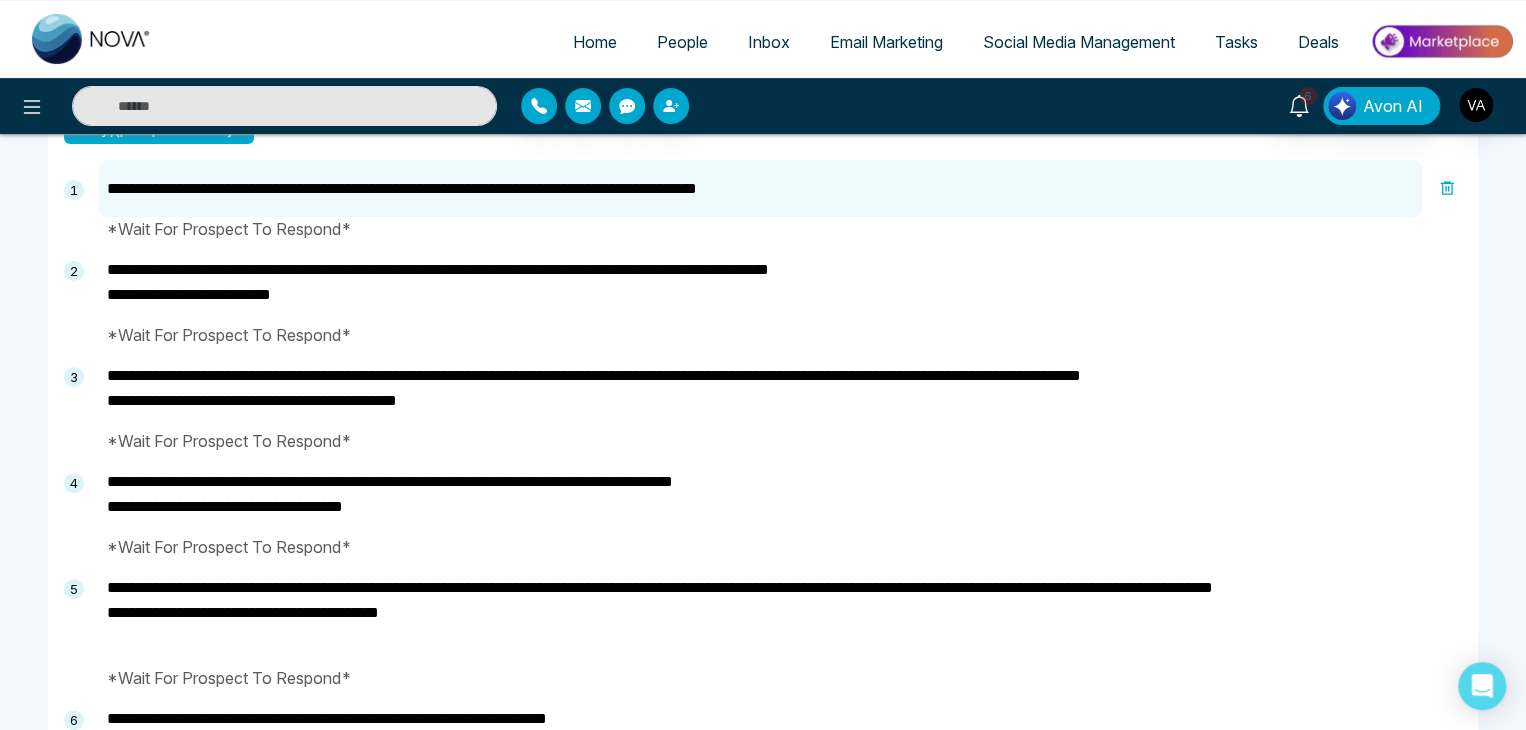 drag, startPoint x: 576, startPoint y: 187, endPoint x: 644, endPoint y: 191, distance: 68.117546 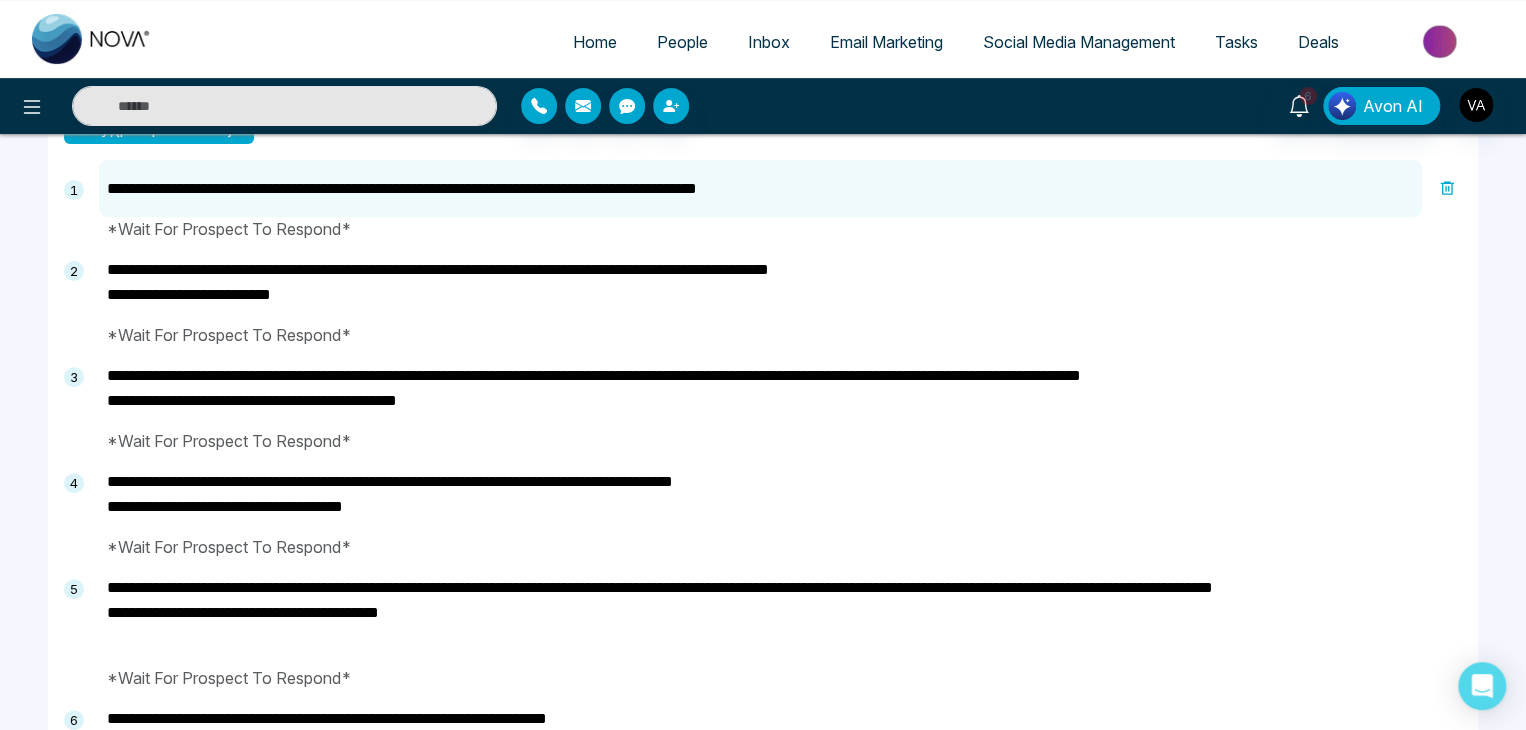 click on "**********" at bounding box center [760, 188] 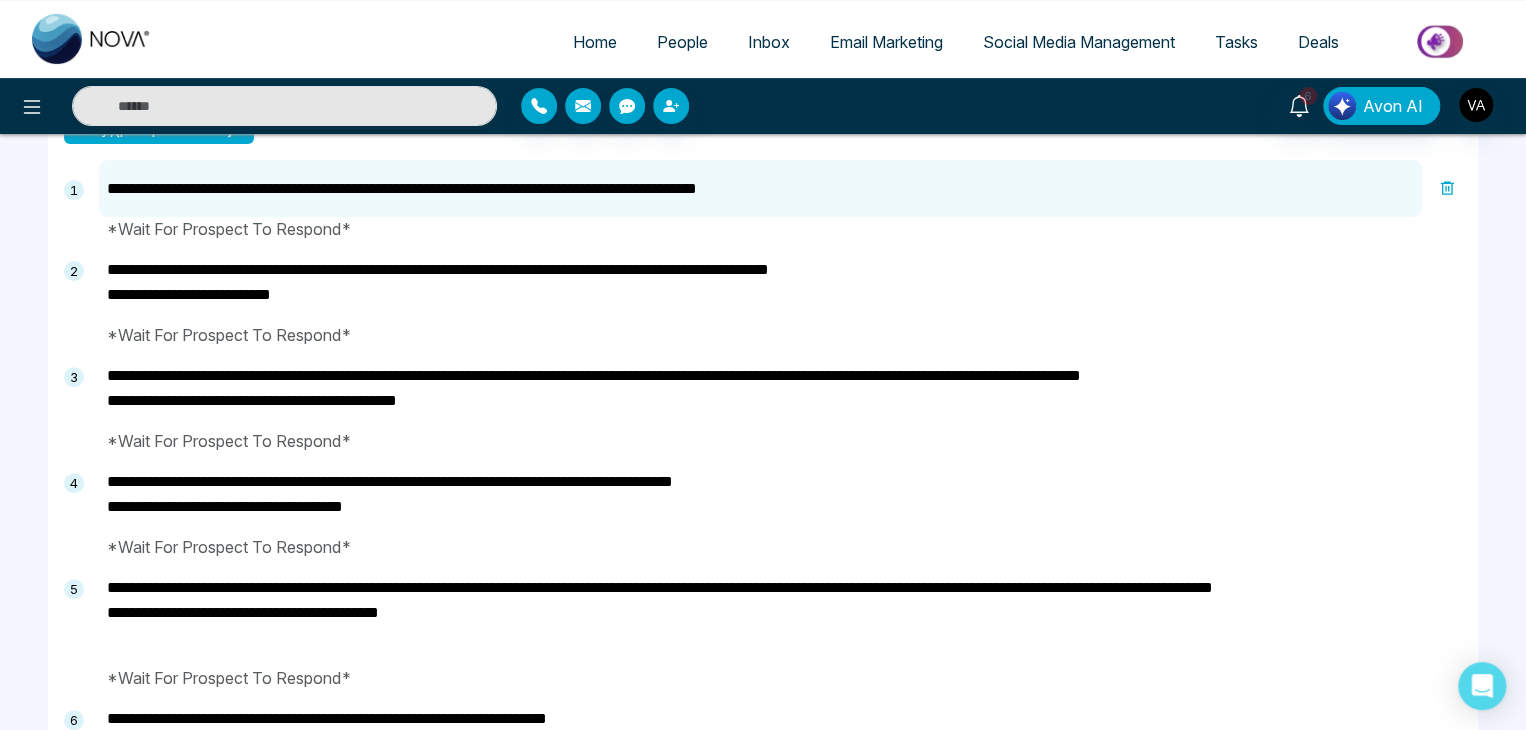 type on "**********" 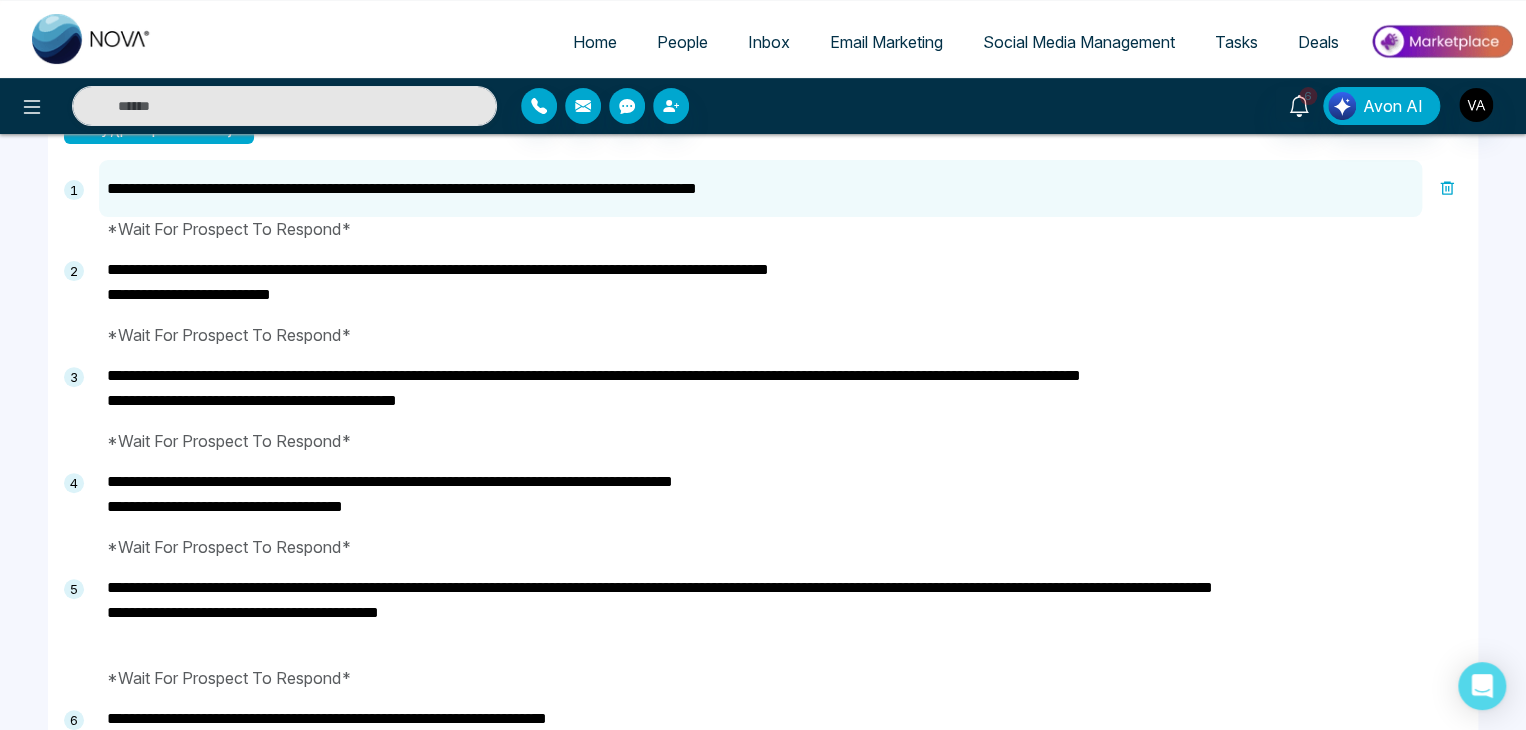 drag, startPoint x: 216, startPoint y: 373, endPoint x: 104, endPoint y: 375, distance: 112.01785 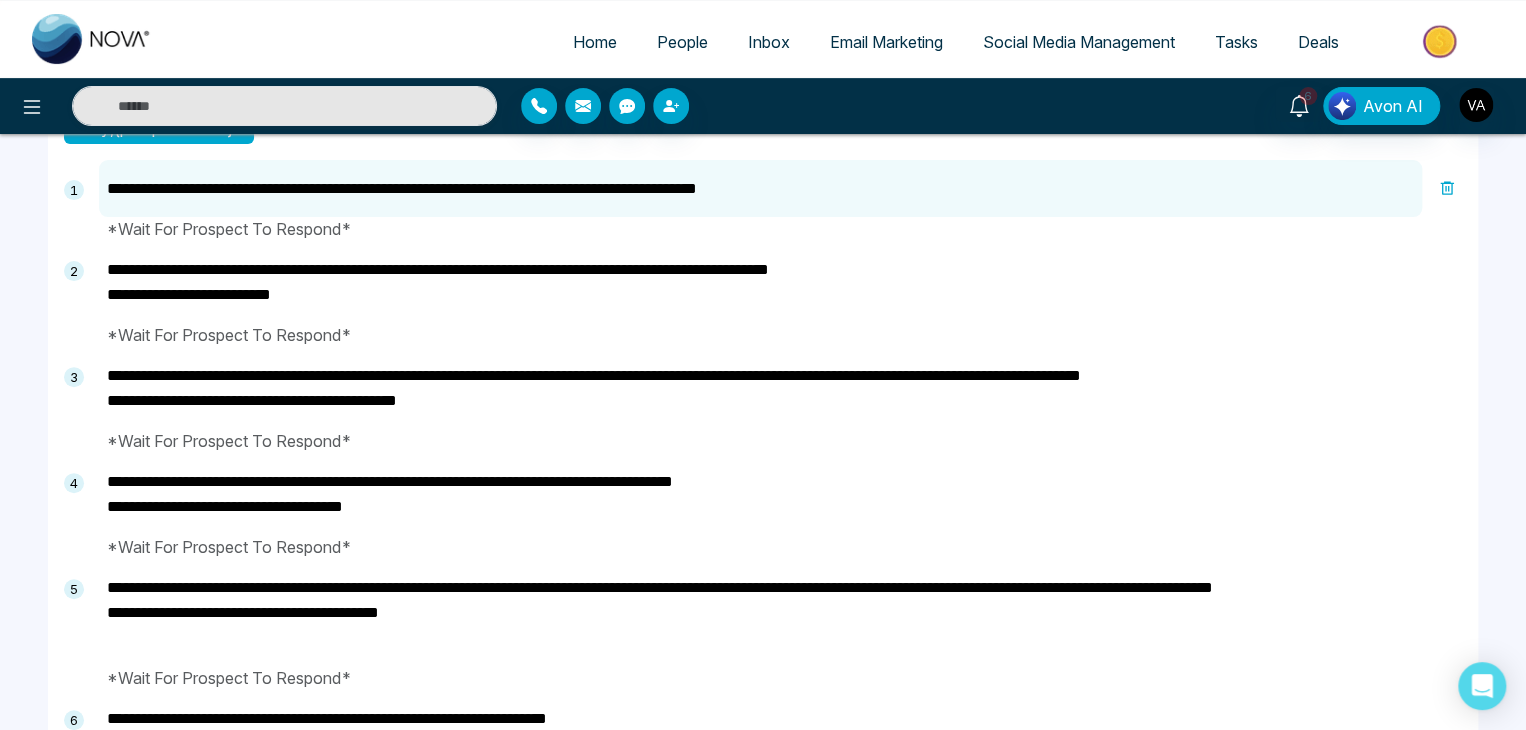click on "**********" at bounding box center (780, 388) 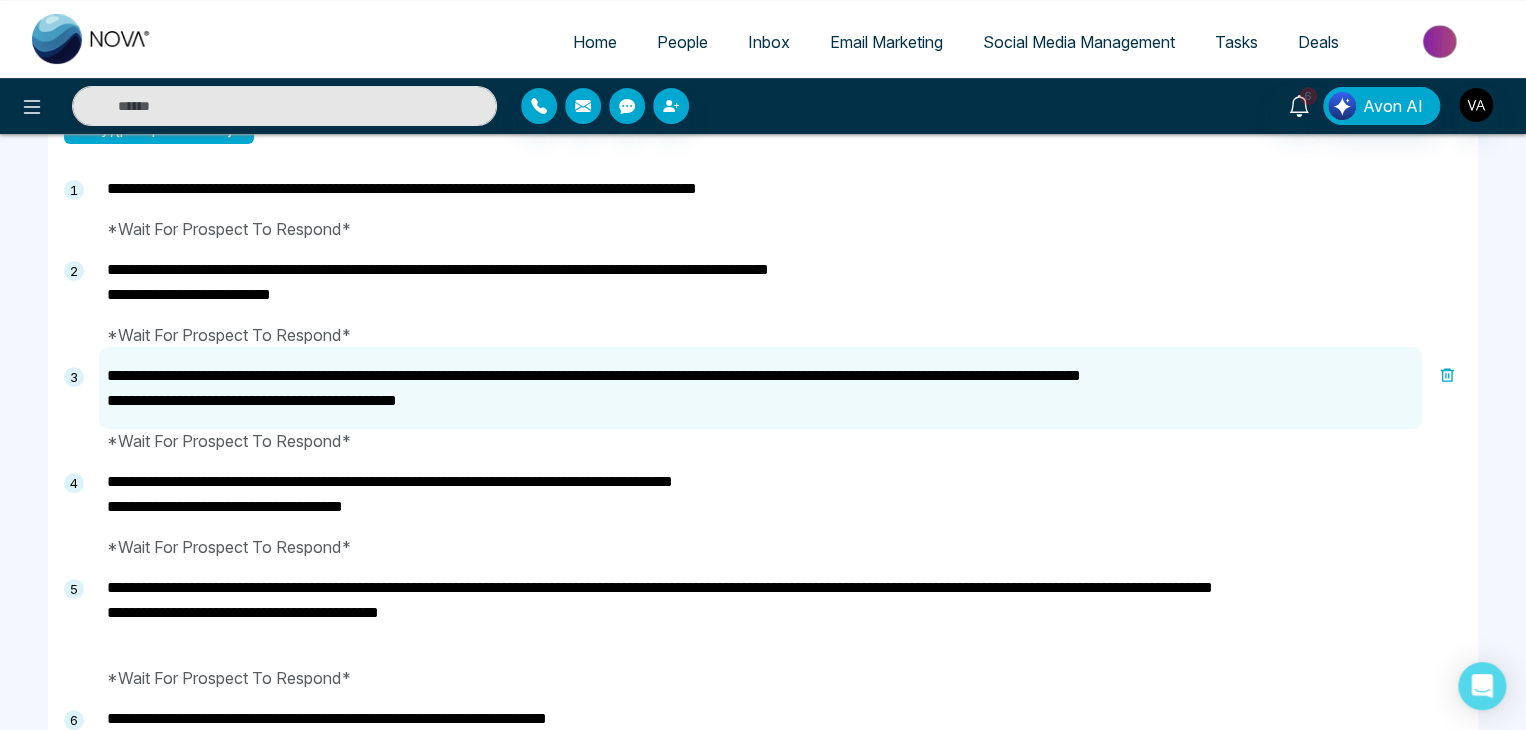 paste 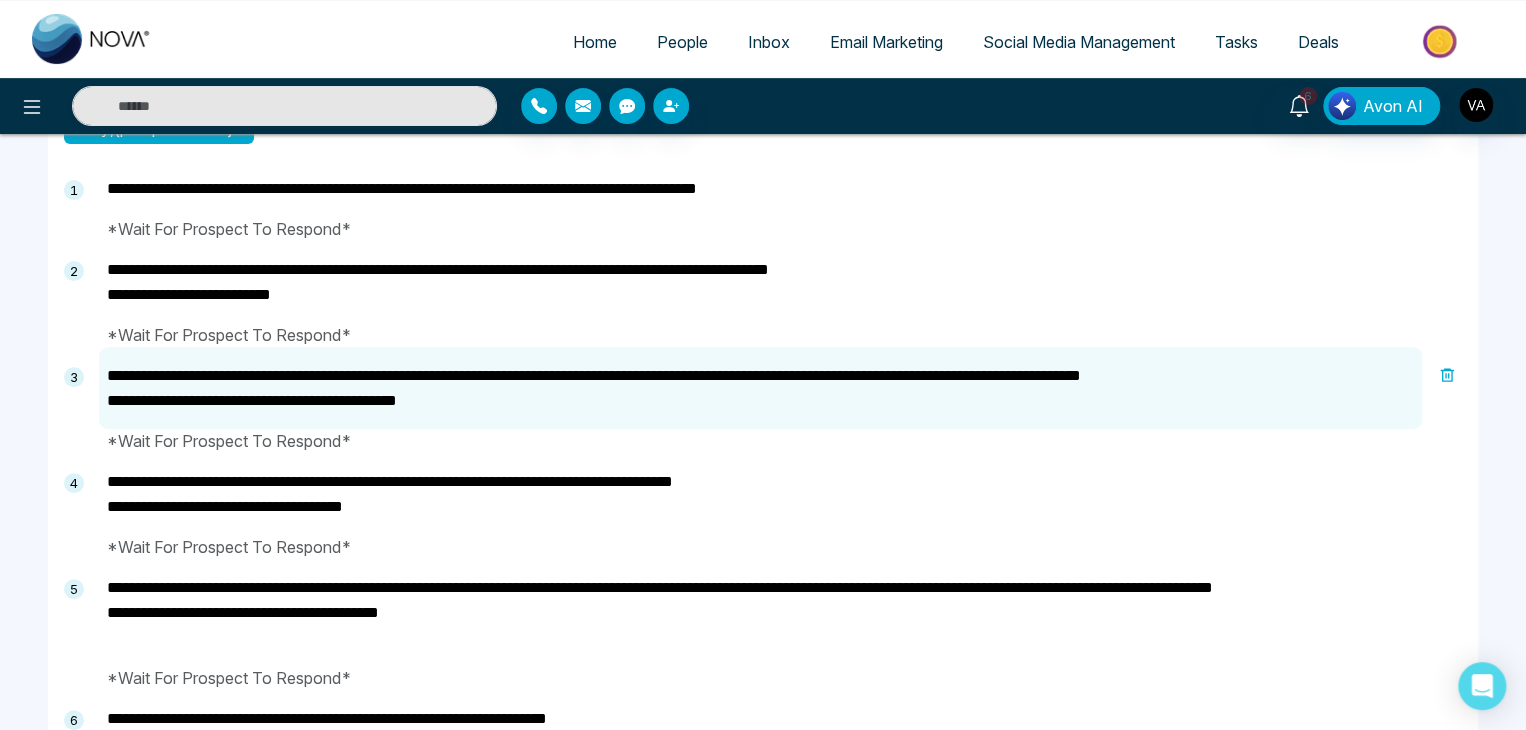 type on "**********" 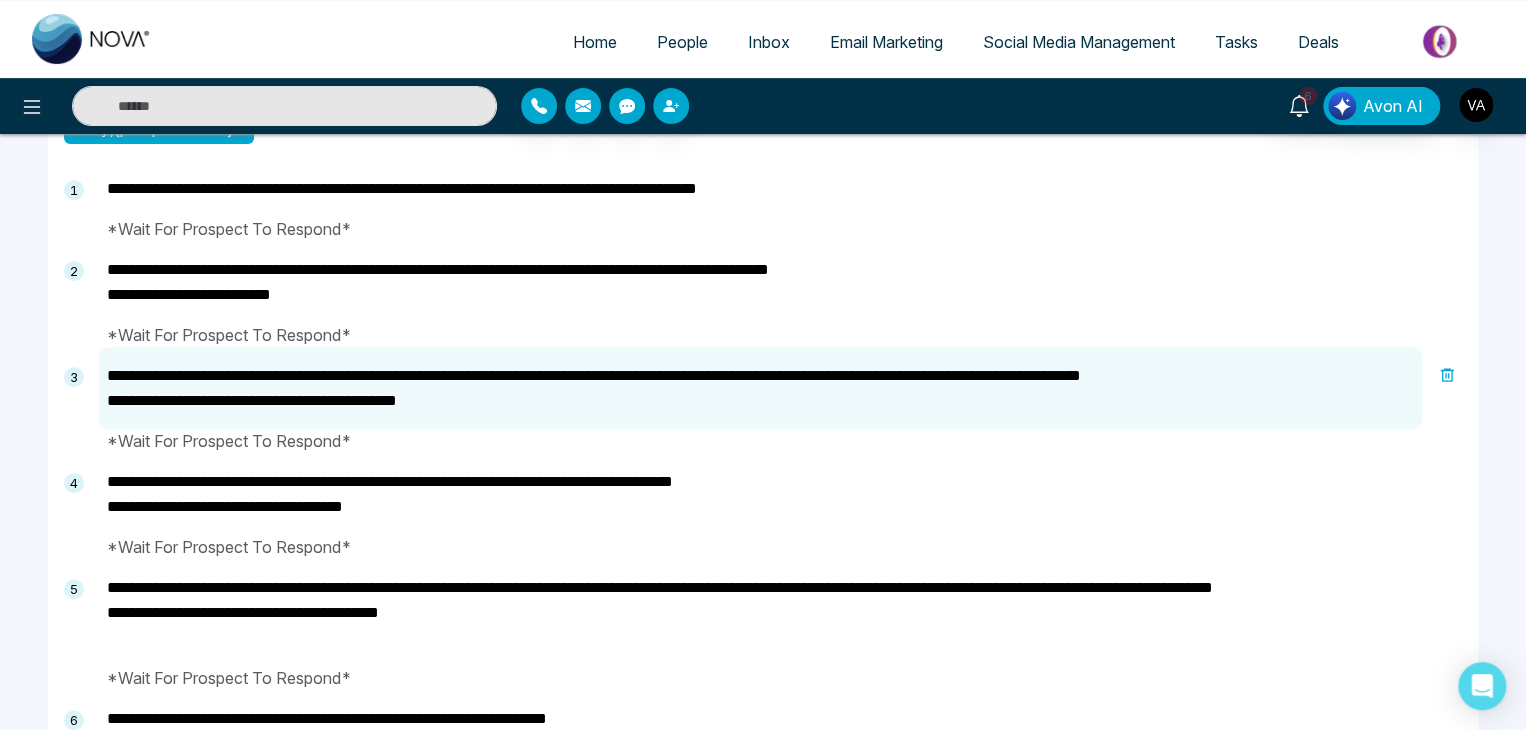 type on "**********" 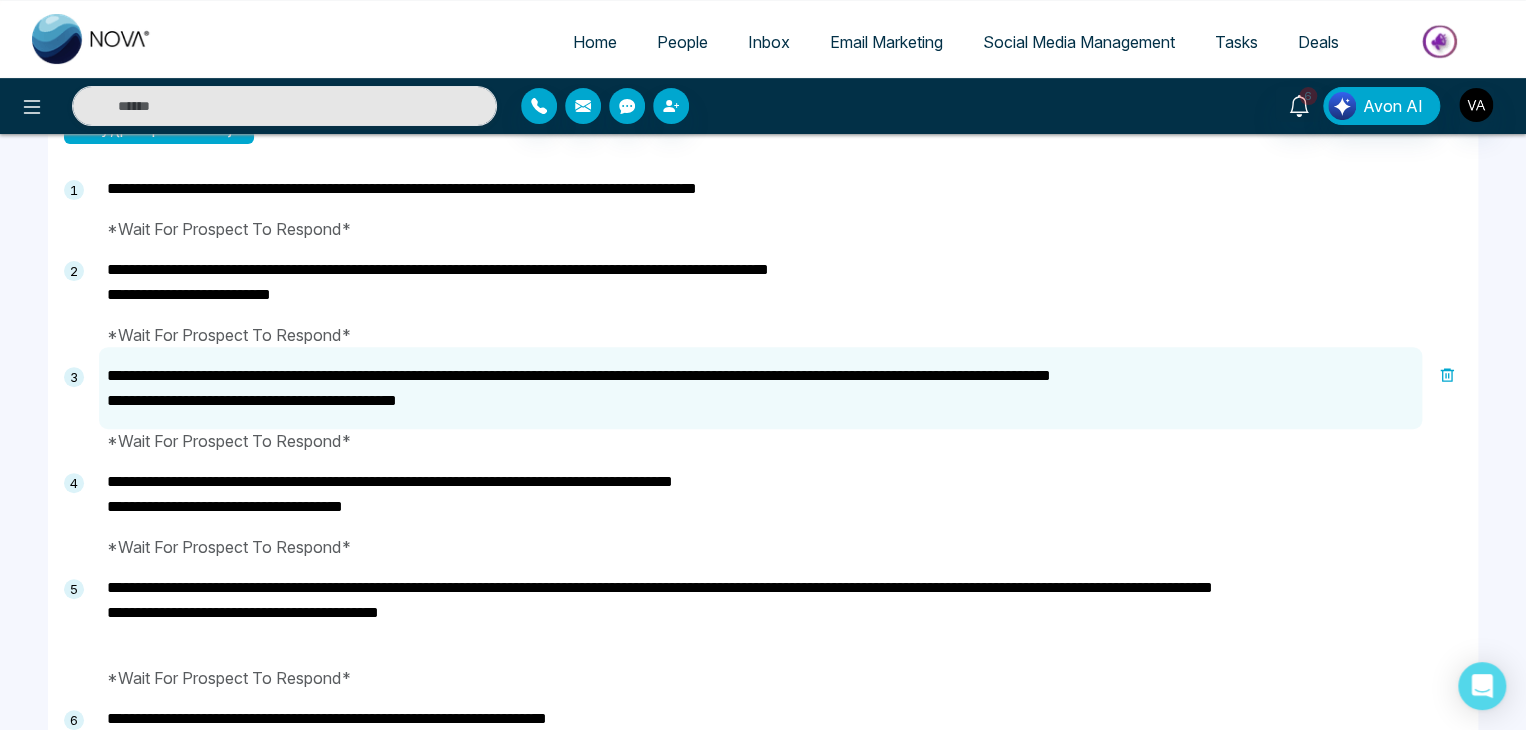 type on "**********" 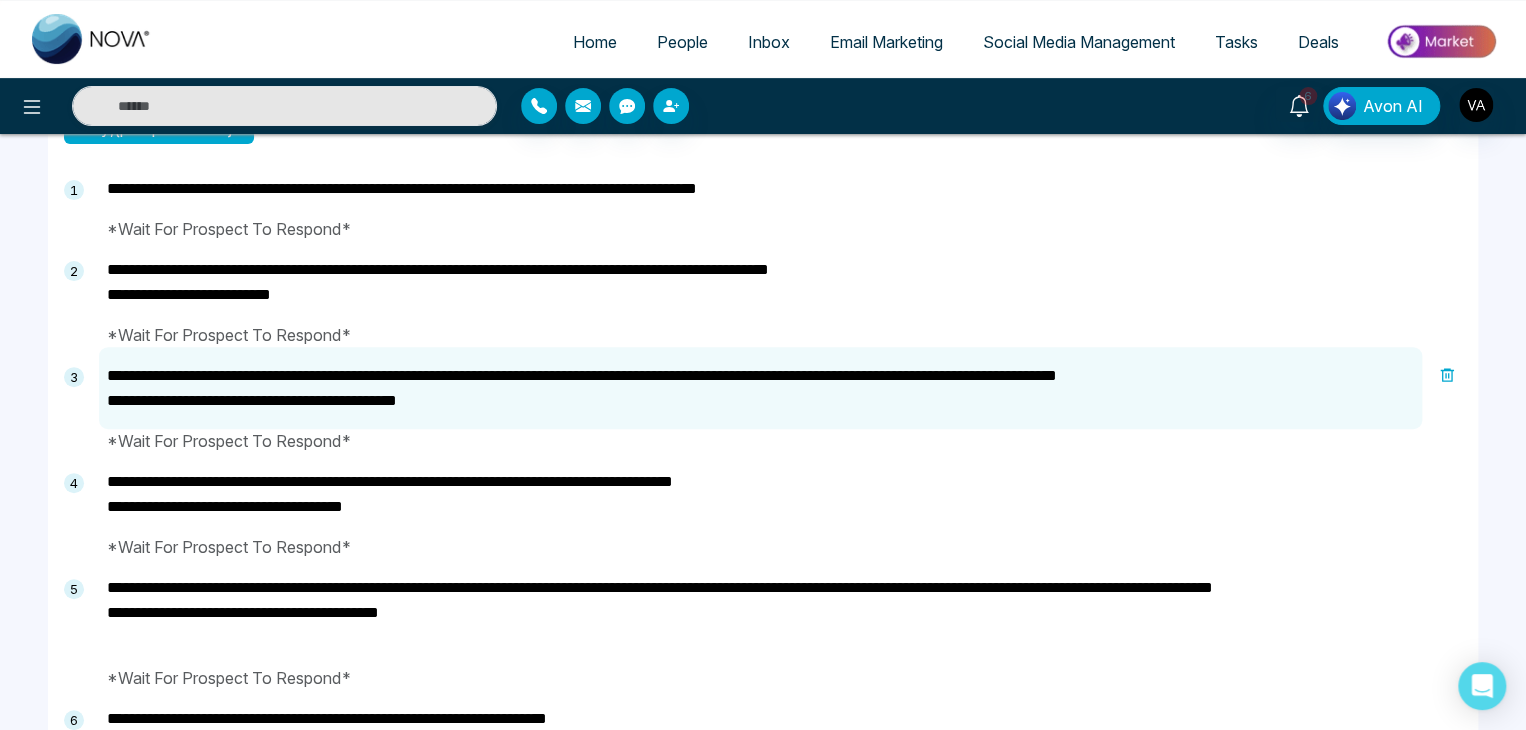 scroll, scrollTop: 303, scrollLeft: 0, axis: vertical 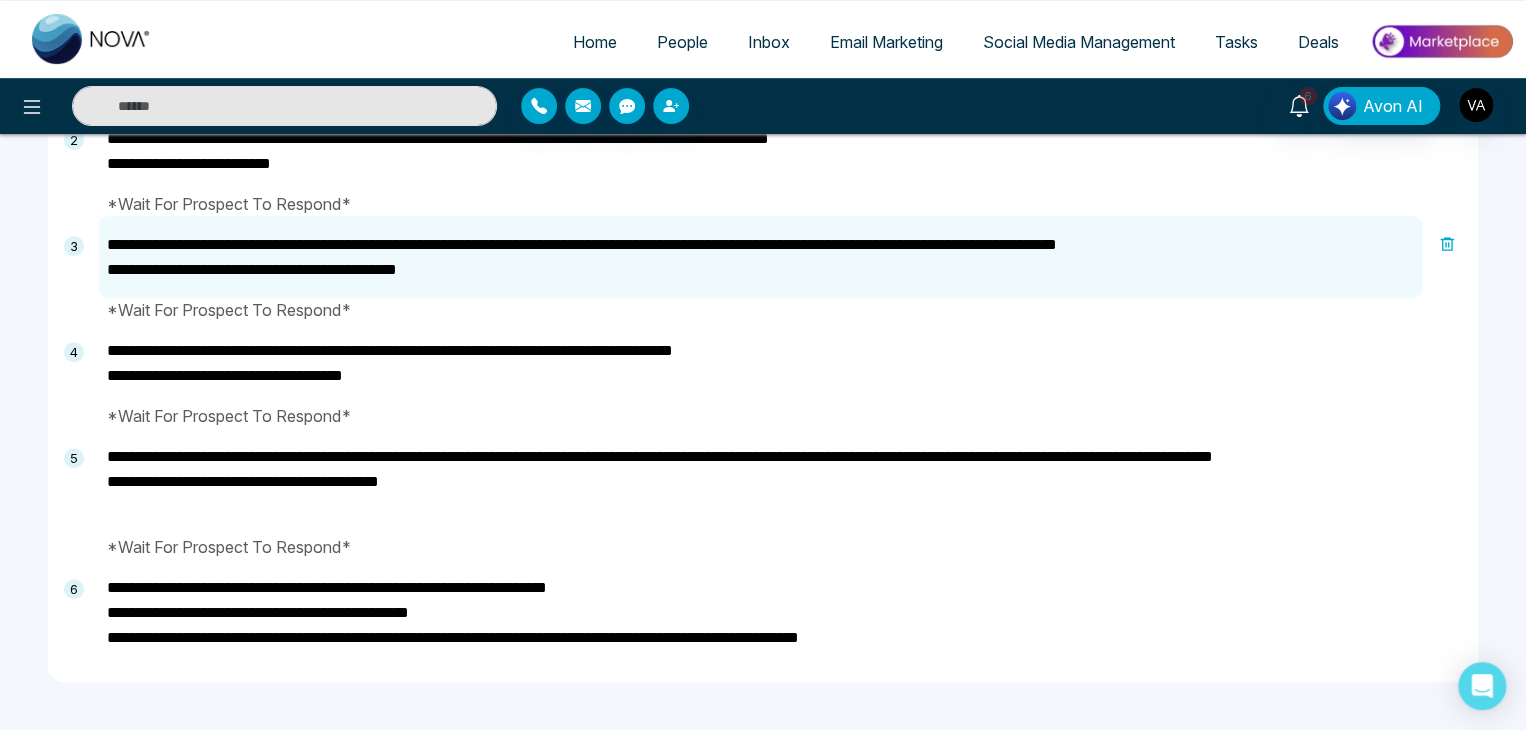 type on "**********" 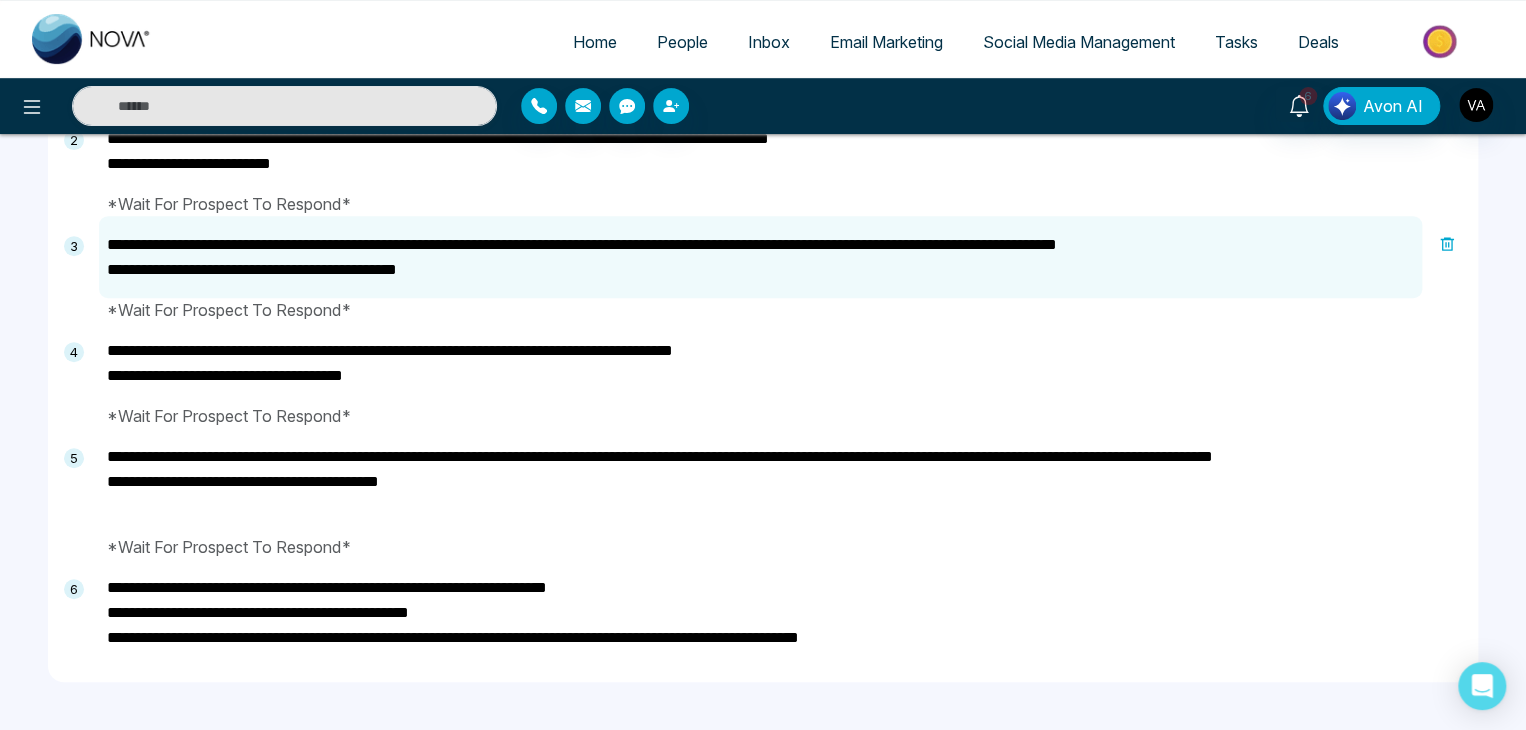 drag, startPoint x: 150, startPoint y: 451, endPoint x: 253, endPoint y: 453, distance: 103.01942 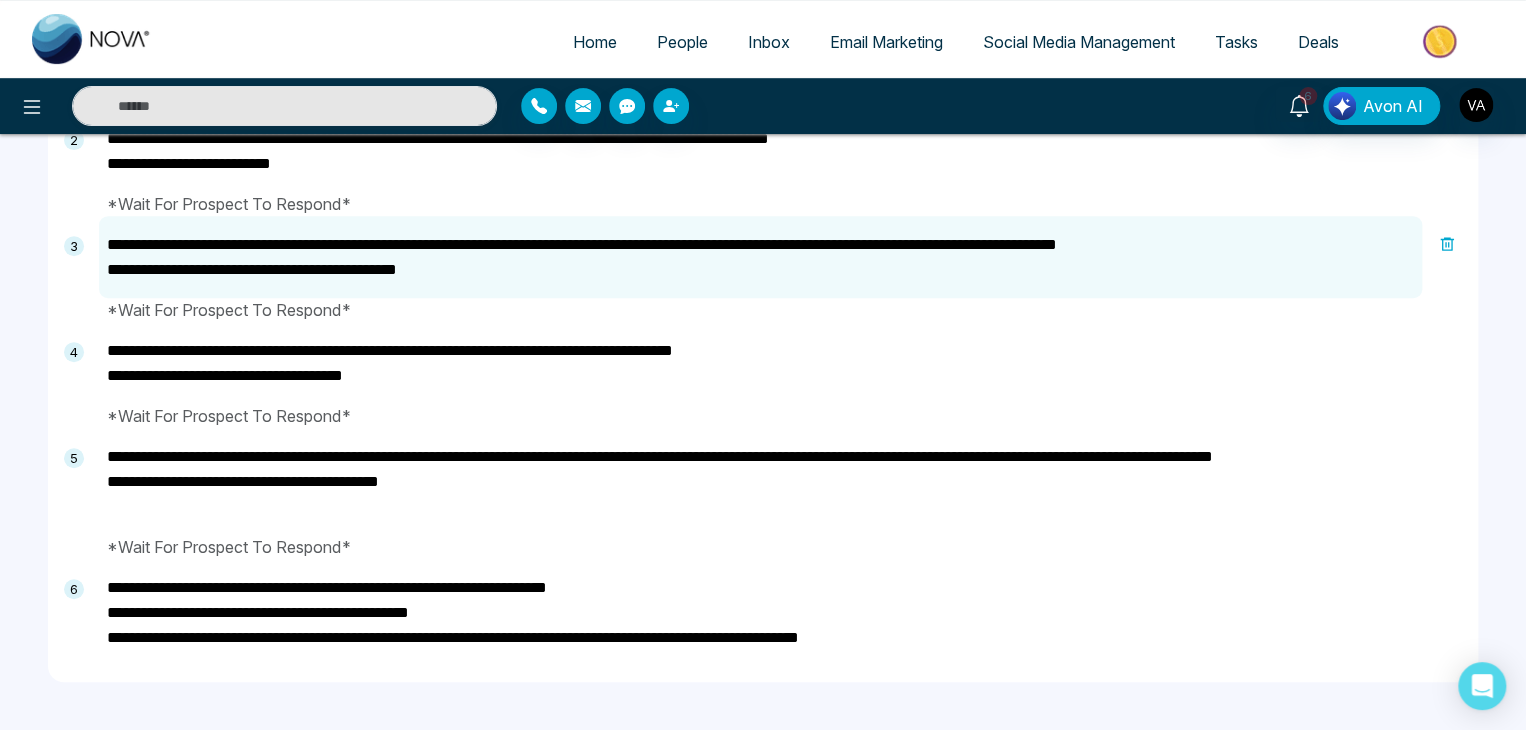 click on "**********" at bounding box center (780, 481) 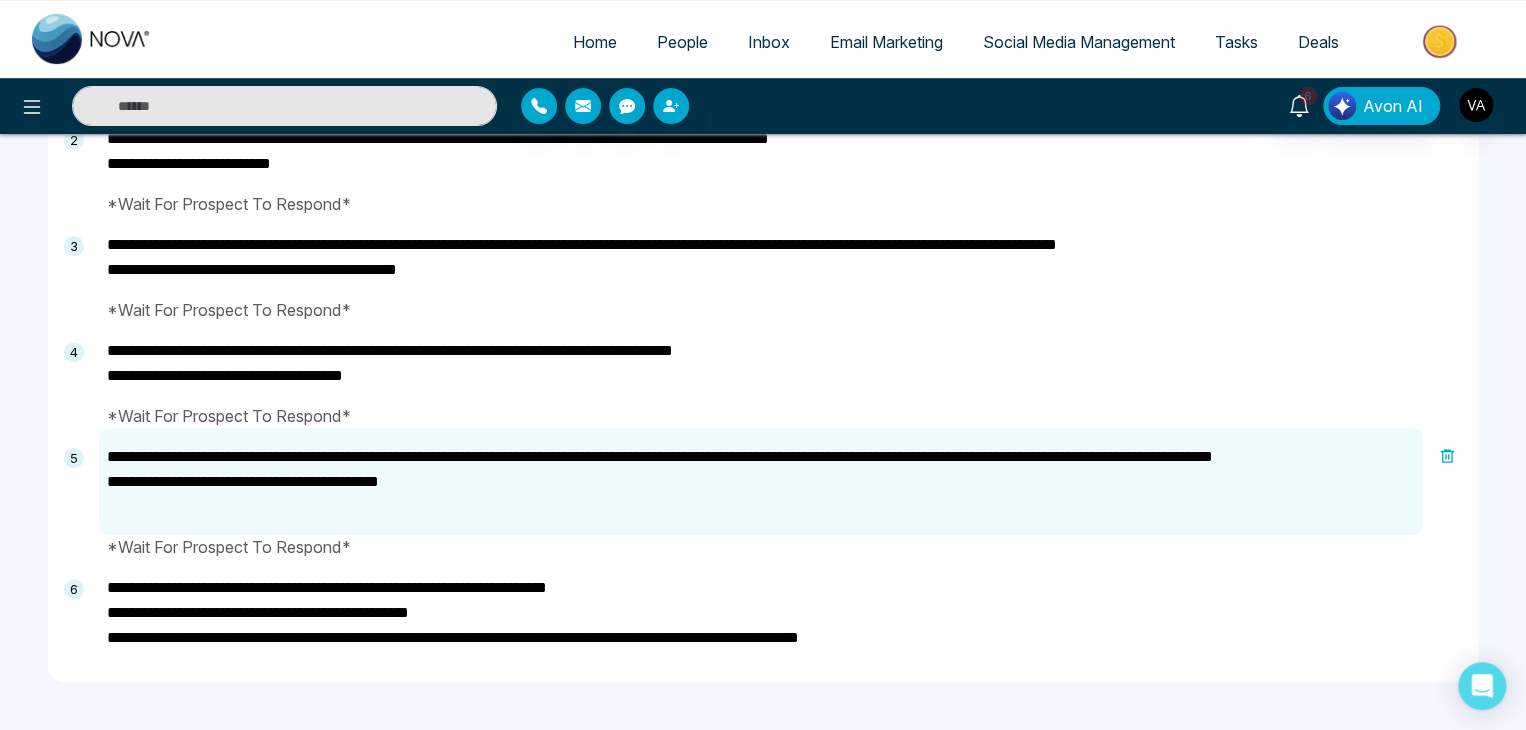 paste 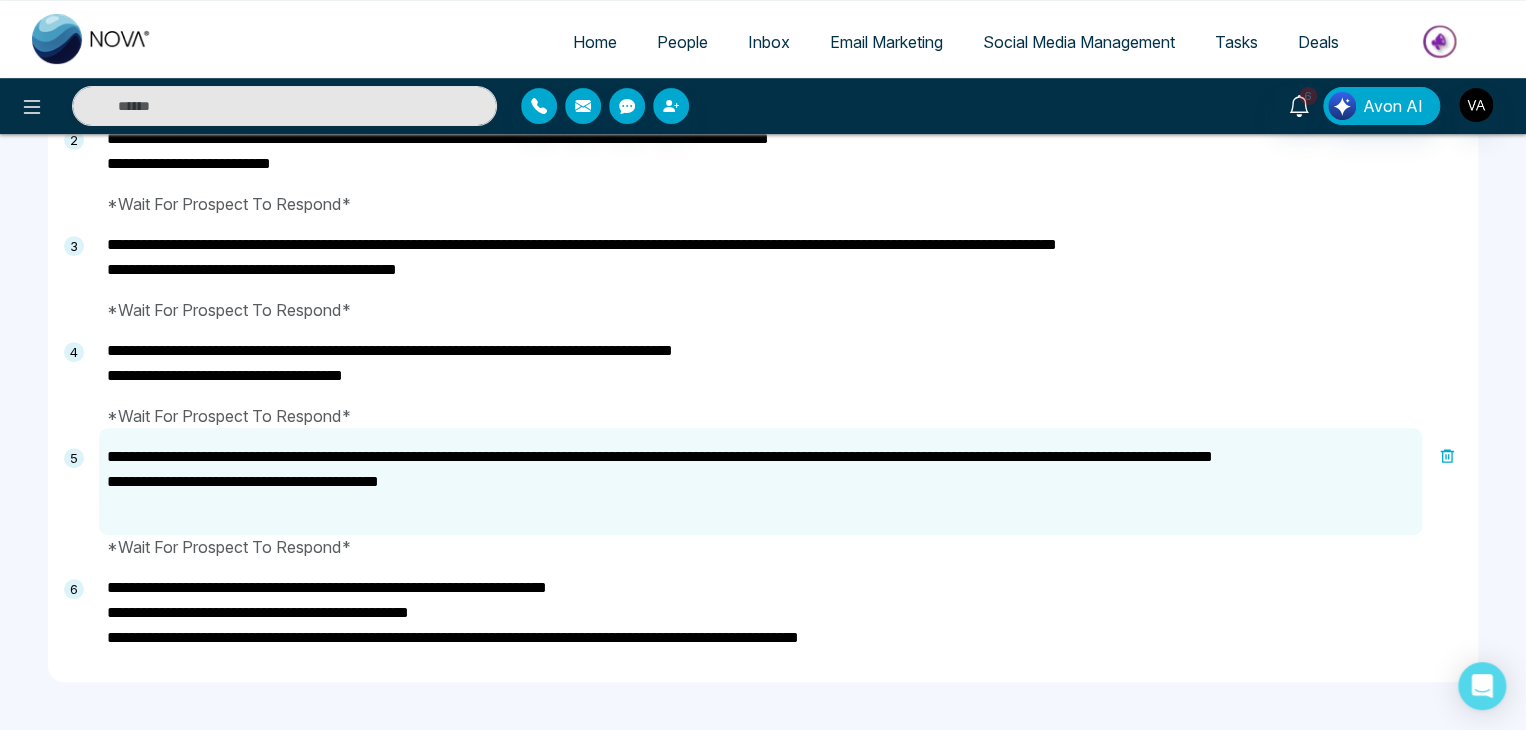 type on "**********" 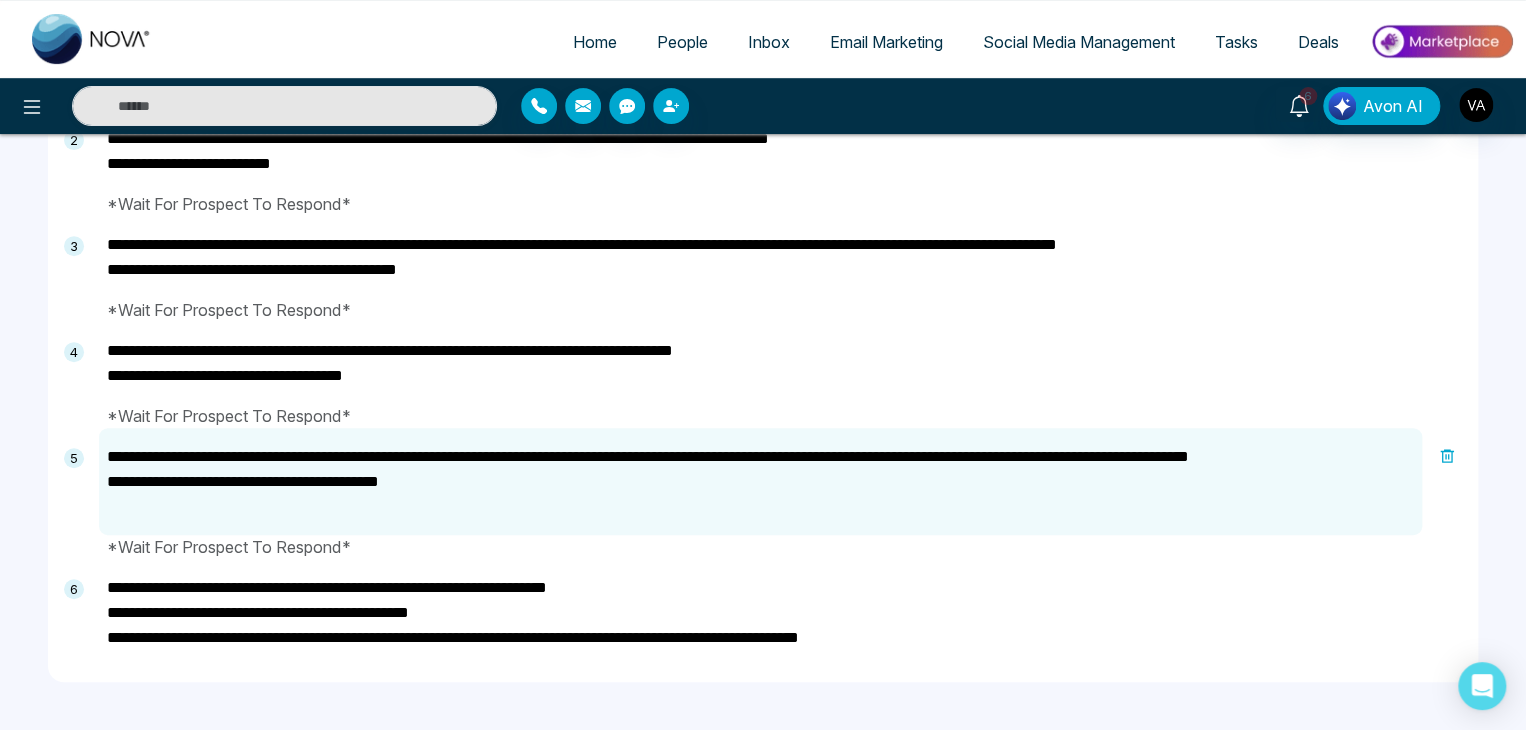 type on "**********" 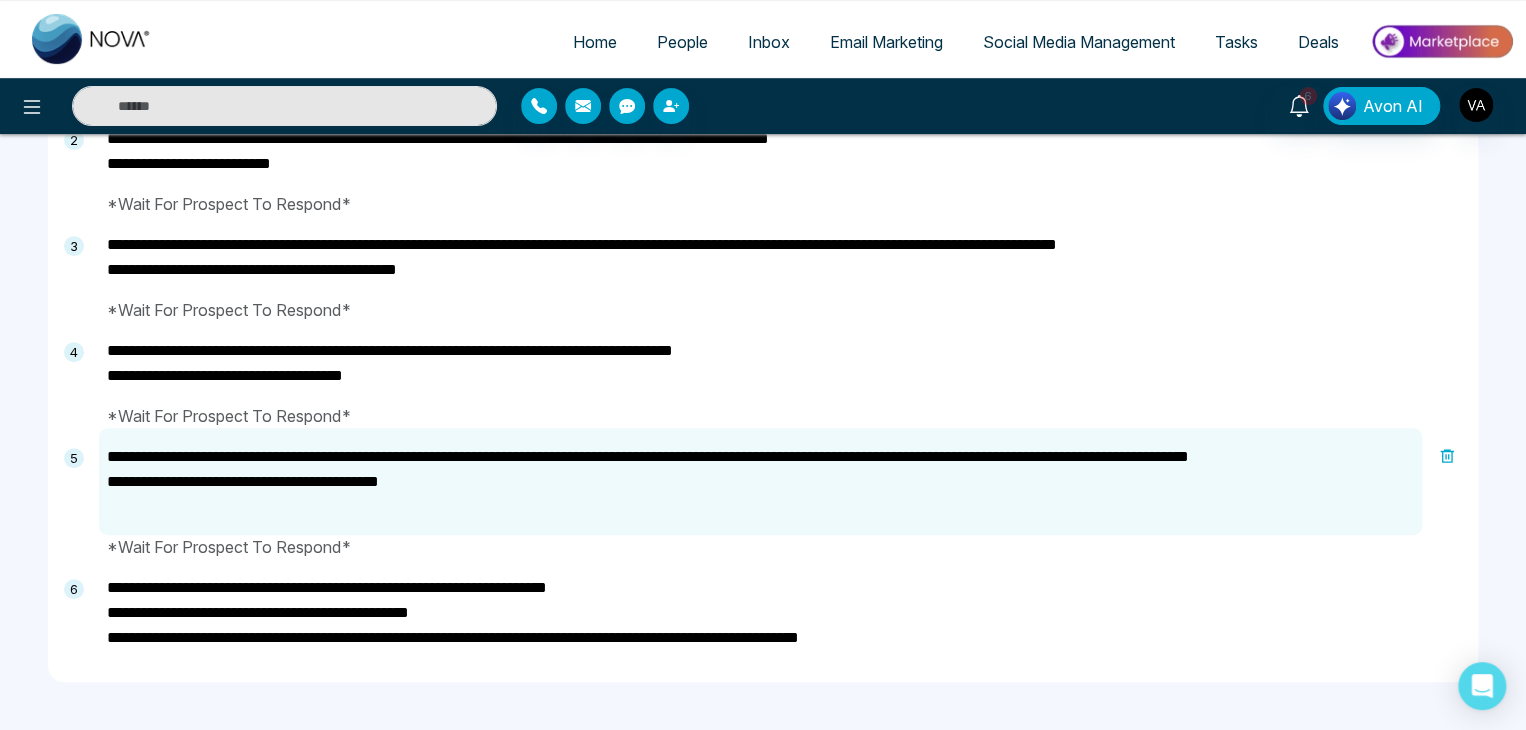 drag, startPoint x: 212, startPoint y: 612, endPoint x: 86, endPoint y: 621, distance: 126.32102 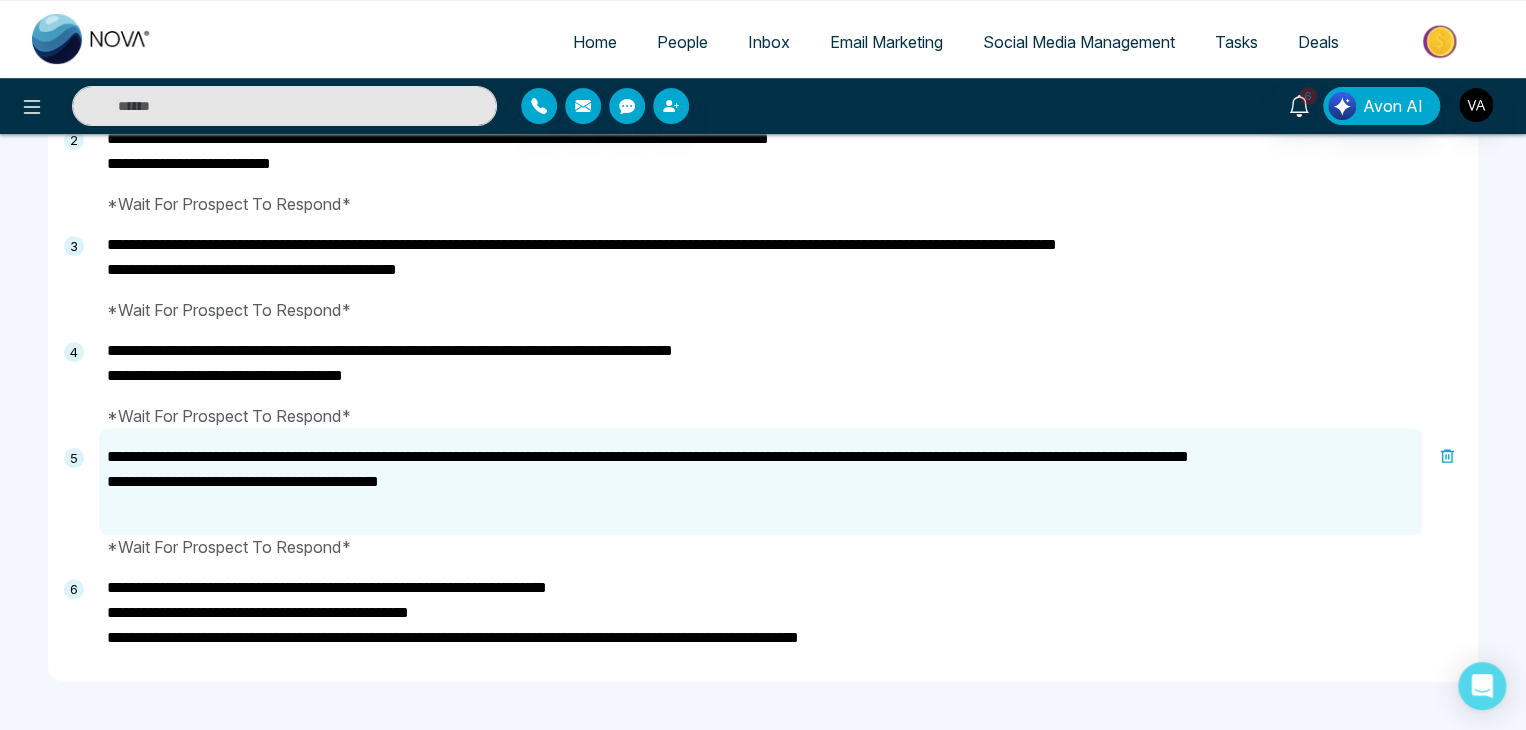click on "**********" at bounding box center (763, 347) 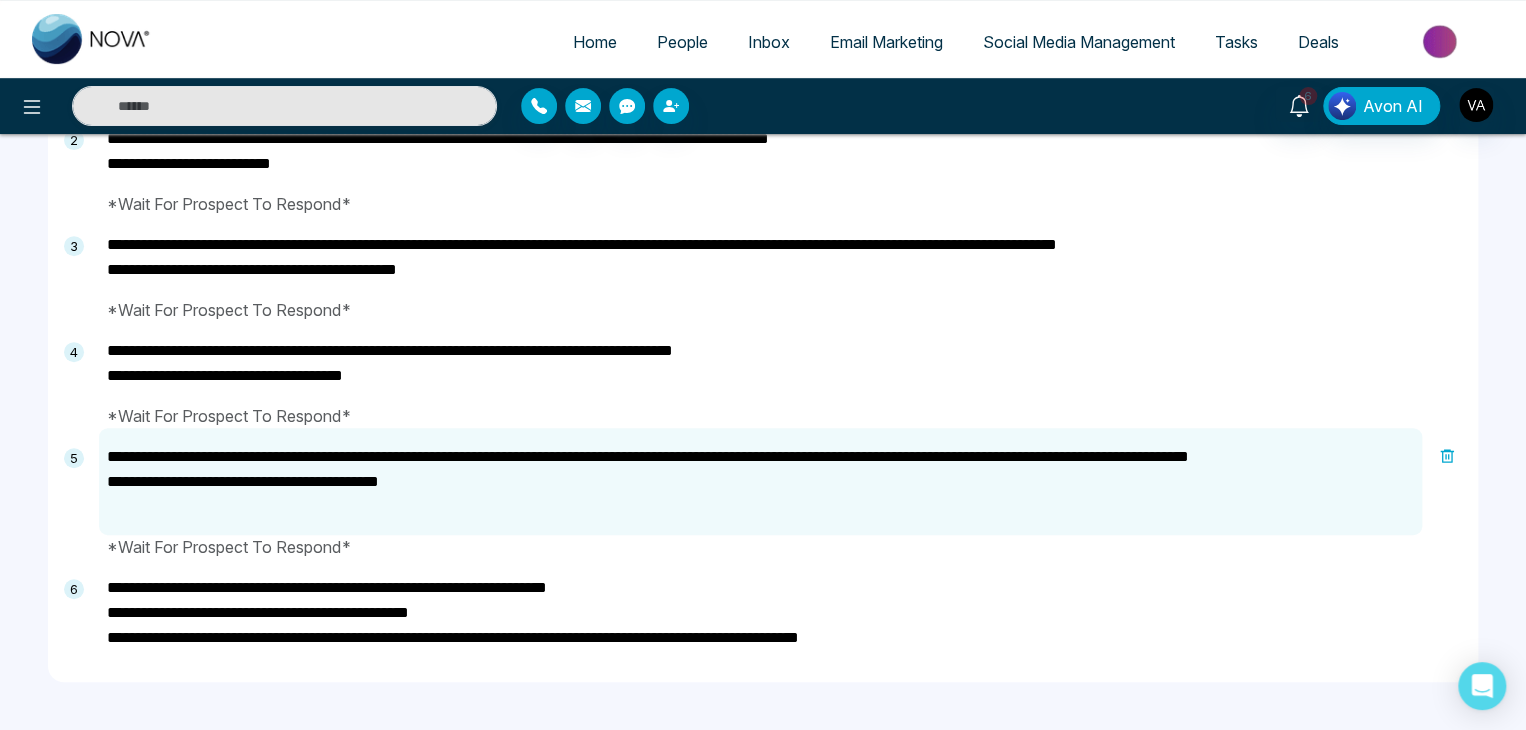 paste 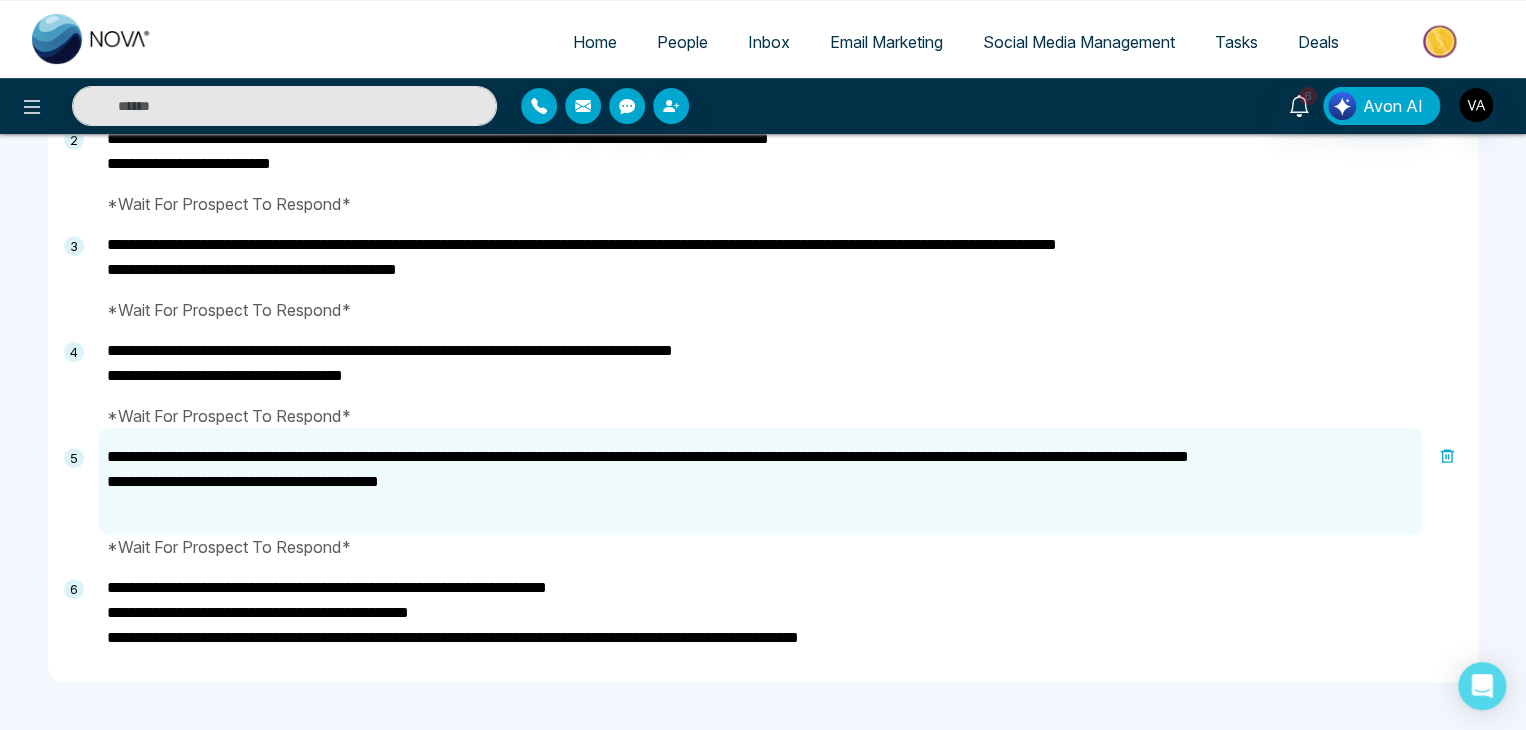 type on "**********" 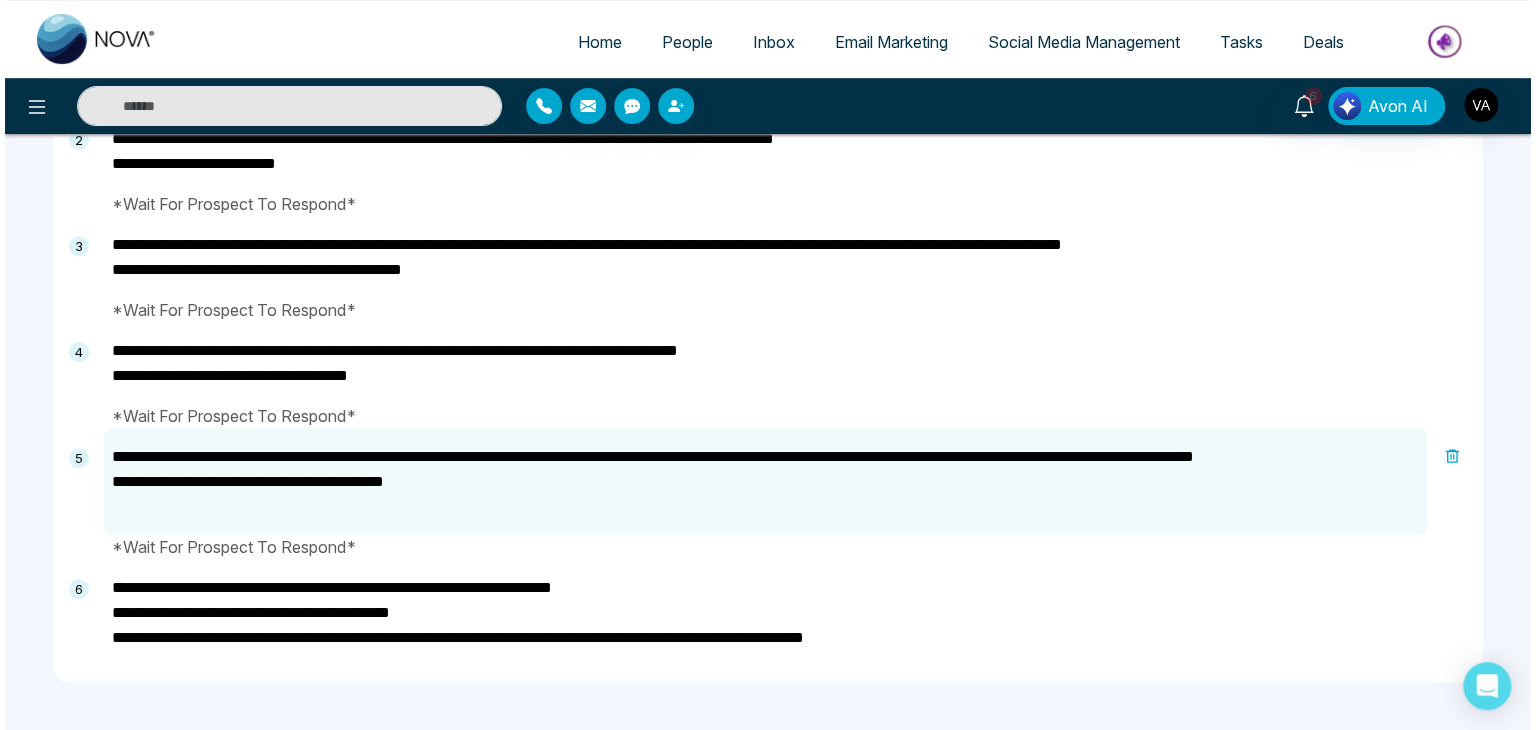 scroll, scrollTop: 0, scrollLeft: 0, axis: both 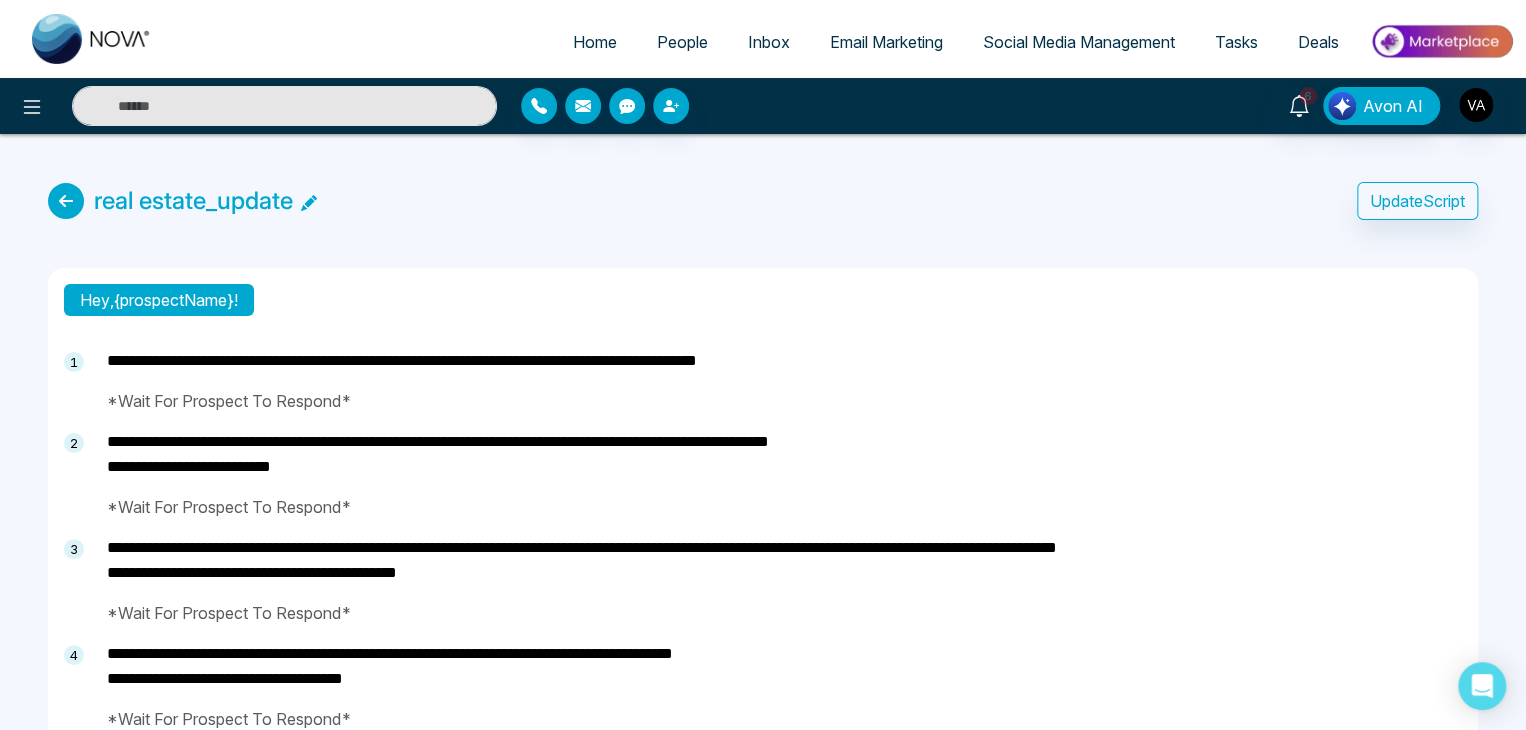 type on "**********" 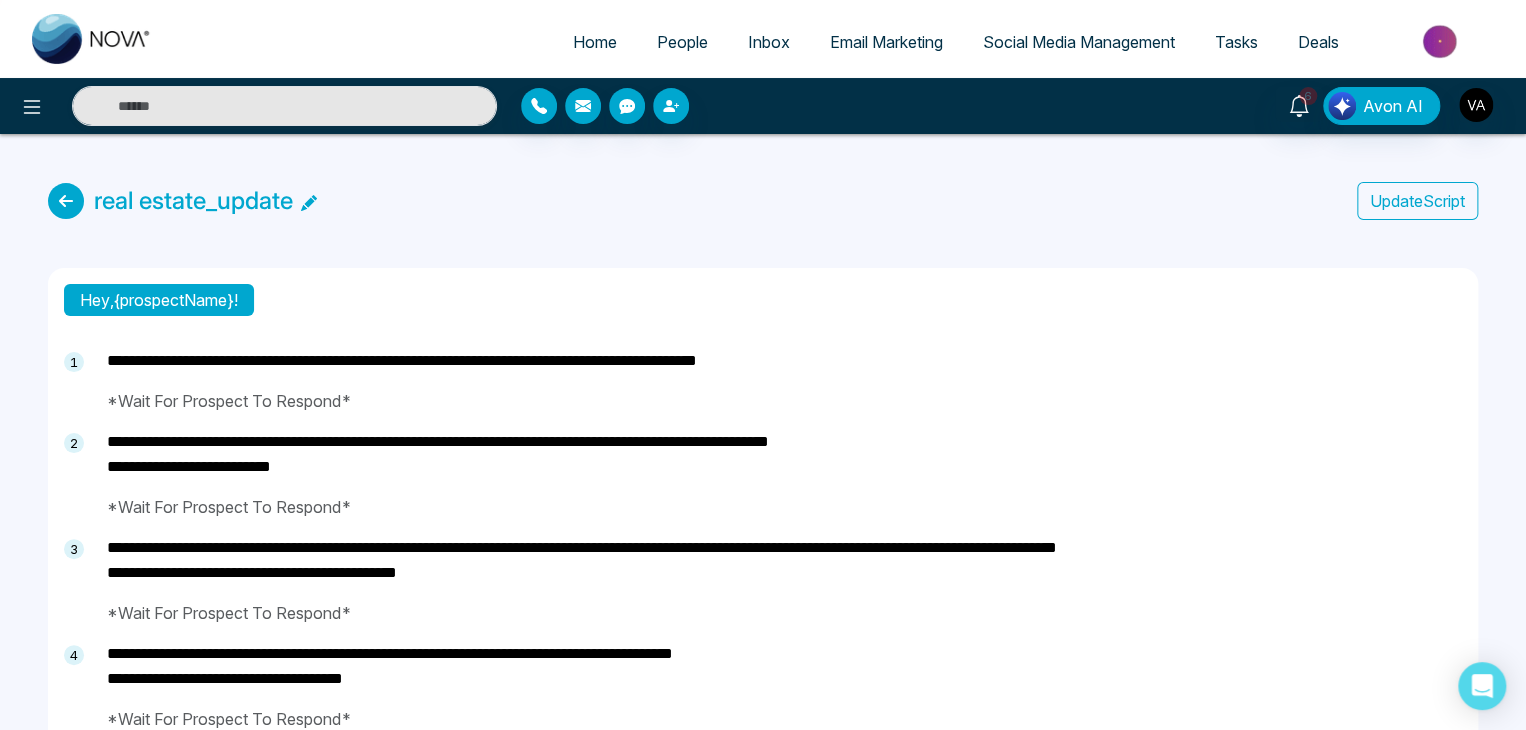 click on "Update  Script" at bounding box center (1417, 201) 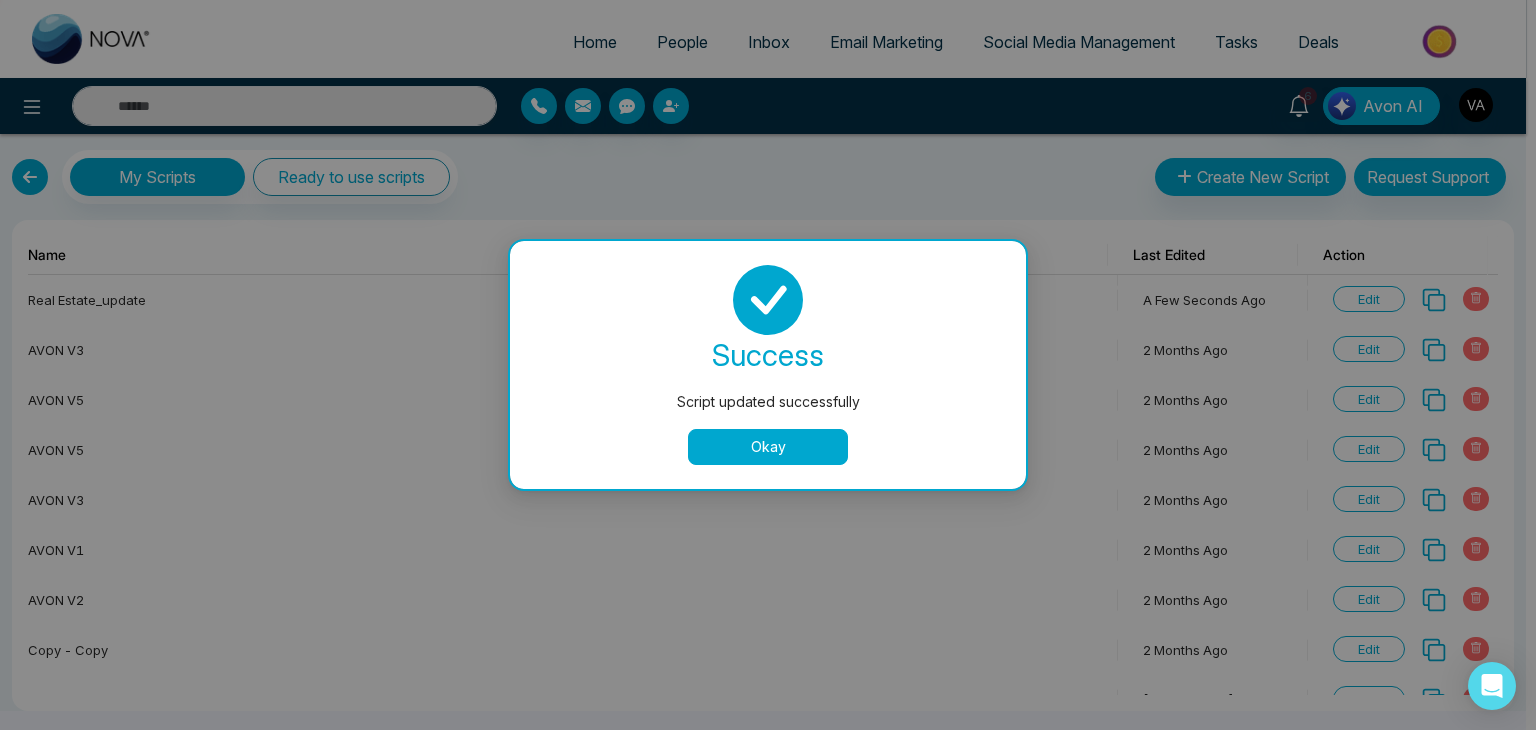 click on "Okay" at bounding box center [768, 447] 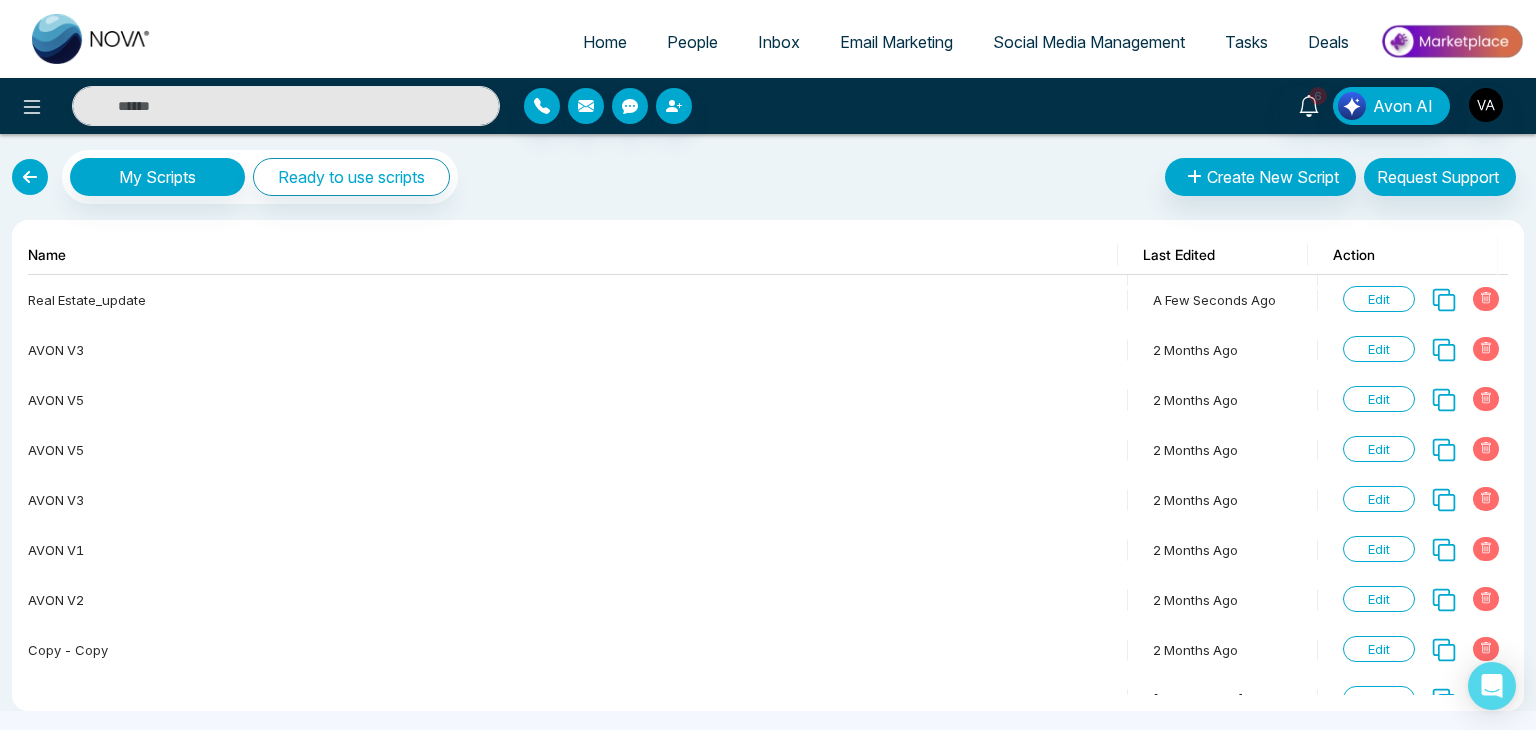 click at bounding box center (30, 177) 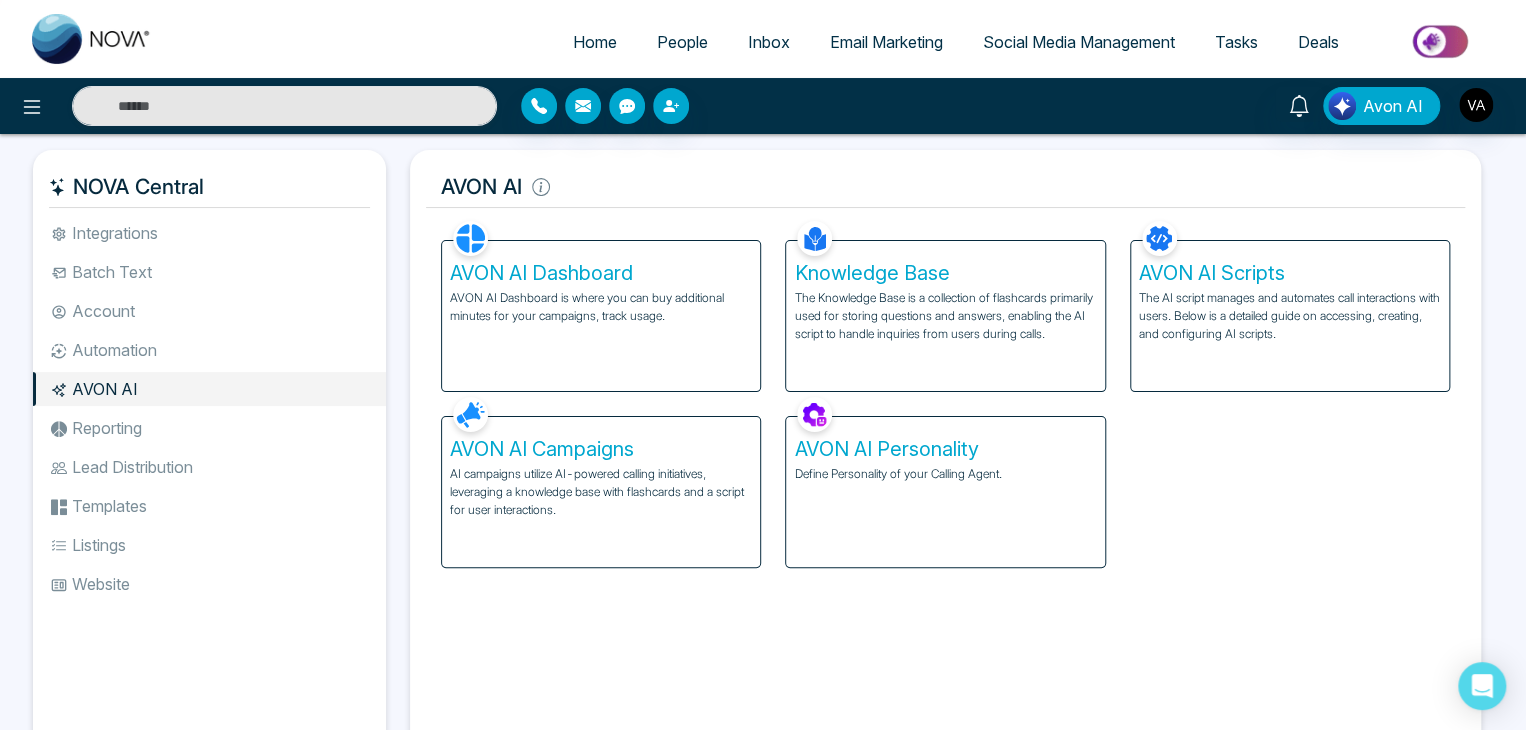 click on "AVON AI Personality Define Personality of your Calling Agent." at bounding box center (945, 492) 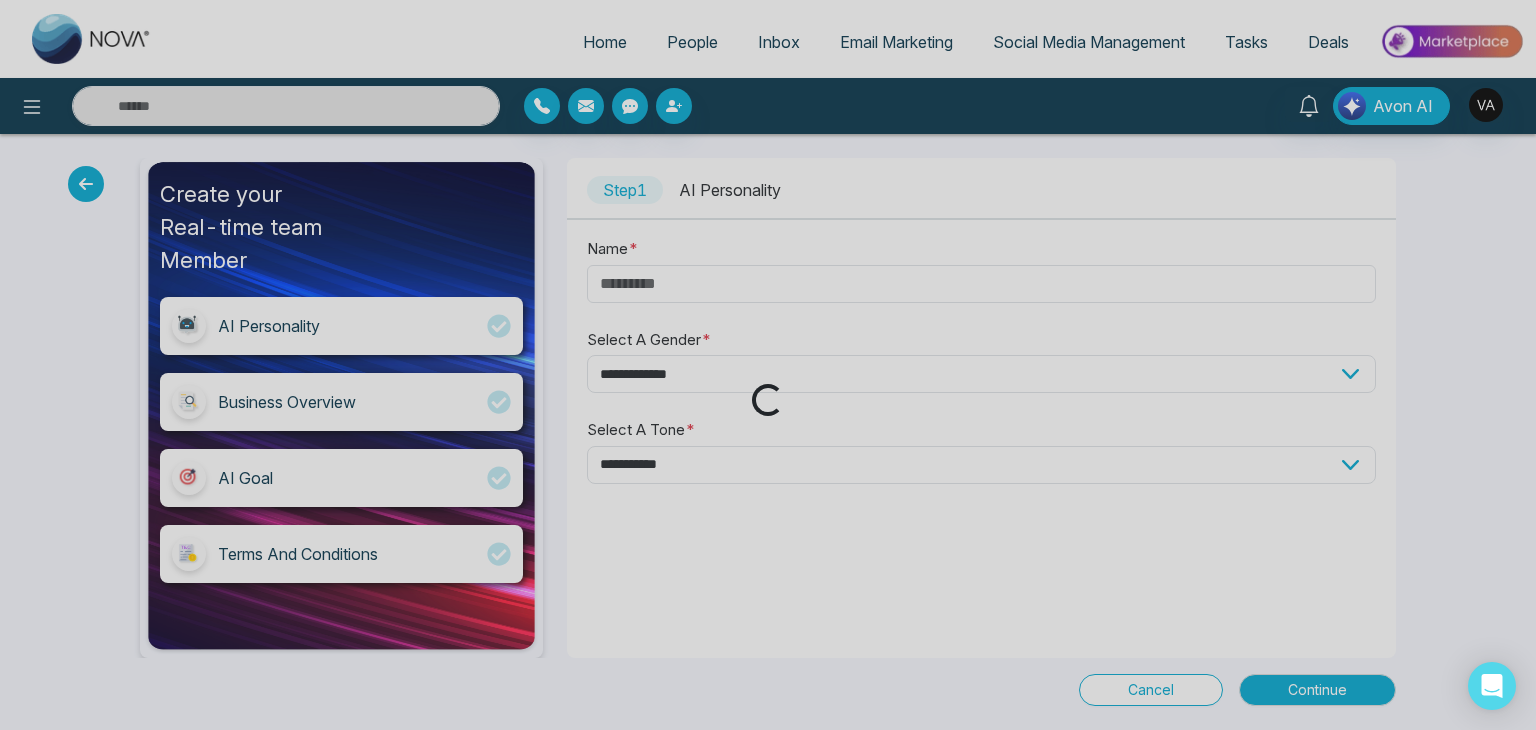 type on "*****" 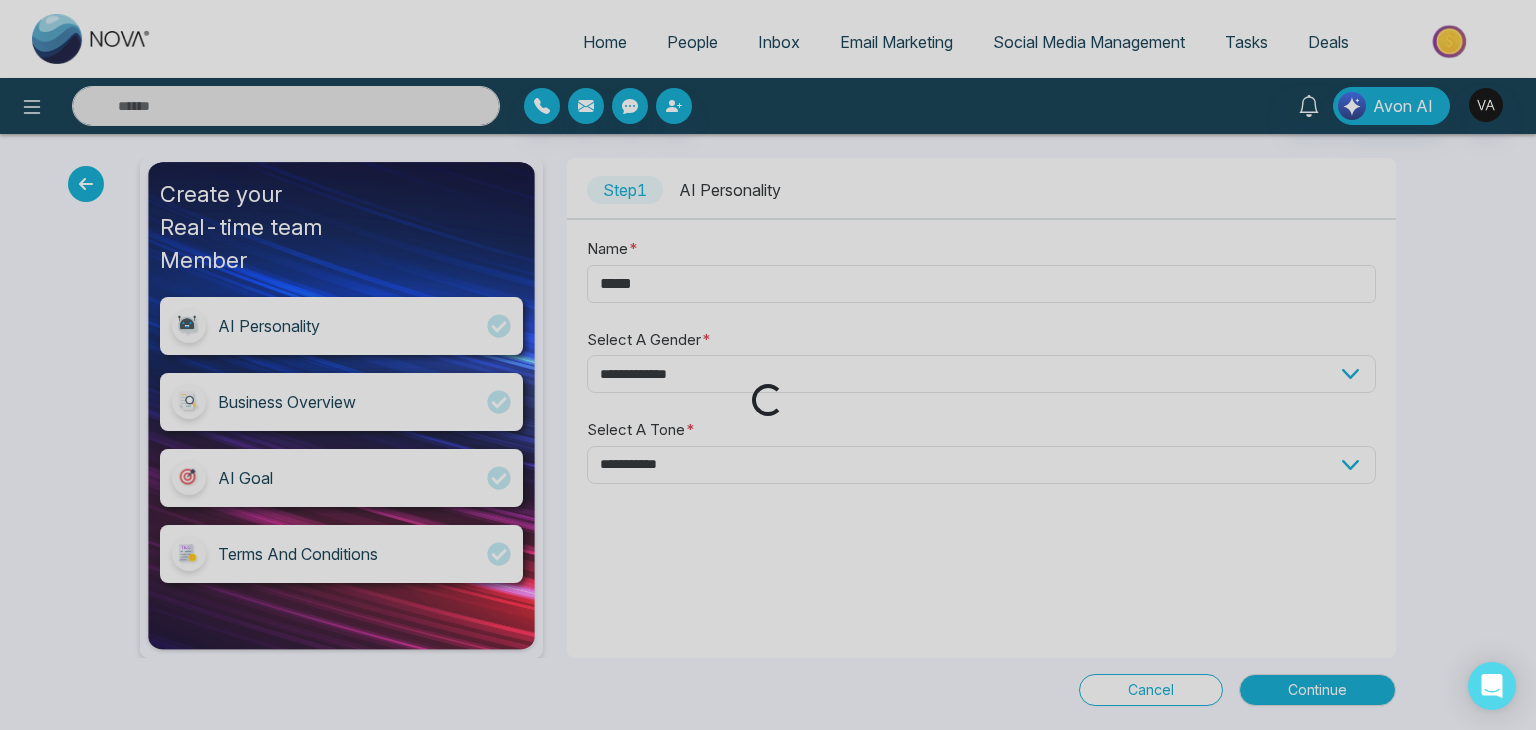 select on "****" 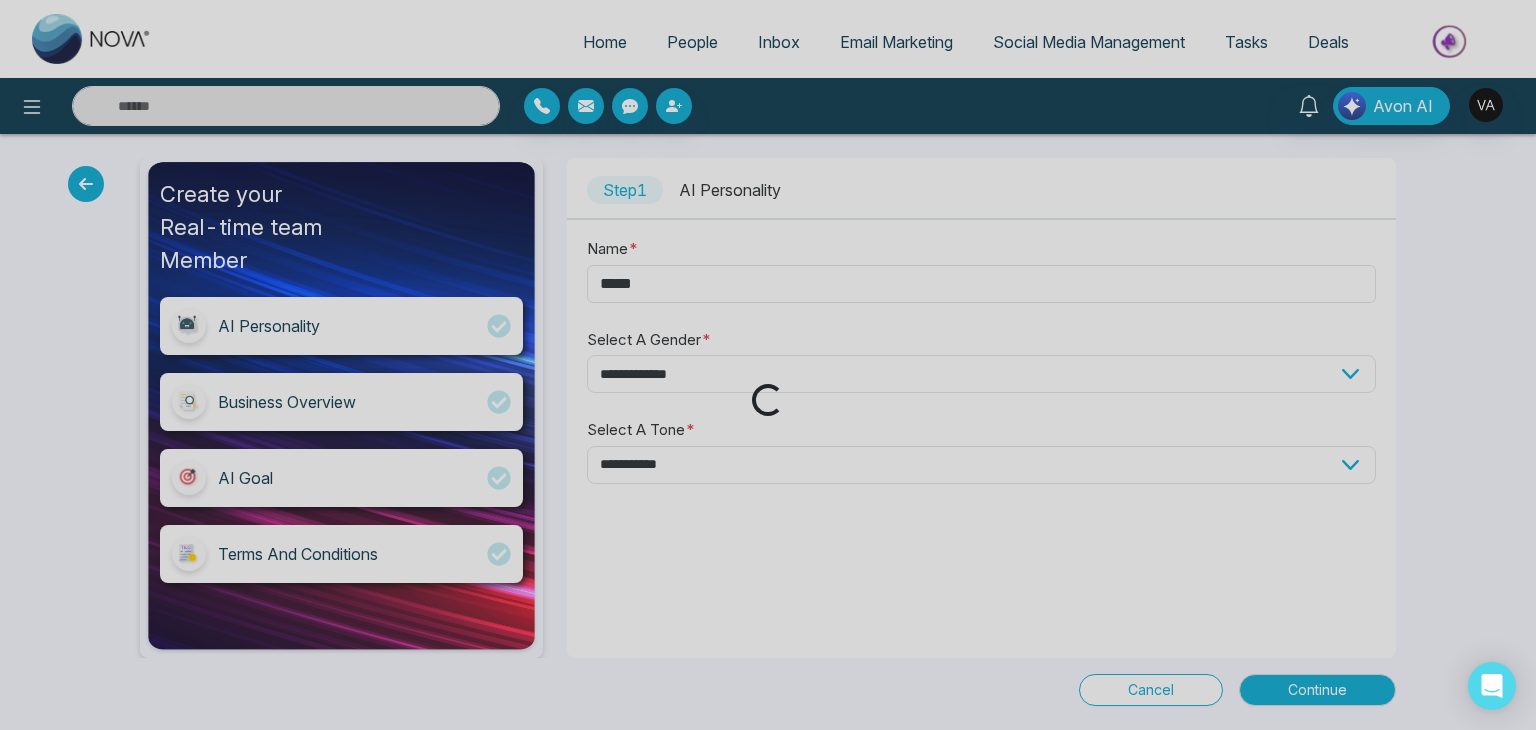 select on "********" 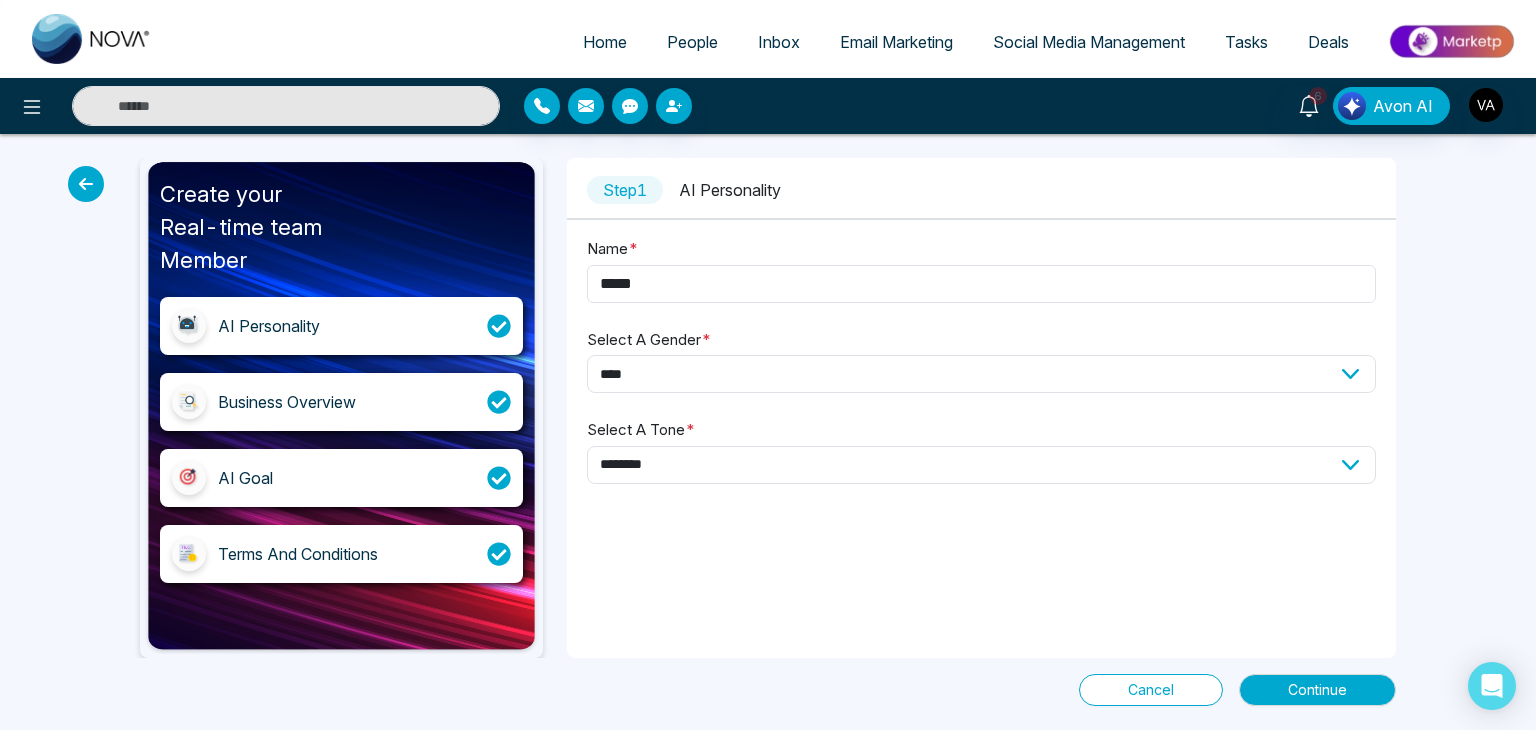 click on "Business Overview" at bounding box center [341, 402] 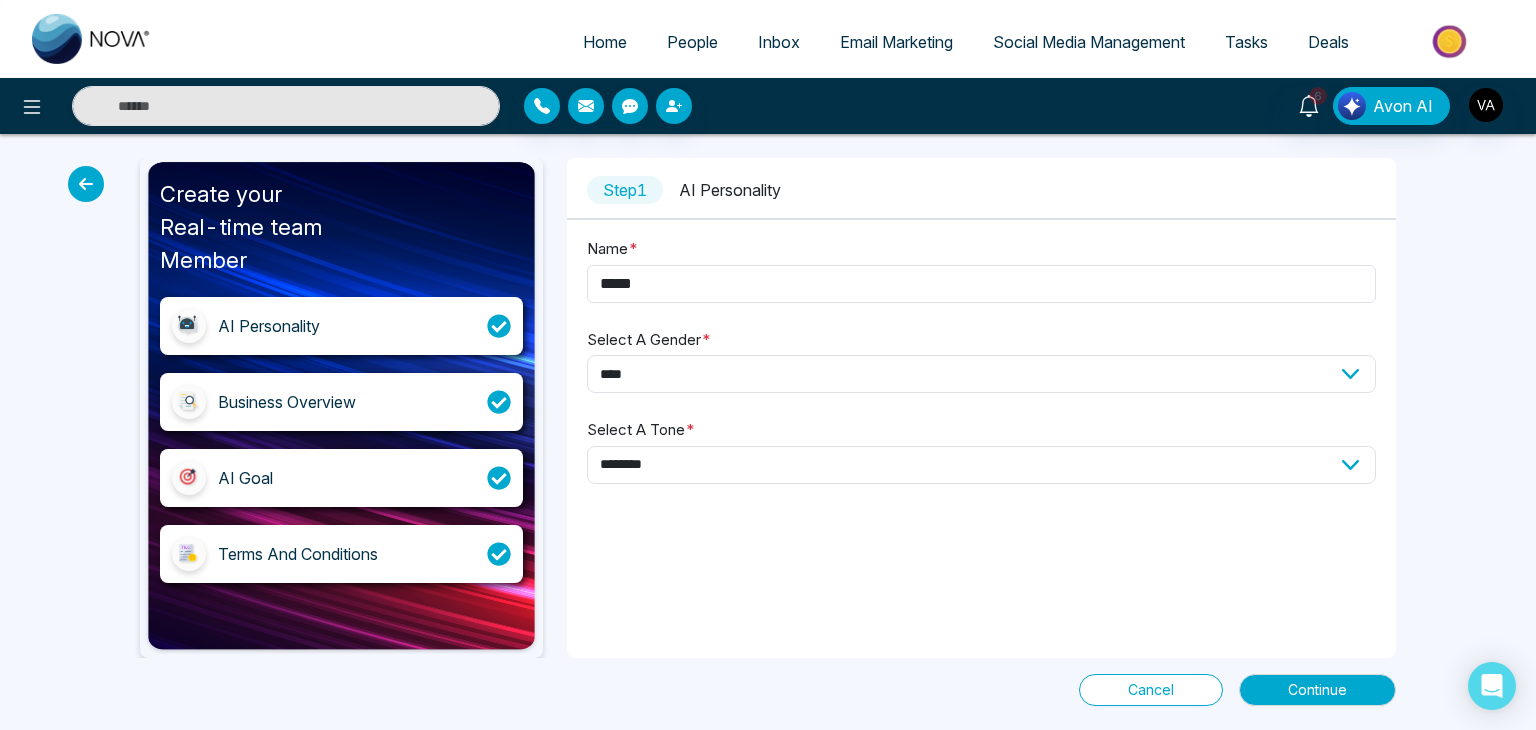 select on "*****" 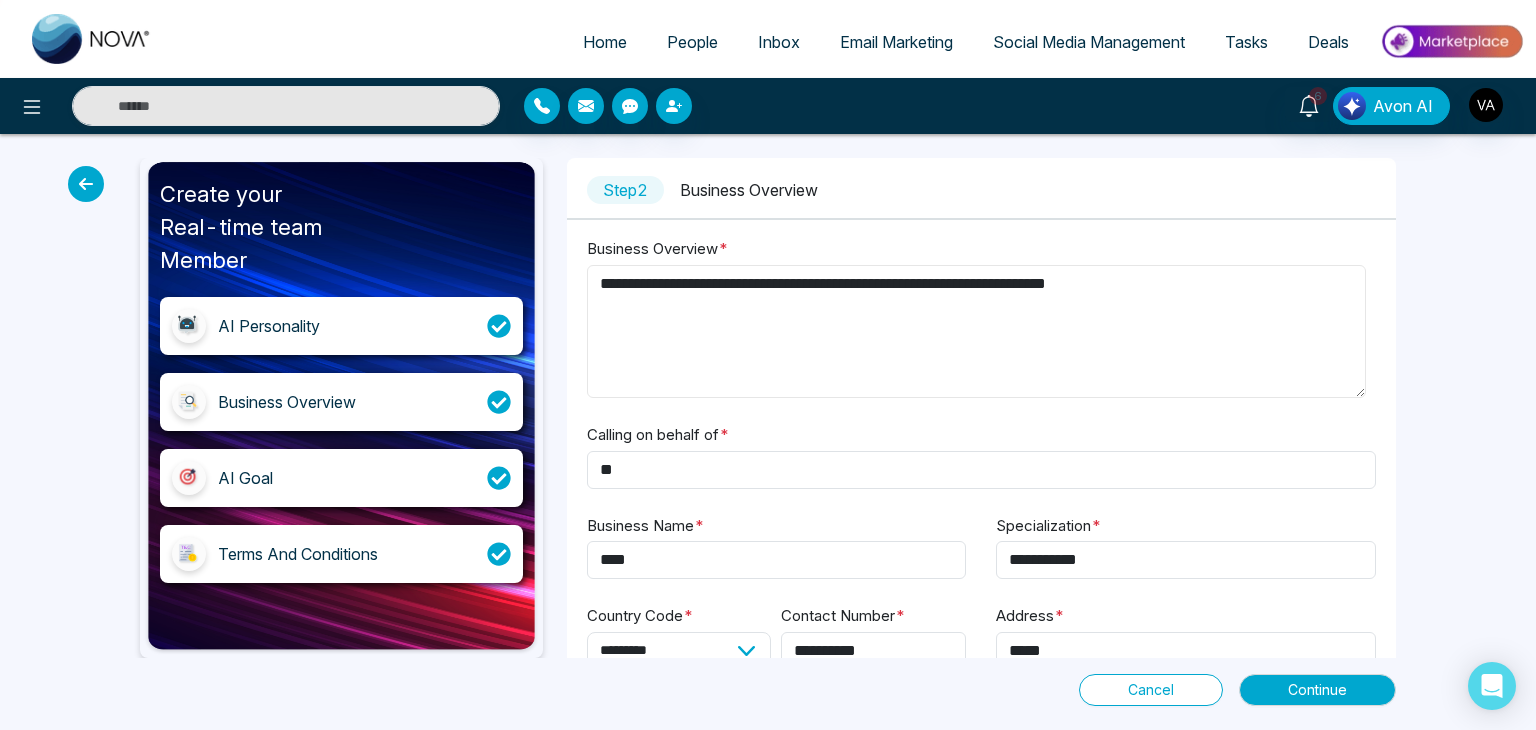click on "**********" at bounding box center (976, 332) 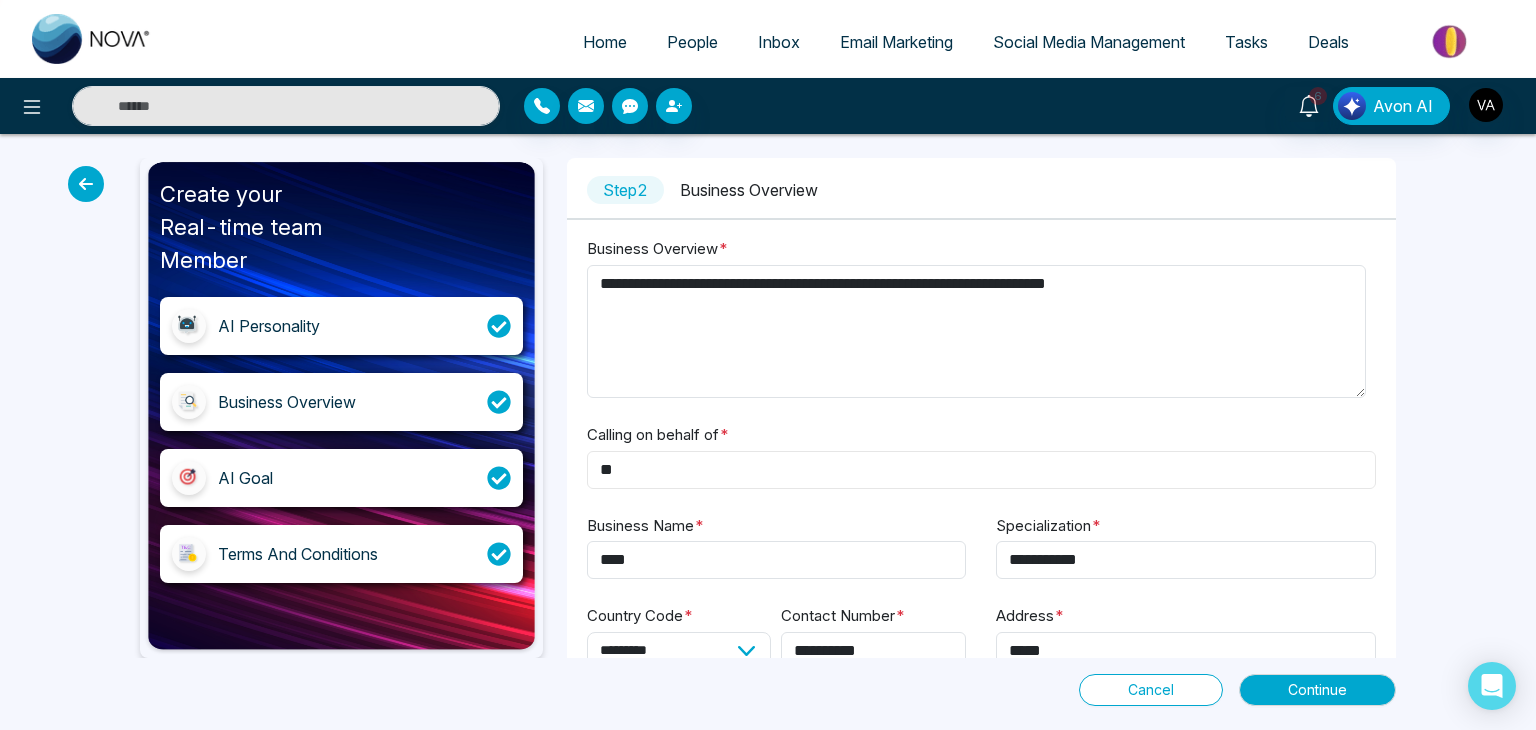 click on "**" at bounding box center [981, 470] 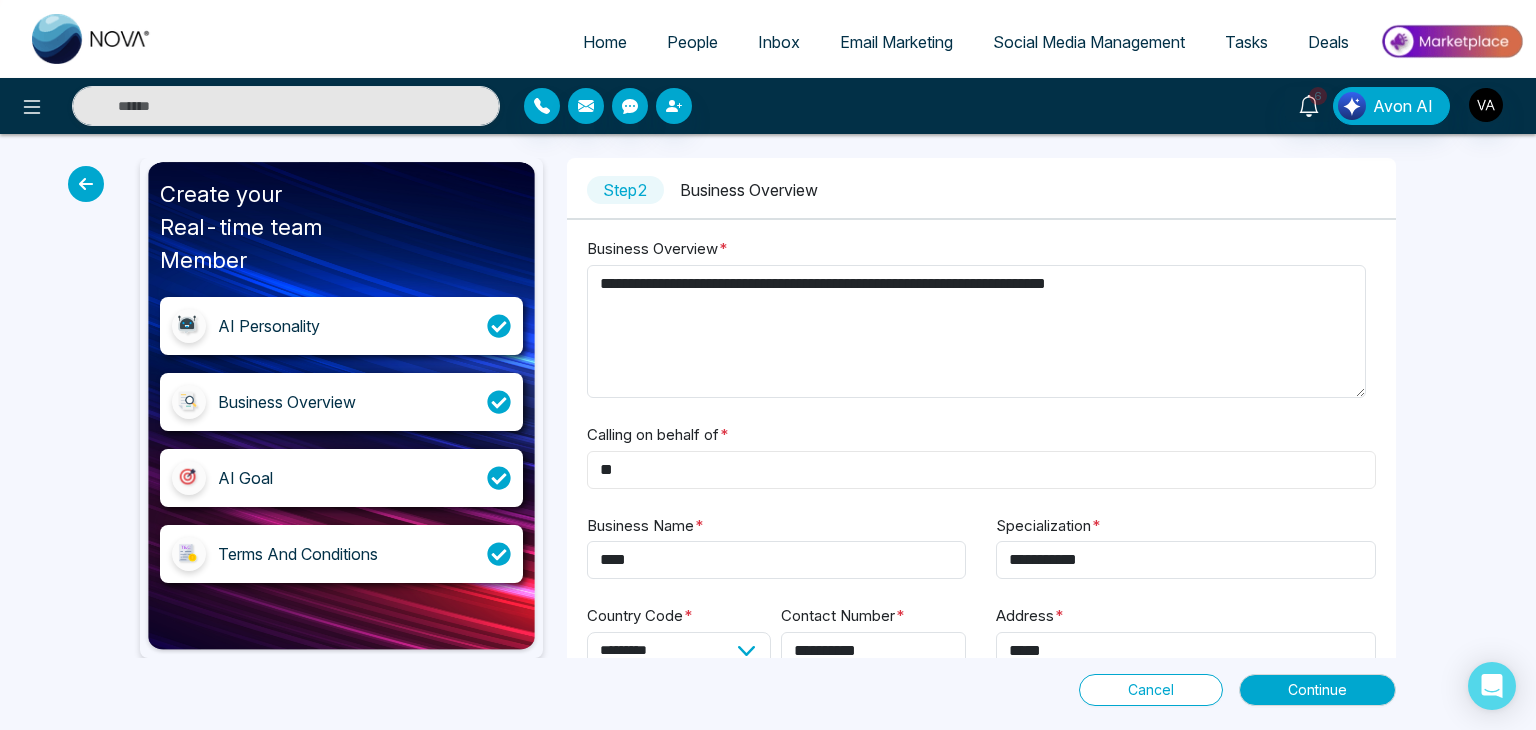 click on "**" at bounding box center (981, 470) 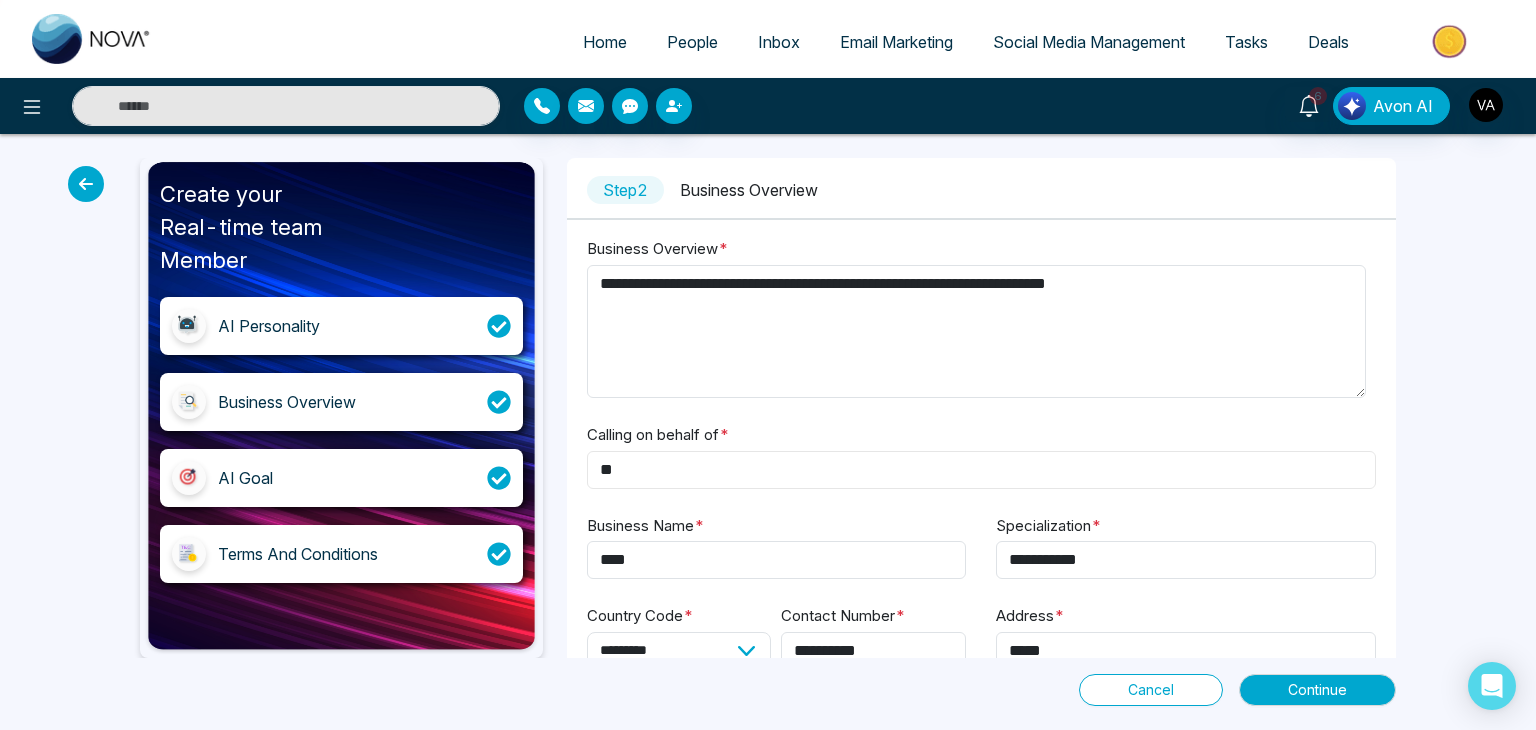 click on "**" at bounding box center [981, 470] 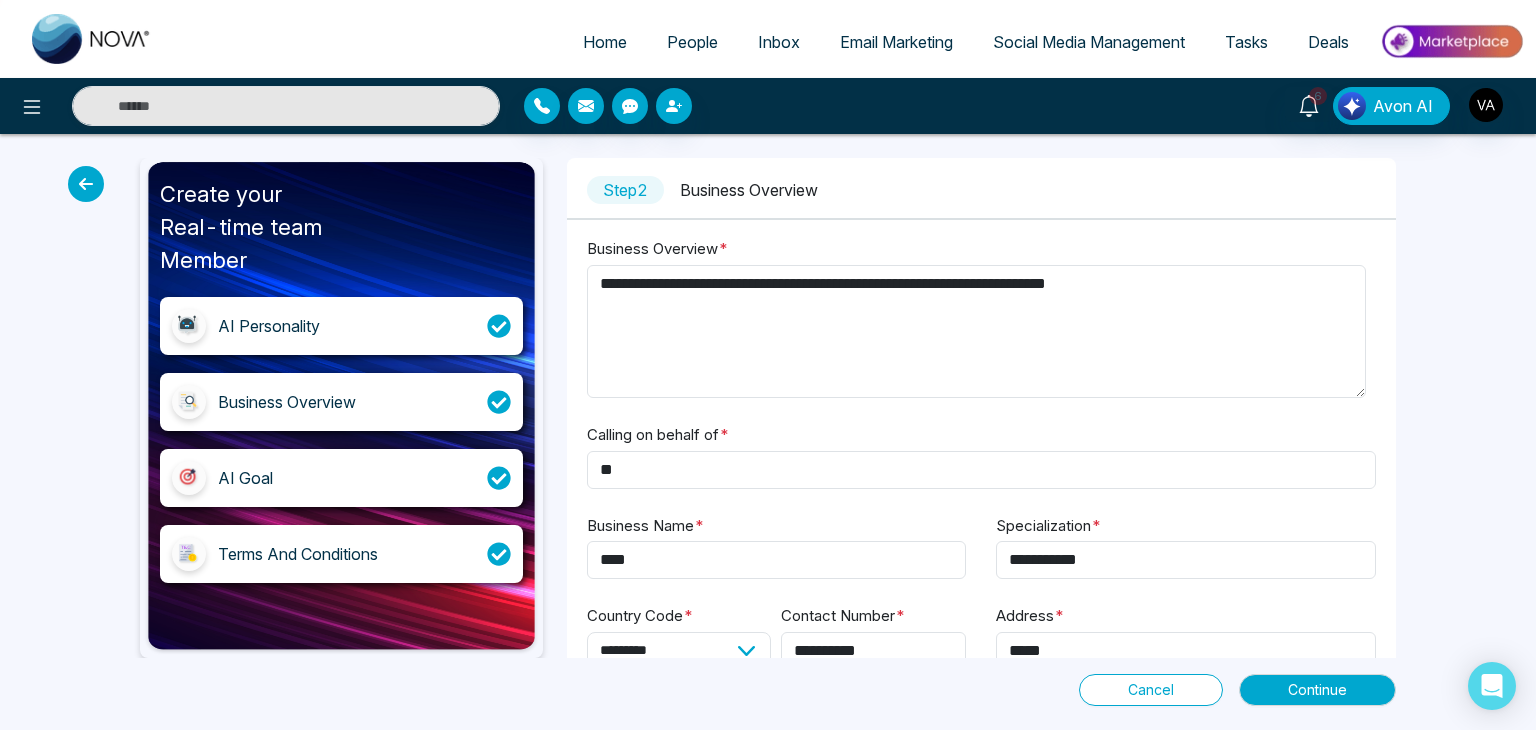click on "**********" at bounding box center (768, 432) 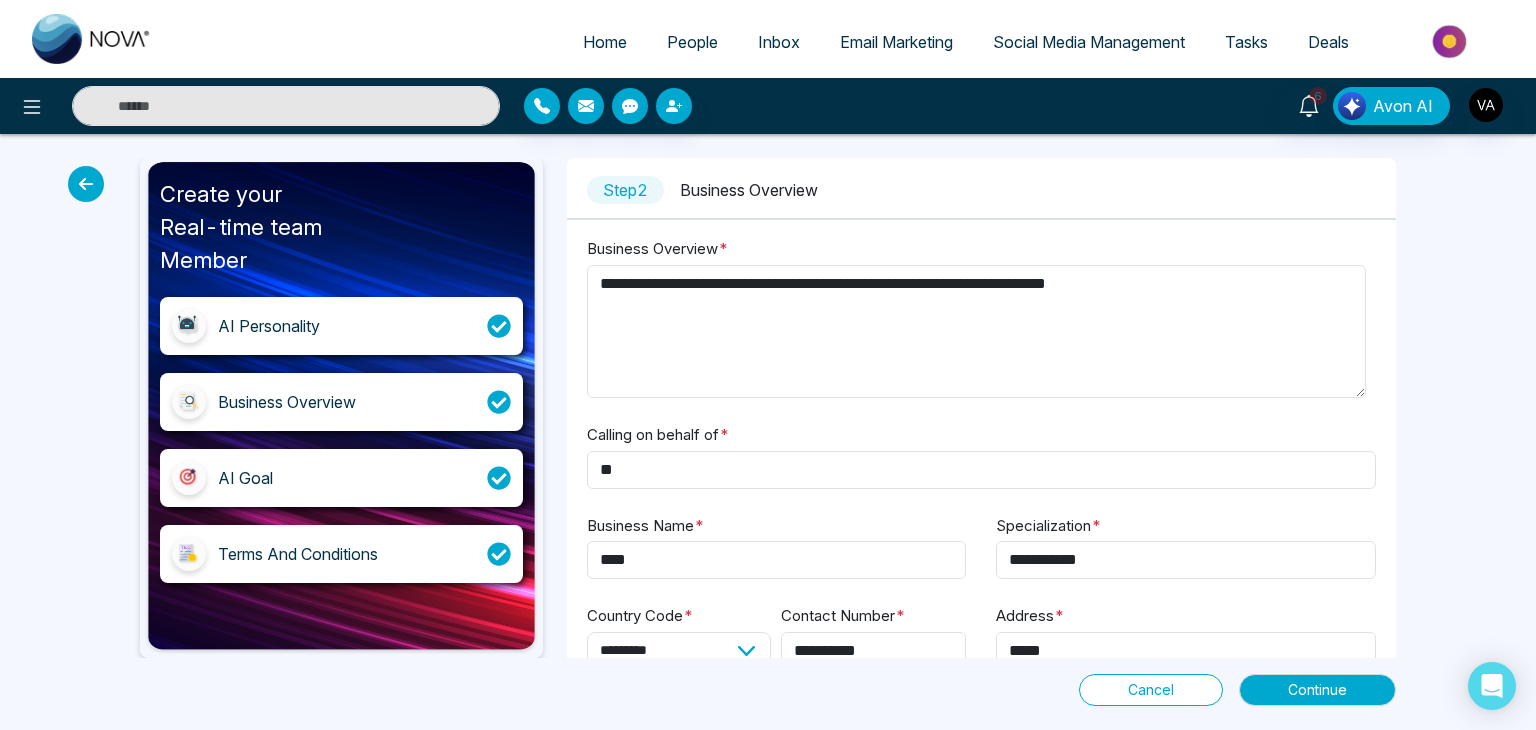click on "**********" at bounding box center [768, 432] 